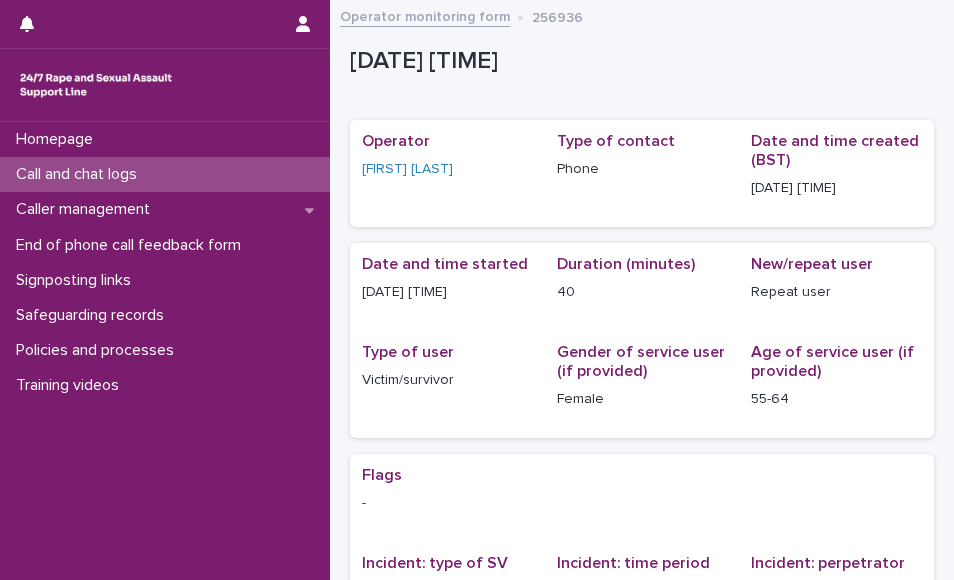 scroll, scrollTop: 0, scrollLeft: 0, axis: both 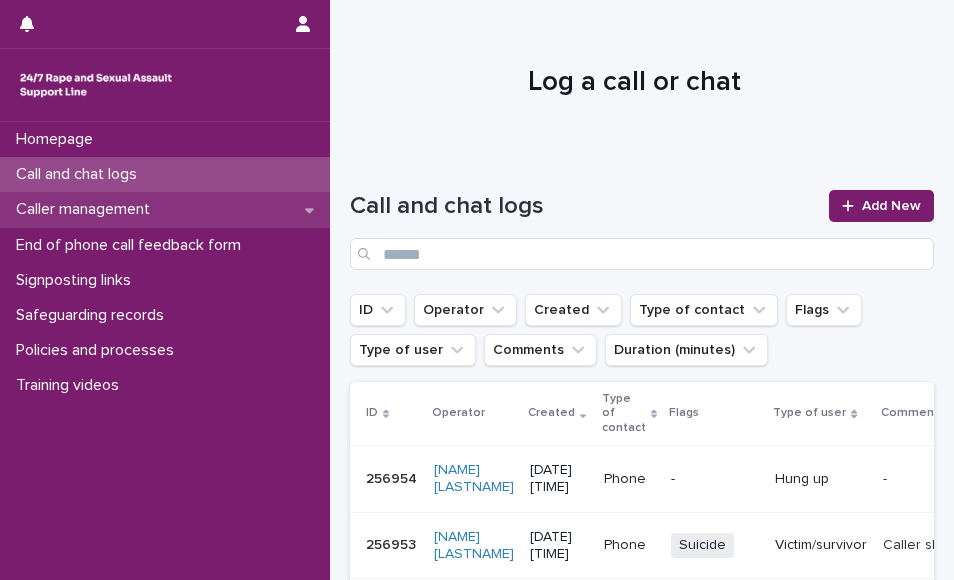 click on "Caller management" at bounding box center (87, 209) 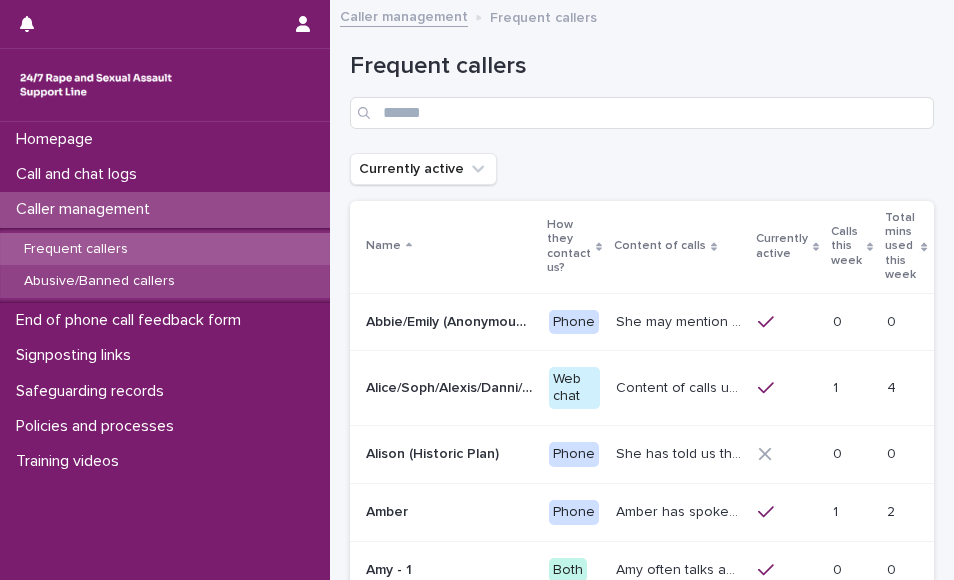 click on "Abusive/Banned callers" at bounding box center (99, 281) 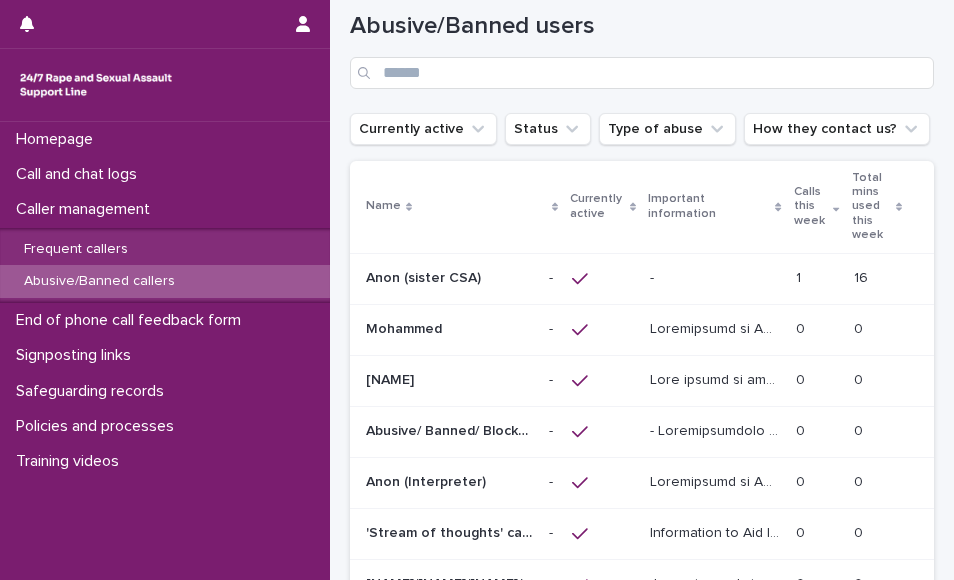 scroll, scrollTop: 120, scrollLeft: 0, axis: vertical 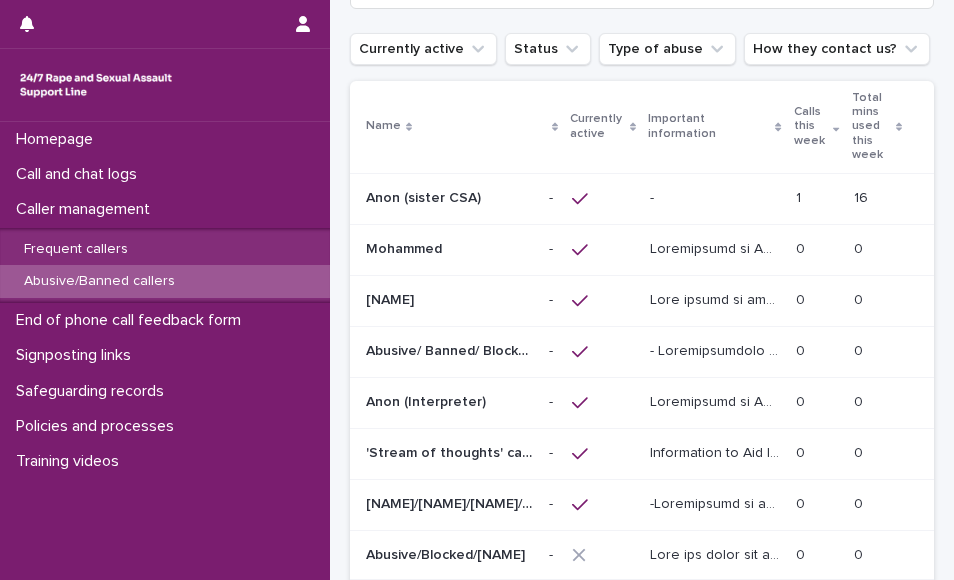 click at bounding box center [603, 198] 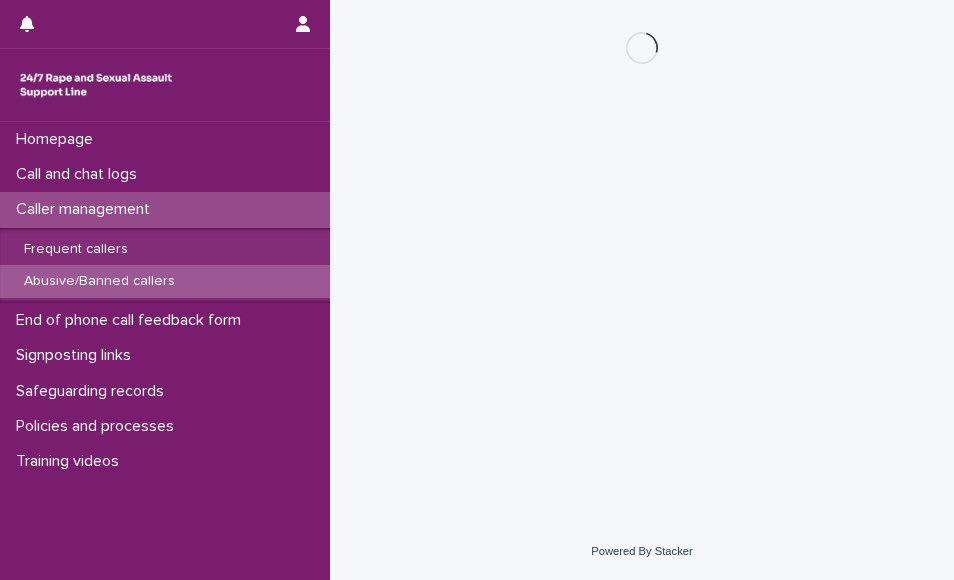 scroll, scrollTop: 0, scrollLeft: 0, axis: both 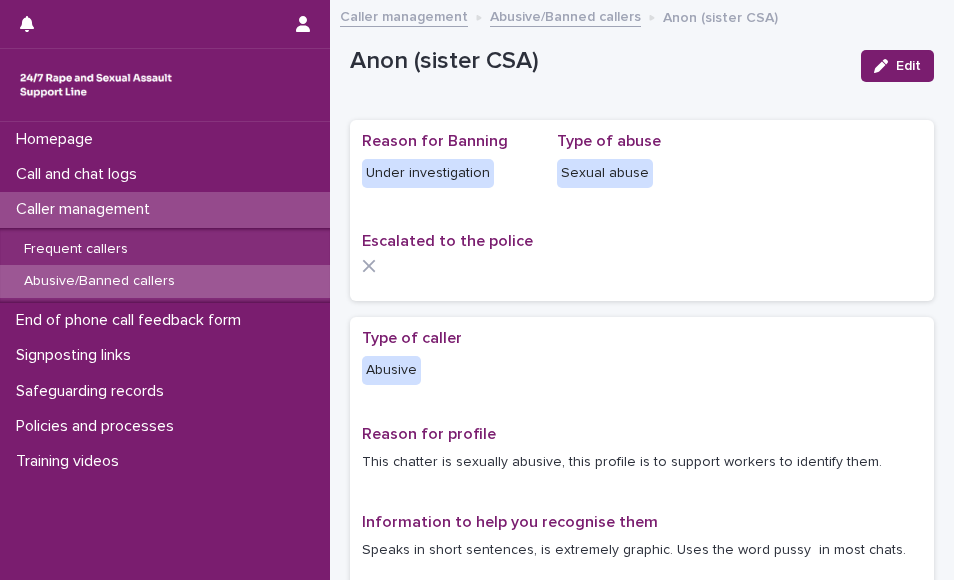 click on "Reason for Banning Under investigation Type of abuse Sexual abuse Escalated to the police" at bounding box center (642, 210) 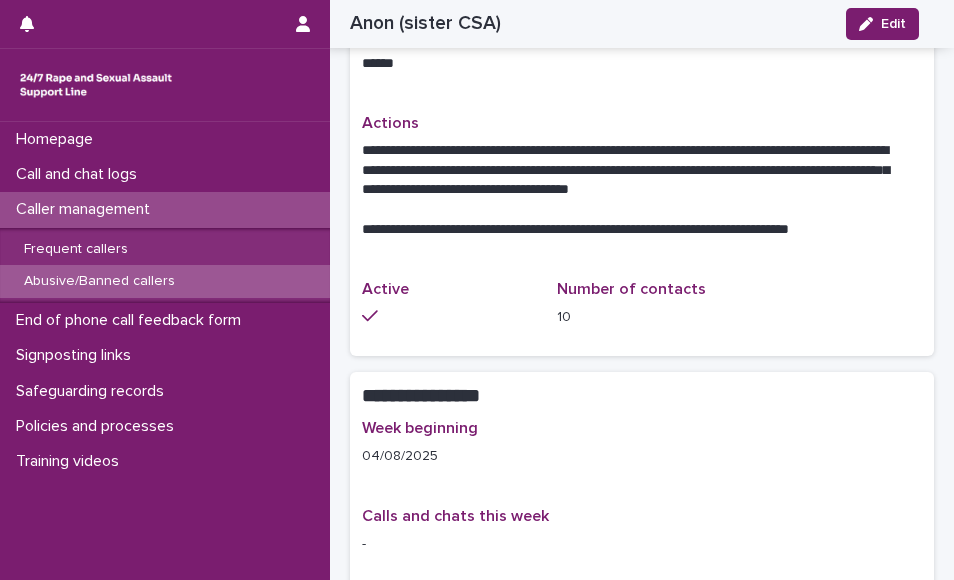 scroll, scrollTop: 920, scrollLeft: 0, axis: vertical 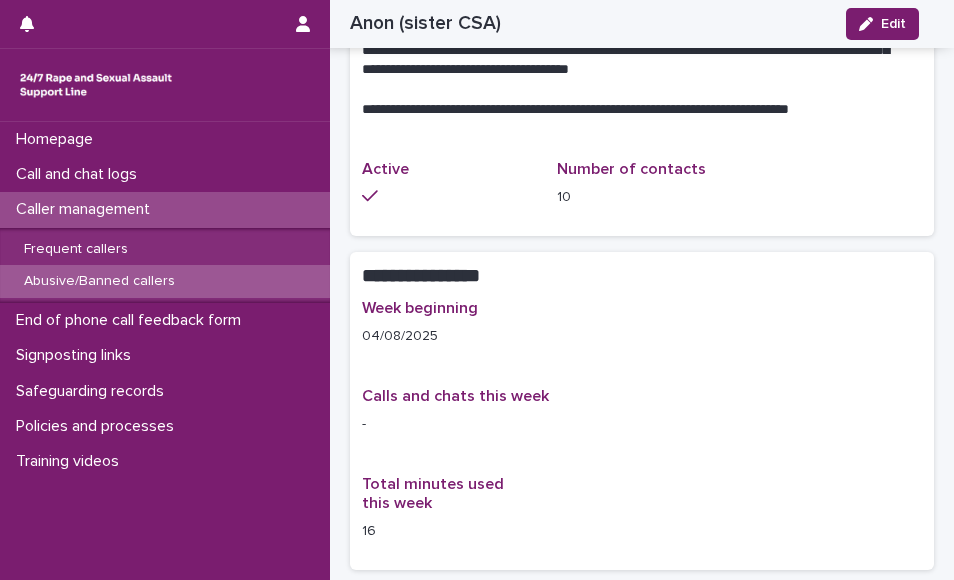 click on "Calls and chats this week  -" at bounding box center [642, 419] 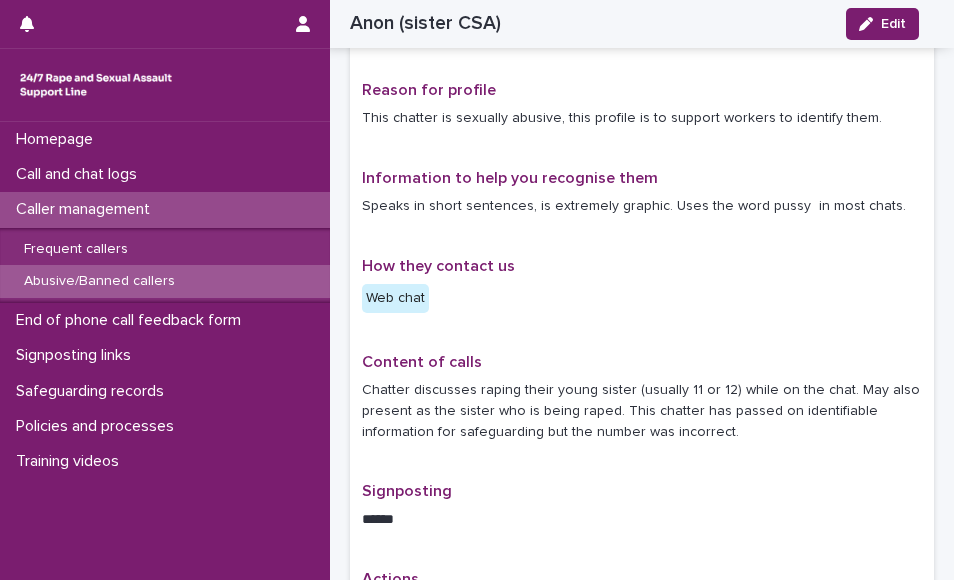 scroll, scrollTop: 240, scrollLeft: 0, axis: vertical 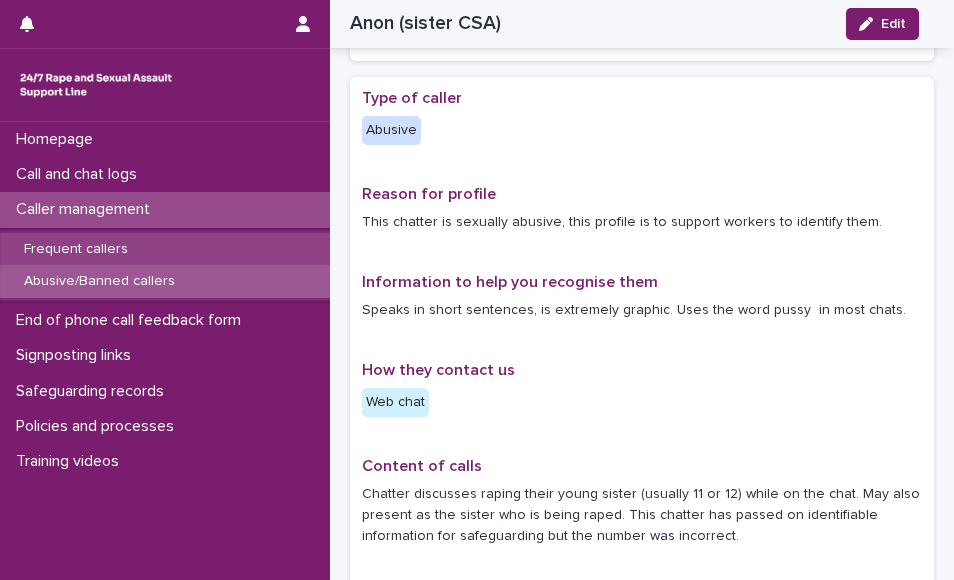 click on "Frequent callers" at bounding box center [165, 249] 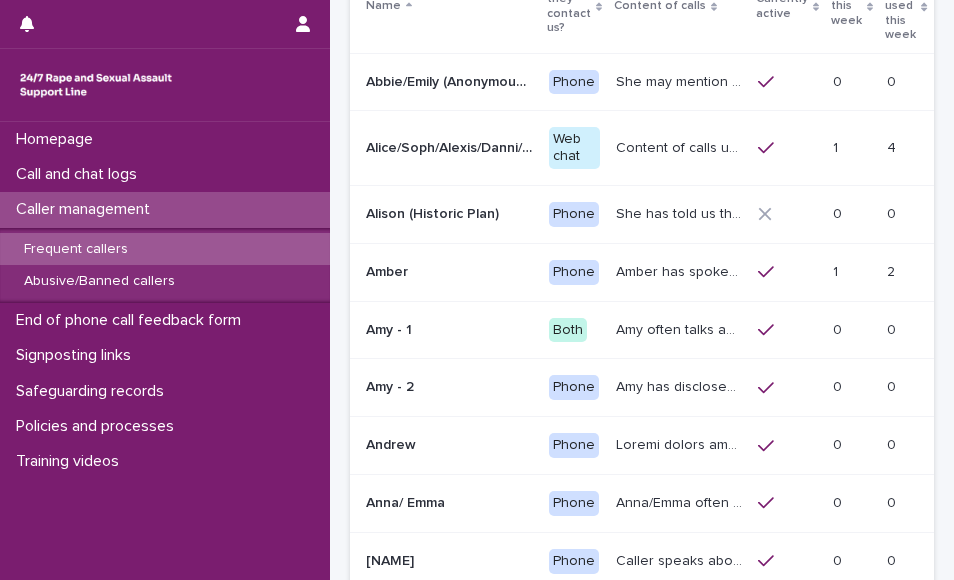 scroll, scrollTop: 0, scrollLeft: 0, axis: both 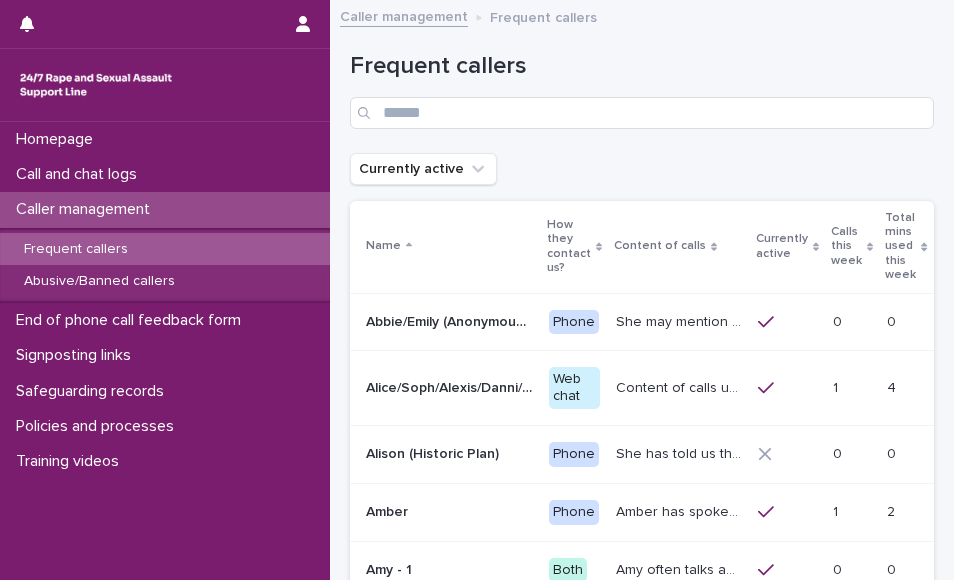 click on "Currently active" at bounding box center (642, 169) 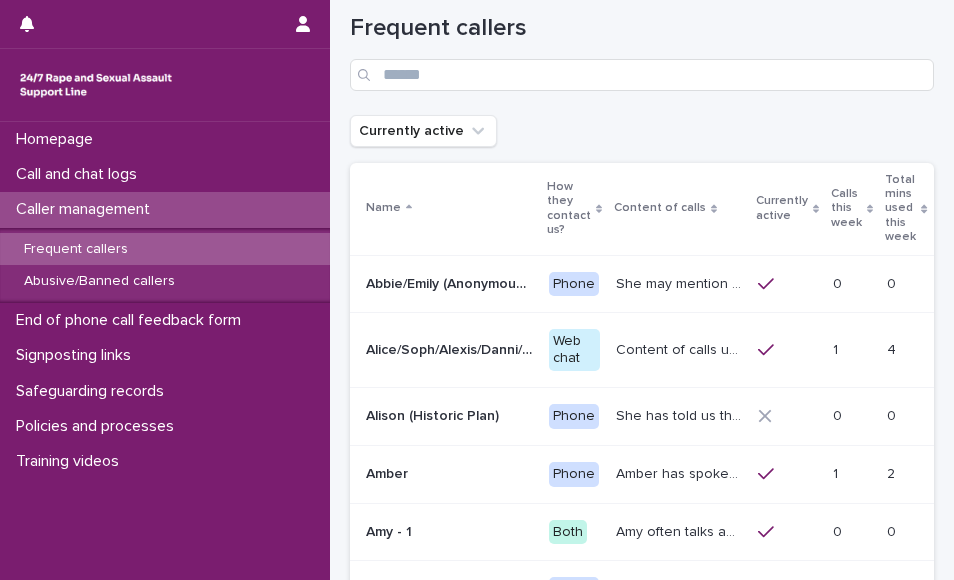scroll, scrollTop: 40, scrollLeft: 0, axis: vertical 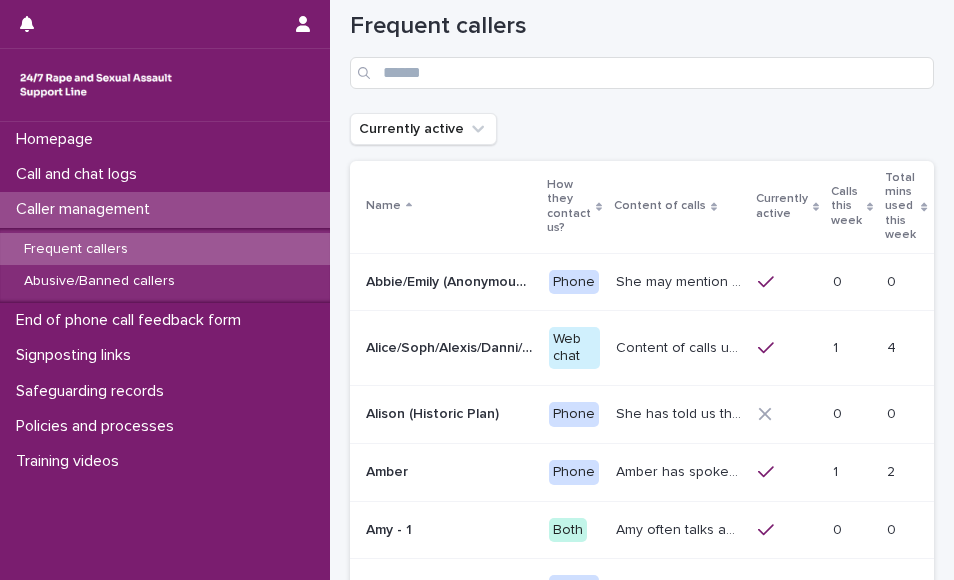 click on "Calls this week" at bounding box center [846, 206] 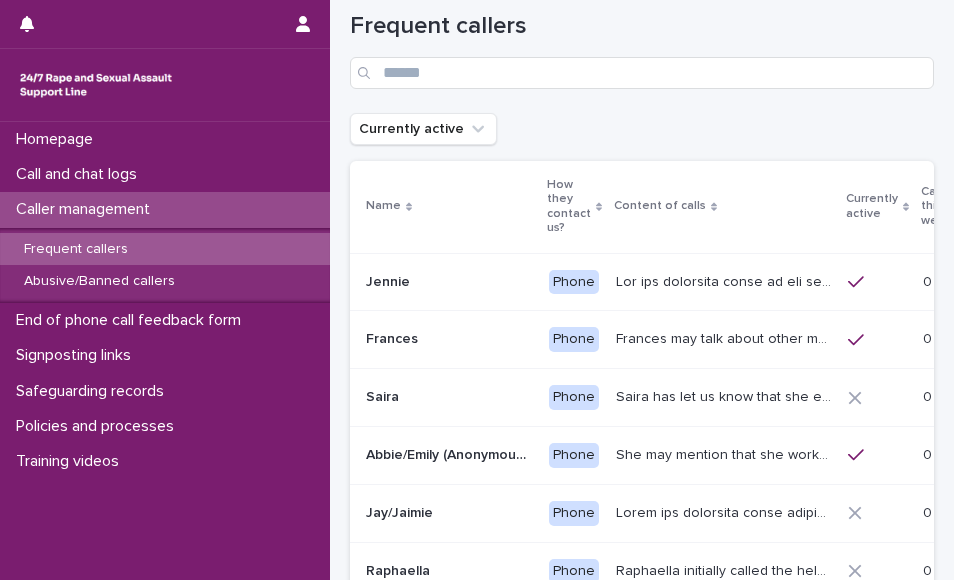 scroll, scrollTop: 28, scrollLeft: 0, axis: vertical 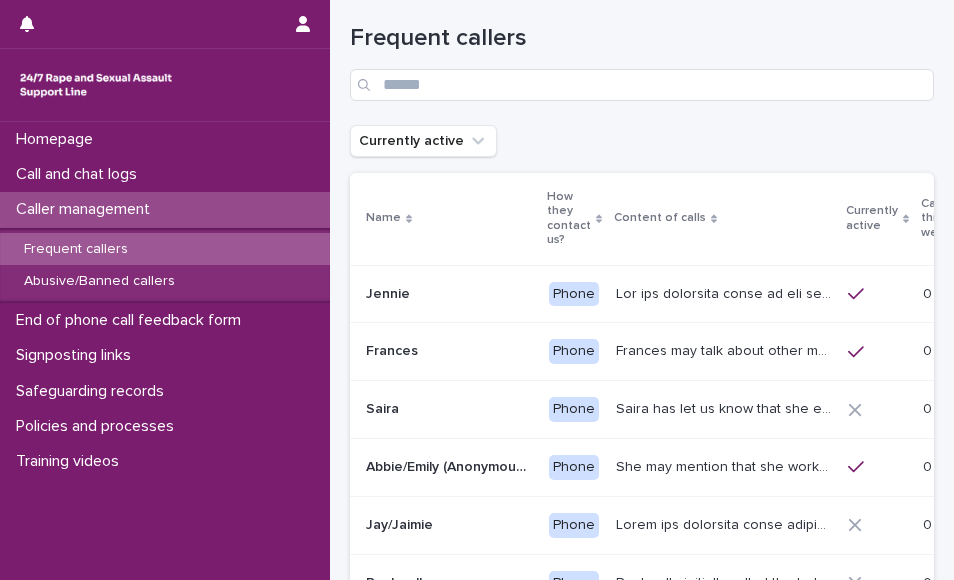 click 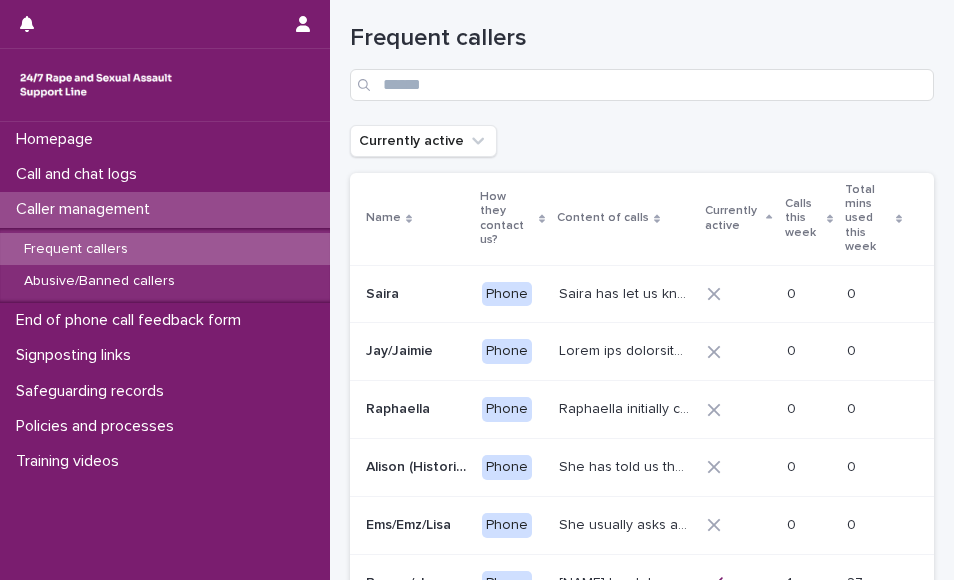 scroll, scrollTop: 24, scrollLeft: 0, axis: vertical 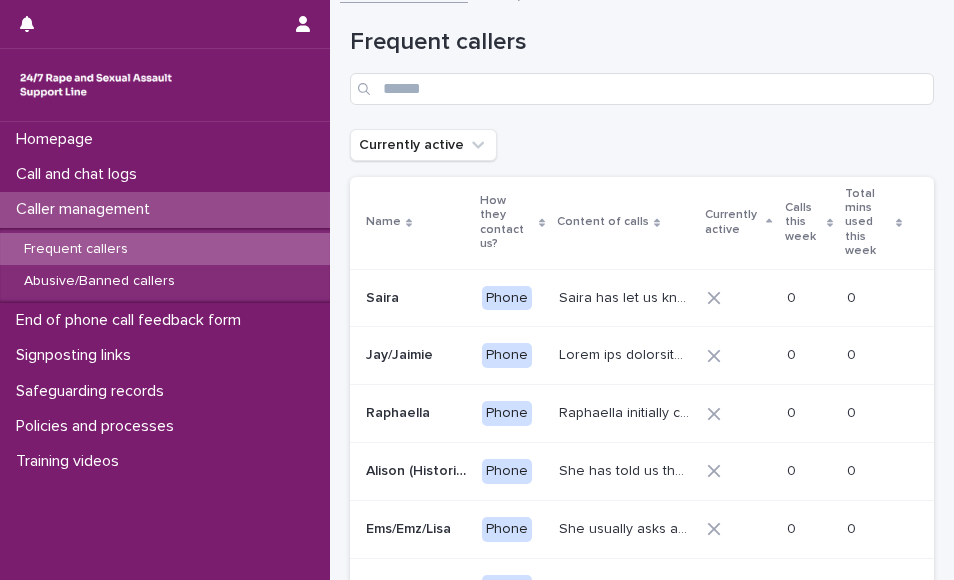 click on "Calls this week" at bounding box center (804, 222) 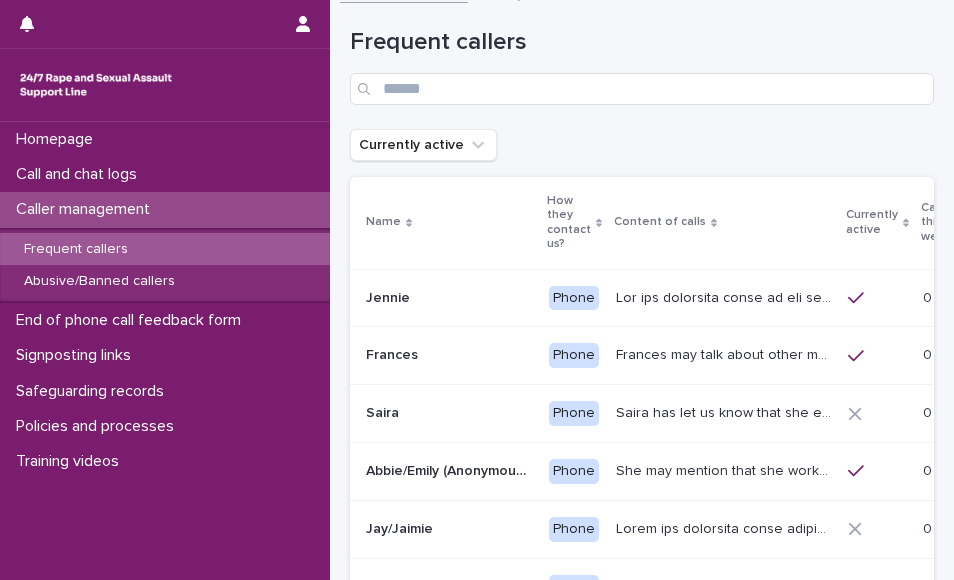 scroll, scrollTop: 28, scrollLeft: 0, axis: vertical 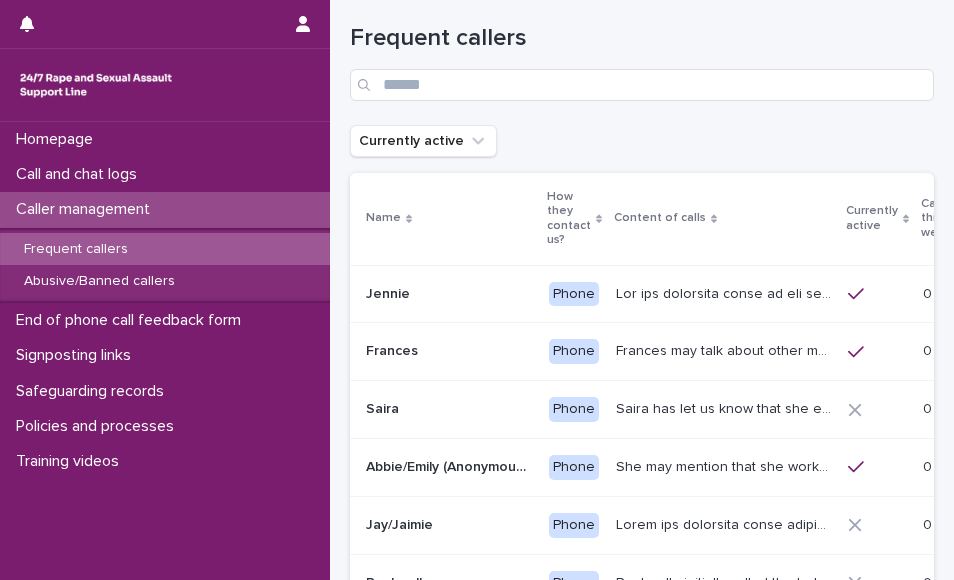 click on "Calls this week" at bounding box center (936, 218) 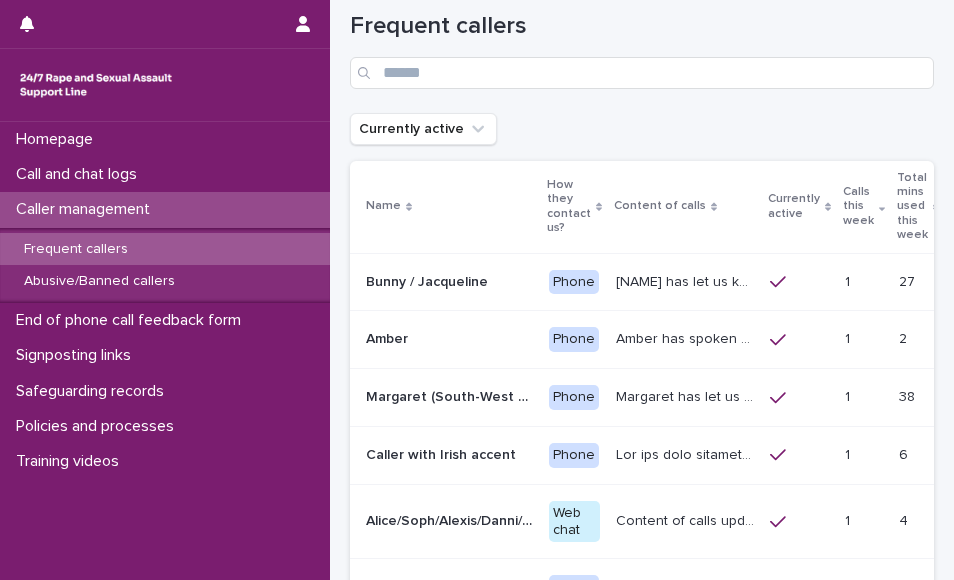 scroll, scrollTop: 80, scrollLeft: 0, axis: vertical 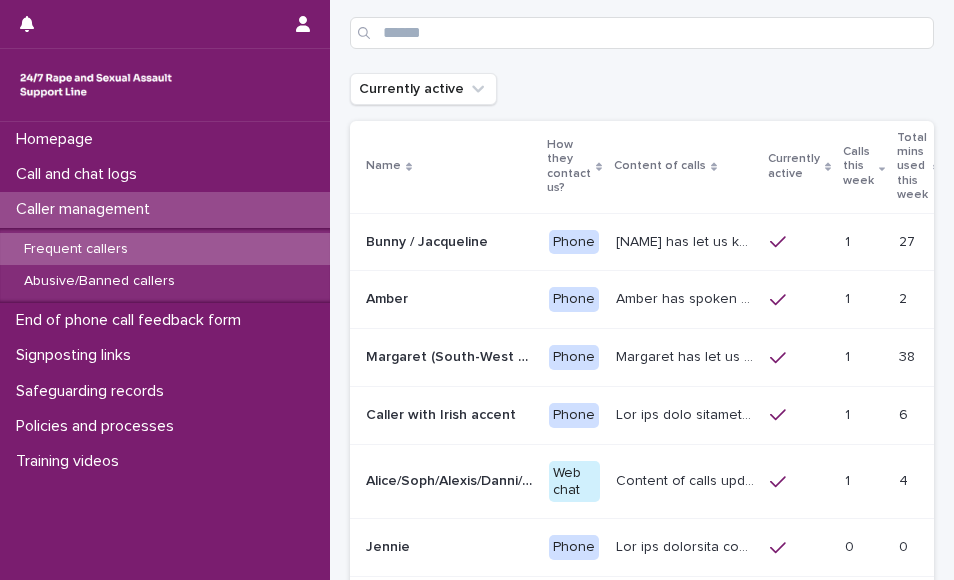 click on "[NAME] has let us know that she is in her 50s, and lives in Devon.
She has talked through experiences of sexual violence including exploitation facilitated by her mum; abuse within her marriage; by her ex-partner's Dad and her landlord [NAME]
[NAME] has disclosed to us that she is experiencing ongoing sexual harassment from [NAME] and he raped her in early June 2024. [NAME] has been arrested but is now on bail. 07/09/24- [NAME] mentioned that [NAME] is on bail until December as it has been extended.
[NAME] often asks the HSW to make sense of her experiences and will say 'why is that?'.
[NAME]'s let us know (14.1.25) that her ex-husband was convicted of storing CSA images. She was not aware of his committing this offence at the time." at bounding box center [687, 240] 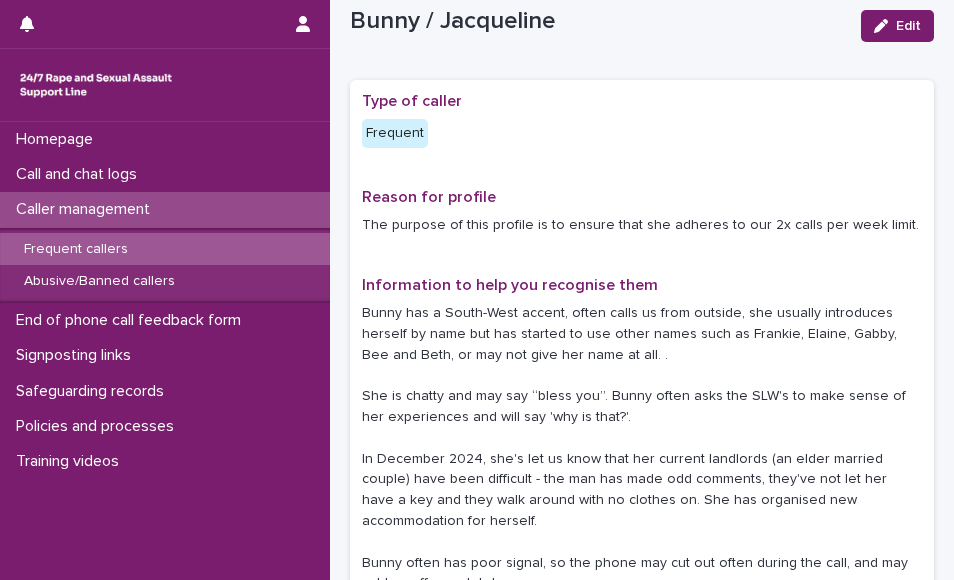 scroll, scrollTop: 120, scrollLeft: 0, axis: vertical 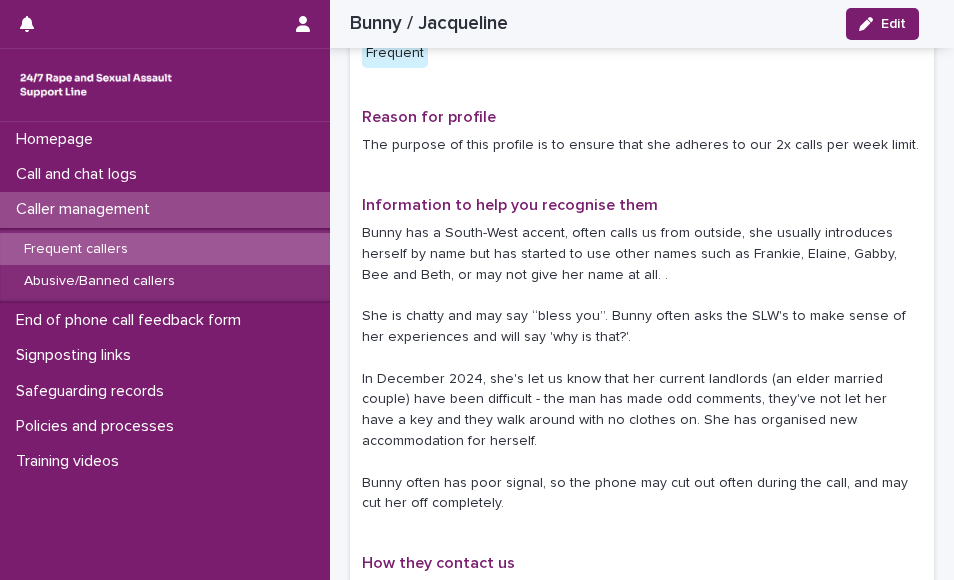 click on "Bunny has a South-West accent, often calls us from outside, she usually introduces herself by name but has started to use other names such as Frankie, Elaine, Gabby, Bee and Beth, or may not give her name at all. .
She is chatty and may say “bless you”. Bunny often asks the SLW's to make sense of her experiences and will say 'why is that?'.
In December 2024, she's let us know that her current landlords (an elder married couple) have been difficult - the man has made odd comments, they've not let her have a key and they walk around with no clothes on. She has organised new accommodation for herself.
Bunny often has poor signal, so the phone may cut out often during the call, and may cut her off completely." at bounding box center [642, 368] 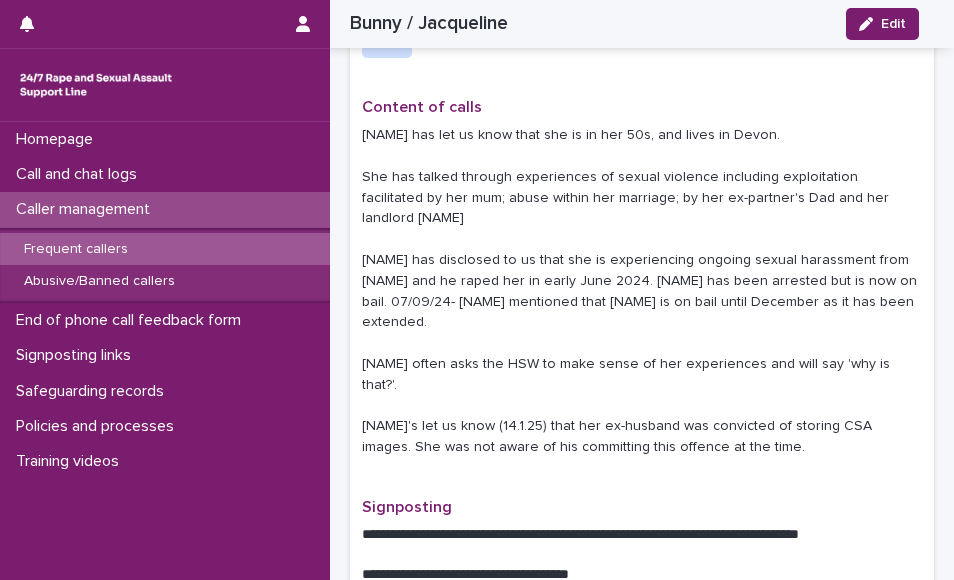 scroll, scrollTop: 680, scrollLeft: 0, axis: vertical 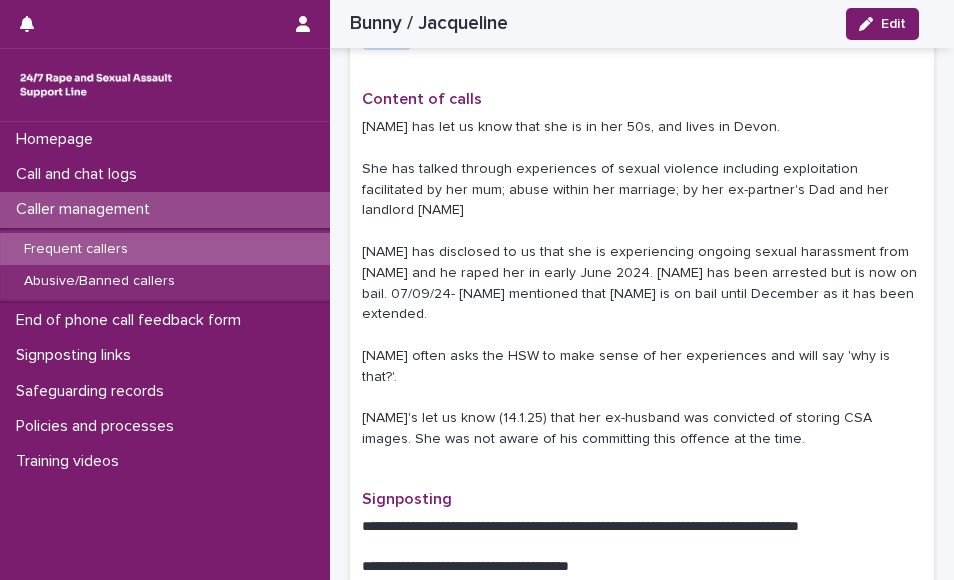 click on "Content of calls" at bounding box center [642, 99] 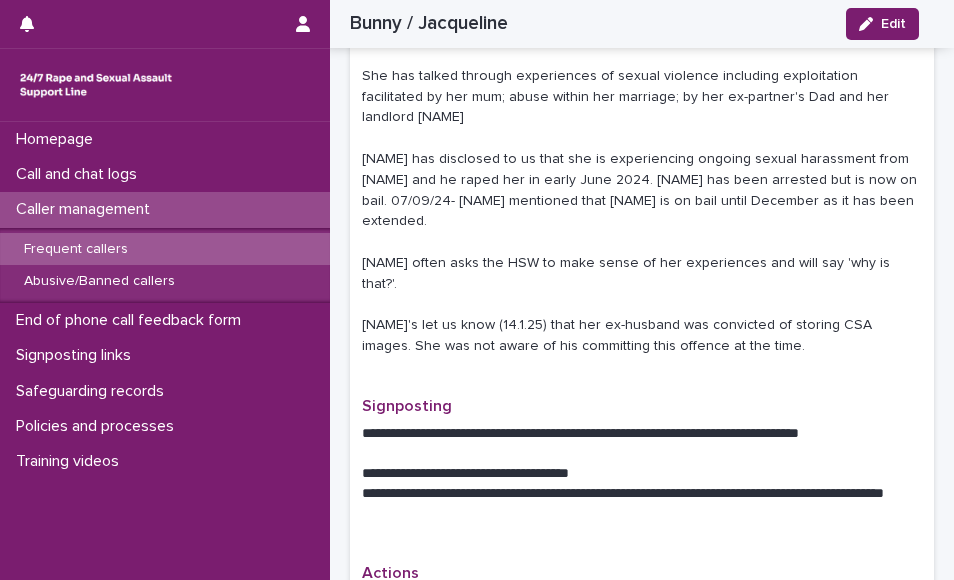 scroll, scrollTop: 800, scrollLeft: 0, axis: vertical 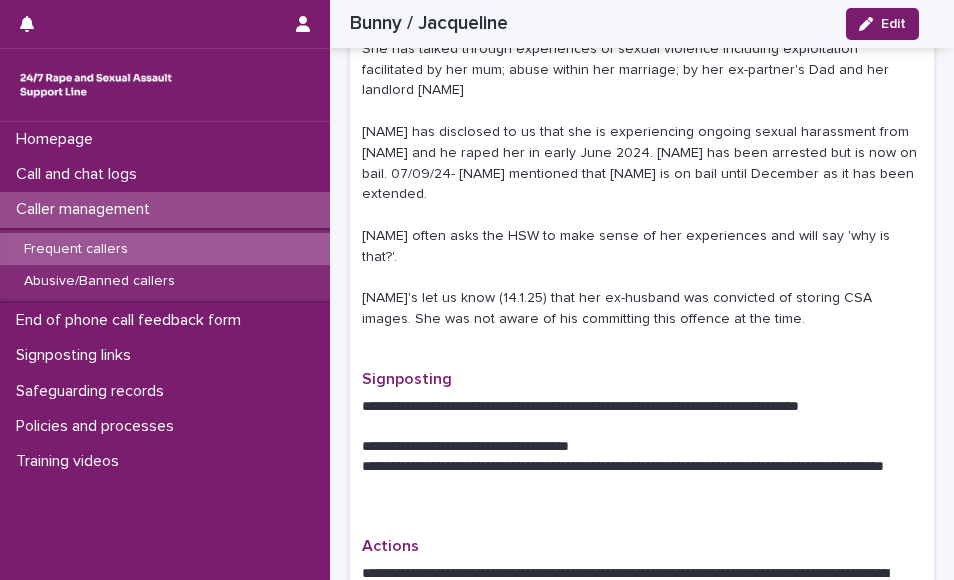 click on "[NAME] has let us know that she is in her 50s, and lives in Devon.
She has talked through experiences of sexual violence including exploitation facilitated by her mum; abuse within her marriage; by her ex-partner's Dad and her landlord [NAME]
[NAME] has disclosed to us that she is experiencing ongoing sexual harassment from [NAME] and he raped her in early June 2024. [NAME] has been arrested but is now on bail. 07/09/24- [NAME] mentioned that [NAME] is on bail until December as it has been extended.
[NAME] often asks the HSW to make sense of her experiences and will say 'why is that?'.
[NAME]'s let us know (14.1.25) that her ex-husband was convicted of storing CSA images. She was not aware of his committing this offence at the time." at bounding box center [642, 163] 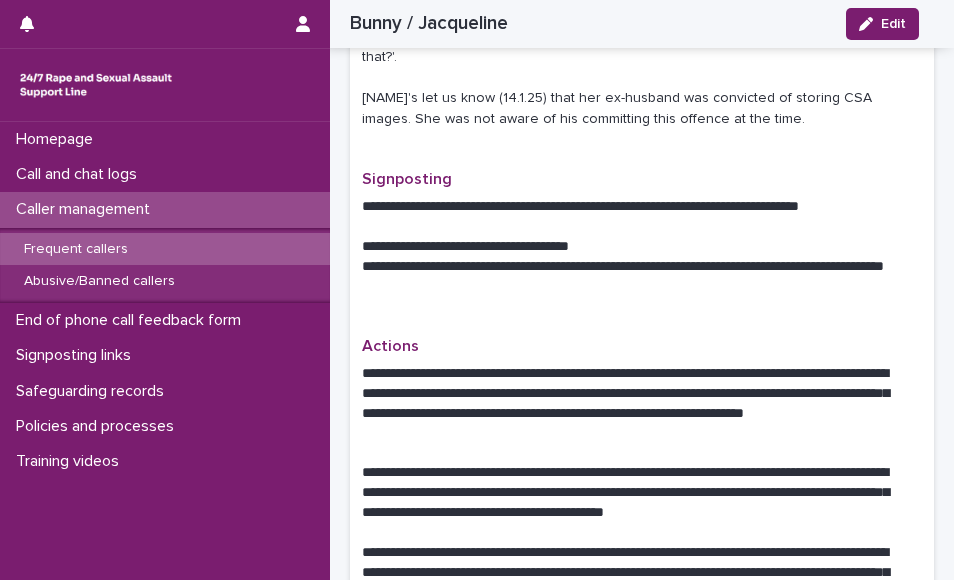 scroll, scrollTop: 1040, scrollLeft: 0, axis: vertical 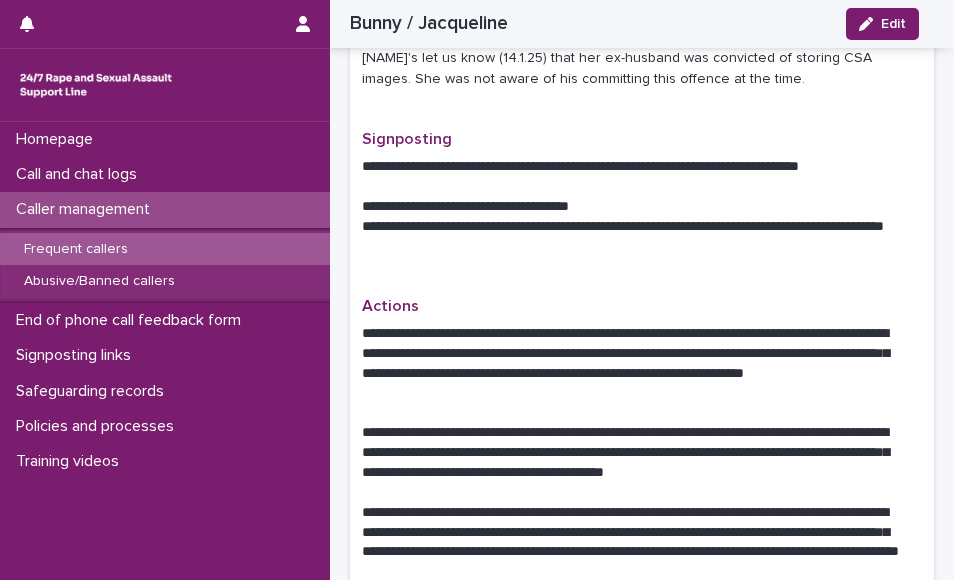 click on "Frequent callers" at bounding box center [76, 249] 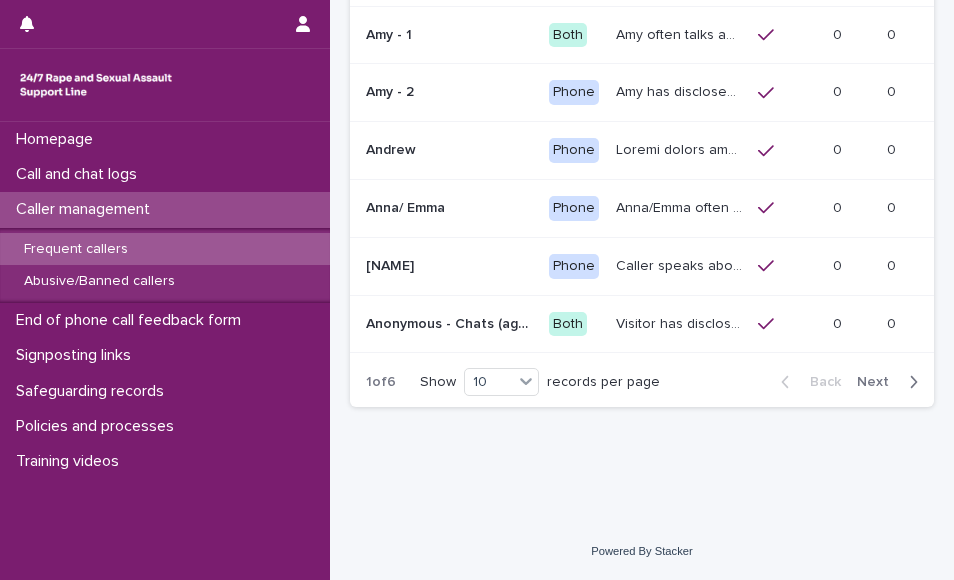 scroll, scrollTop: 0, scrollLeft: 0, axis: both 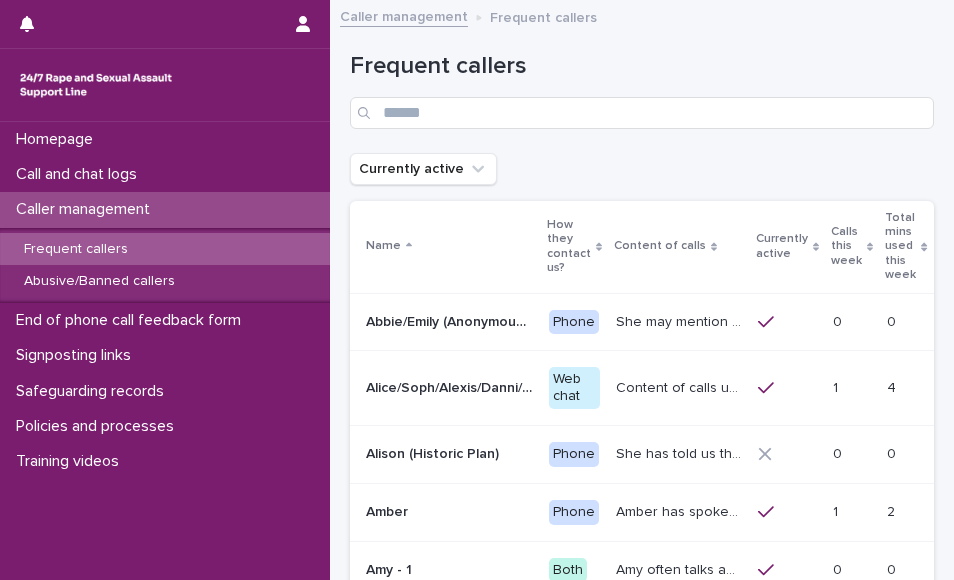 click on "Content of calls update 10/05/25
This caller discloses different sexual violence they have experienced, it is usually recent.
More recently they have been disclosing sexual violence perpetrated by a gang/group of perpetrators. Alongside what they have already disclosed.
They have mentioned having suicidal thoughts and also attempts.
They have also disclosed on multiple contacts that they are currently getting treated for cancer (Chemotherapy).
Chatter uses a variety of names like Alice, Soph, Alexis, Danni, Scarlet, Katy, Hannah, Lucy, Alana, Cara.
Chatter will present in different ways.  She sometimes discusses being raped or experiencing domestic abuse by their partner / another perpetrator, or experiencing ritual abuse.
She will also often chat about some kind of loss, the loss of a child, her mum etc." at bounding box center (681, 386) 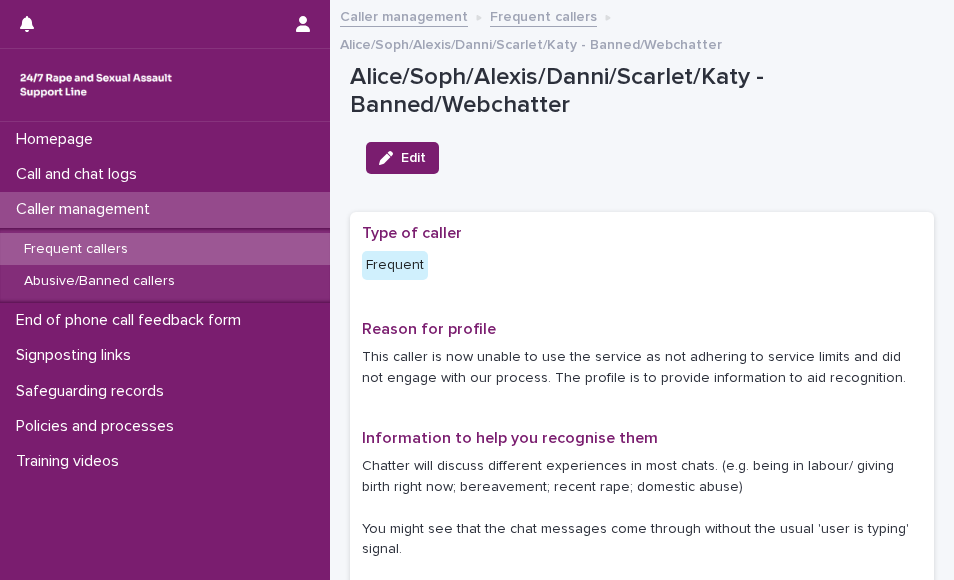 click on "This caller is now unable to use the service as not adhering to service limits and did not engage with our process. The profile is to provide information to aid recognition." at bounding box center [642, 368] 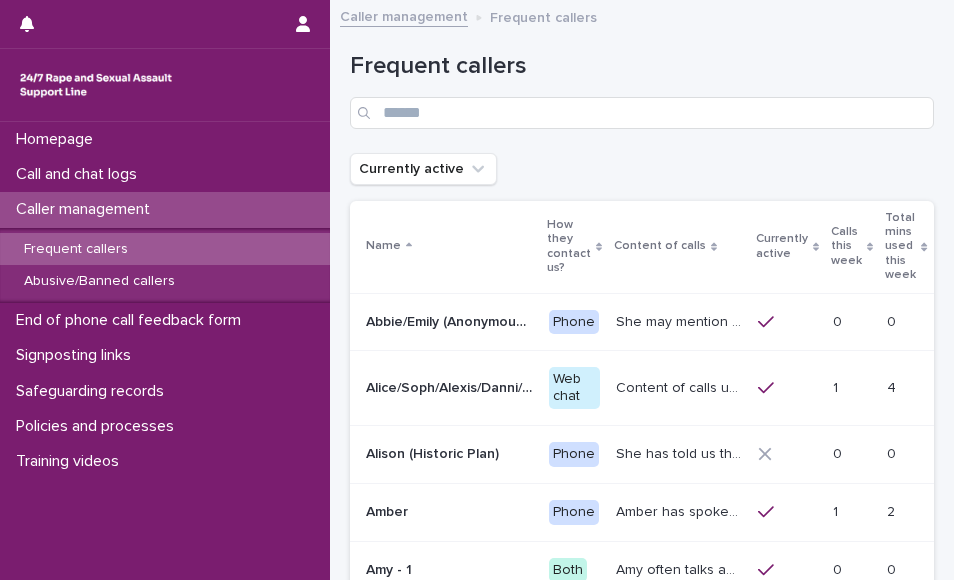 click 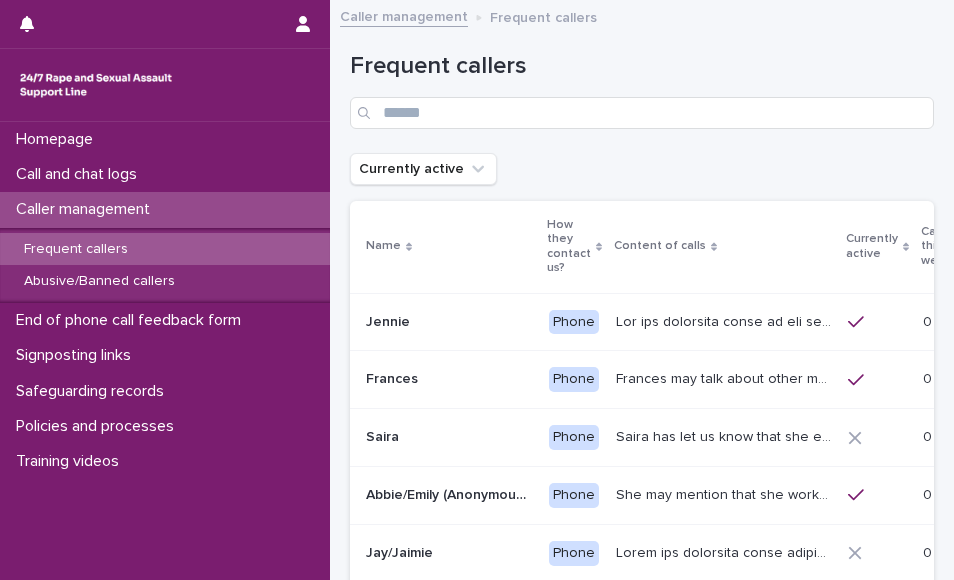 click on "Calls this week" at bounding box center [936, 246] 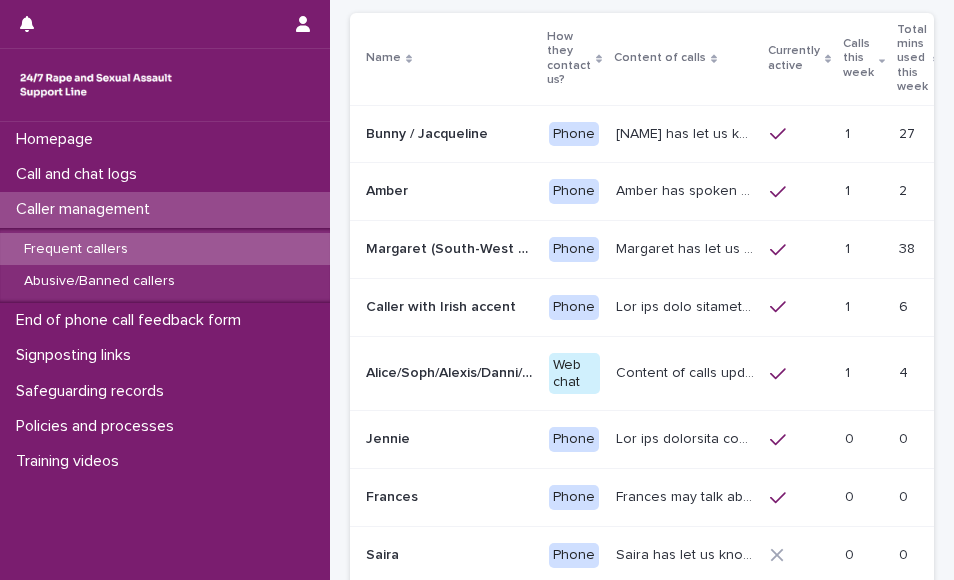 scroll, scrollTop: 186, scrollLeft: 0, axis: vertical 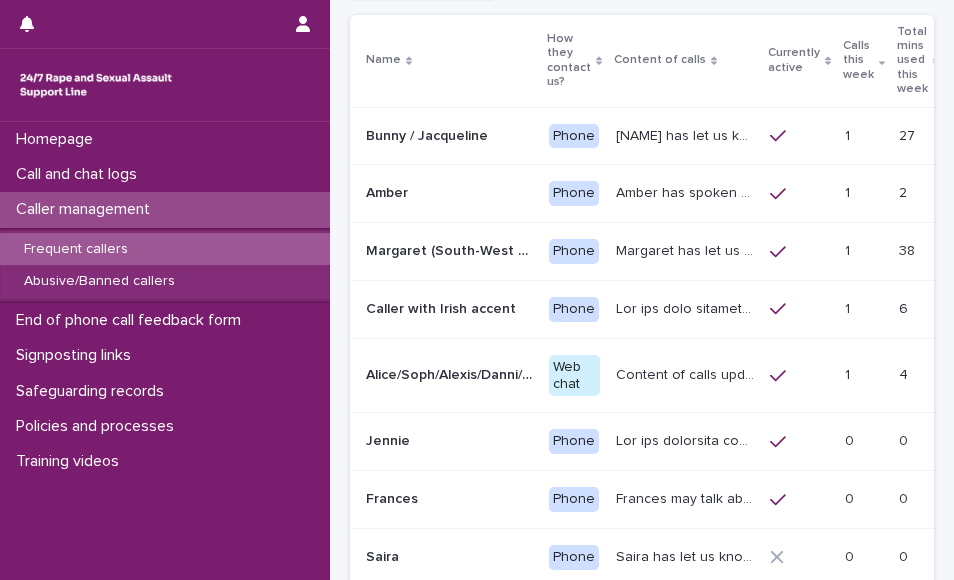 click on "Margaret has let us know that she experienced child sexual abuse by a doctor. She was raped by her ex-partner, who also subjected her to physical abuse. She met this ex-partner online. Last year, she described that he is still contacting her. She had to move into a shelter for a year.
She is a widow, and describes the relationship with her late husband as positive. She has described feeling lonely and isolated." at bounding box center [687, 249] 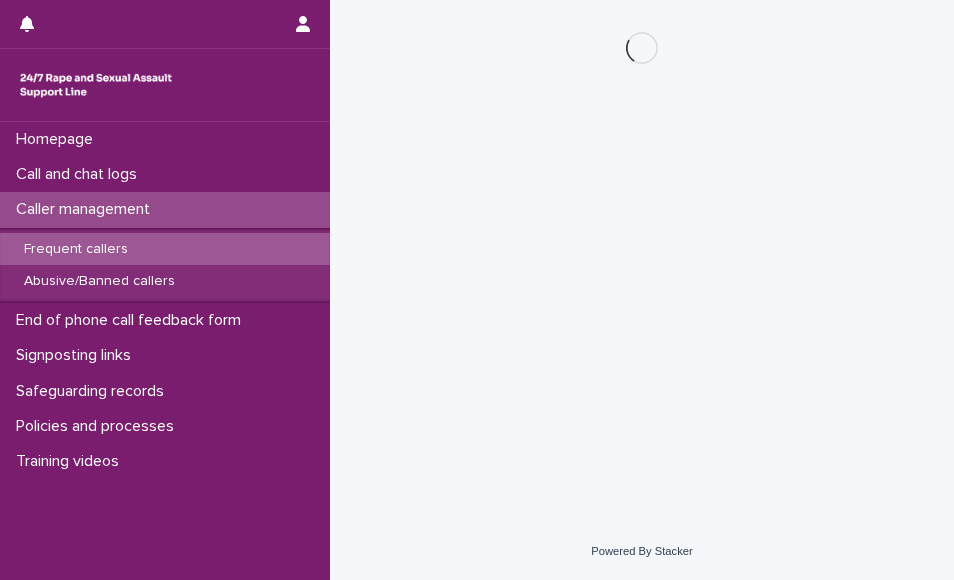scroll, scrollTop: 0, scrollLeft: 0, axis: both 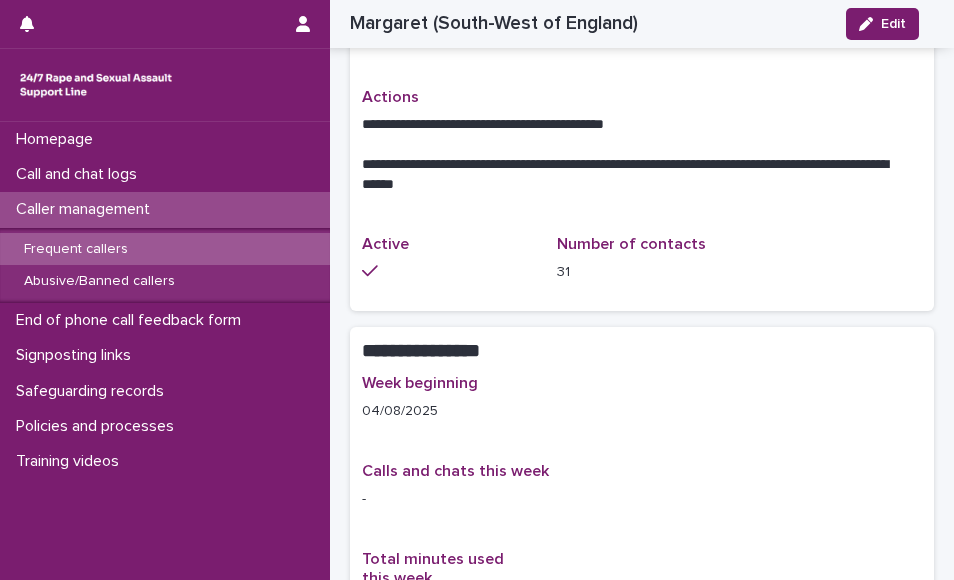 click on "Frequent callers" at bounding box center [76, 249] 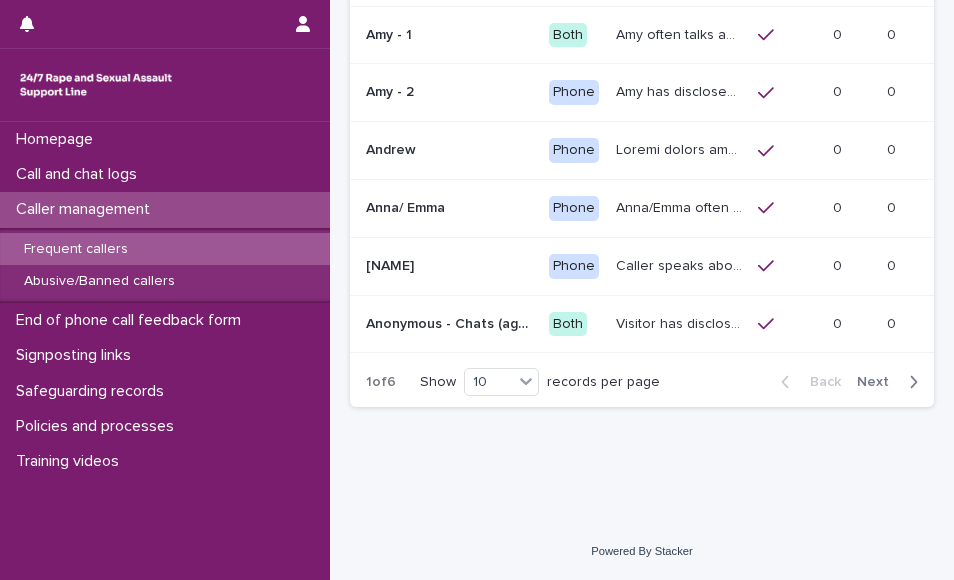 scroll, scrollTop: 0, scrollLeft: 0, axis: both 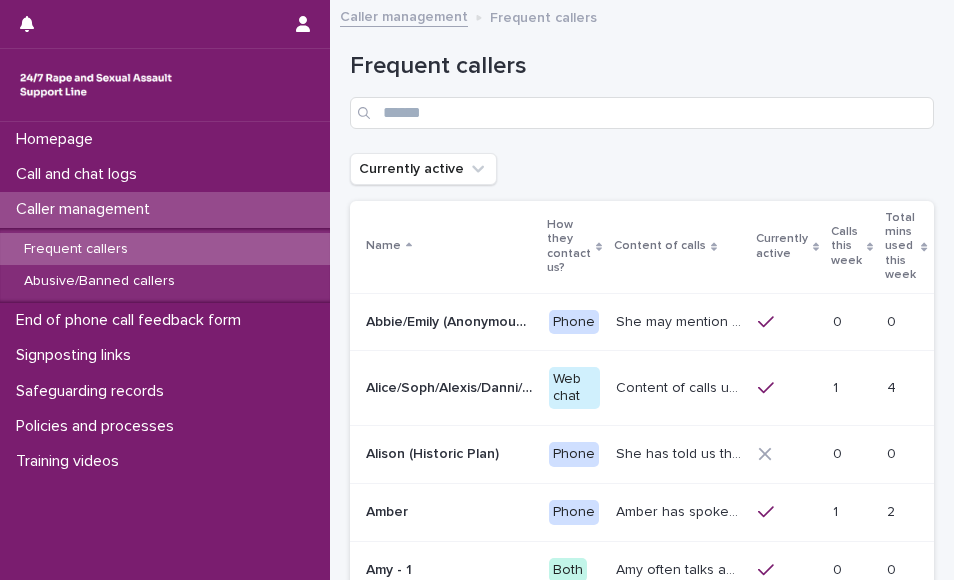 click 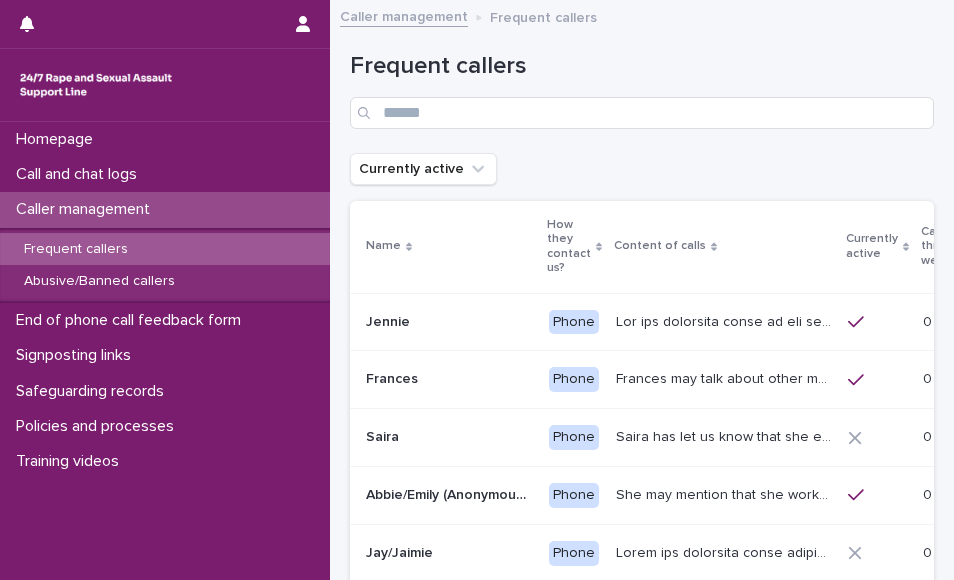 click on "Calls this week" at bounding box center (942, 246) 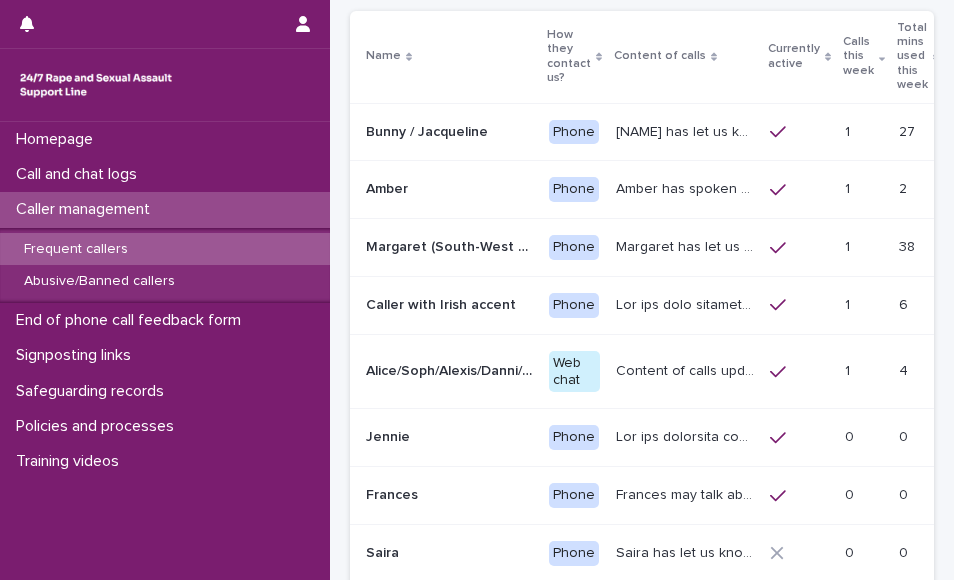 scroll, scrollTop: 202, scrollLeft: 0, axis: vertical 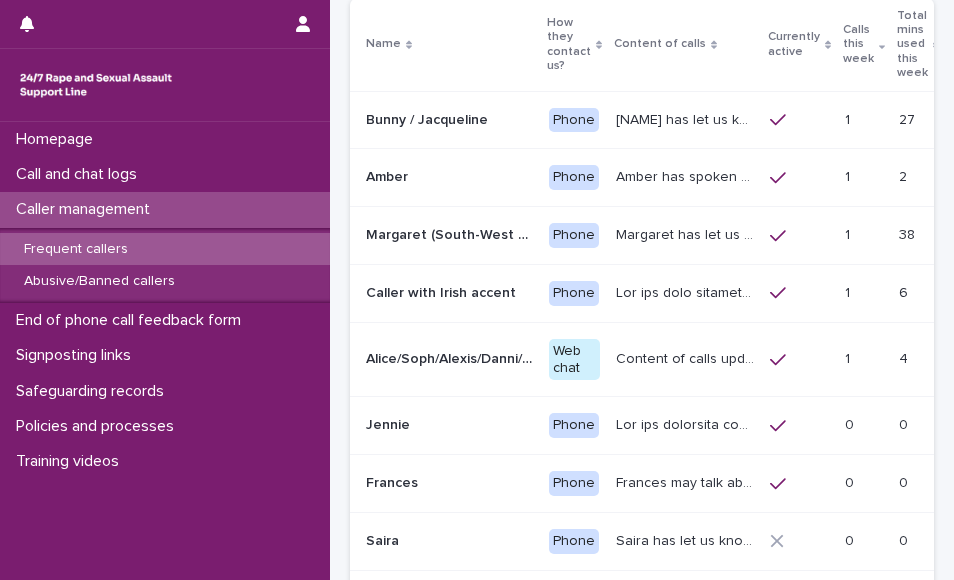 click on "Content of calls update 10/05/25
This caller discloses different sexual violence they have experienced, it is usually recent.
More recently they have been disclosing sexual violence perpetrated by a gang/group of perpetrators. Alongside what they have already disclosed.
They have mentioned having suicidal thoughts and also attempts.
They have also disclosed on multiple contacts that they are currently getting treated for cancer (Chemotherapy).
Chatter uses a variety of names like Alice, Soph, Alexis, Danni, Scarlet, Katy, Hannah, Lucy, Alana, Cara.
Chatter will present in different ways.  She sometimes discusses being raped or experiencing domestic abuse by their partner / another perpetrator, or experiencing ritual abuse.
She will also often chat about some kind of loss, the loss of a child, her mum etc." at bounding box center (687, 357) 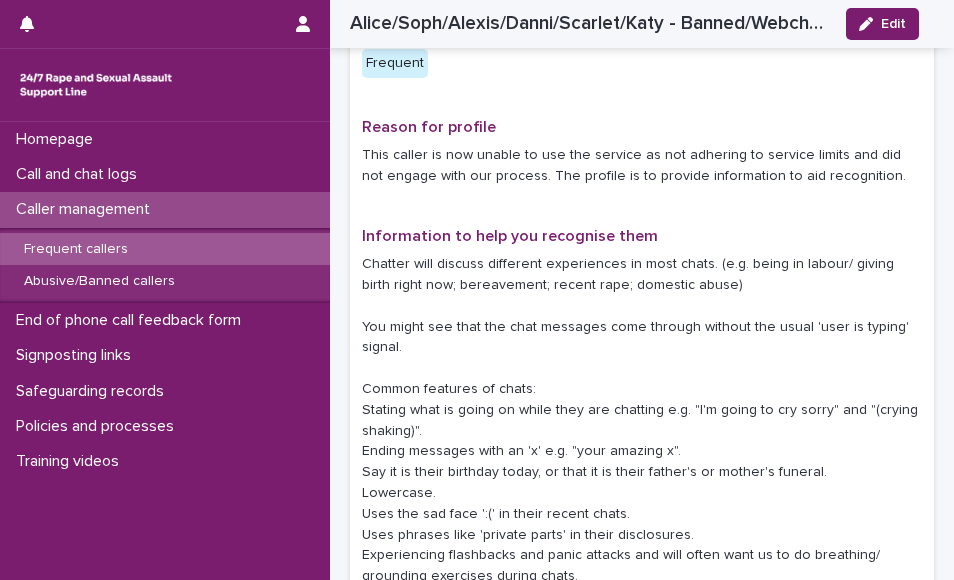 scroll, scrollTop: 240, scrollLeft: 0, axis: vertical 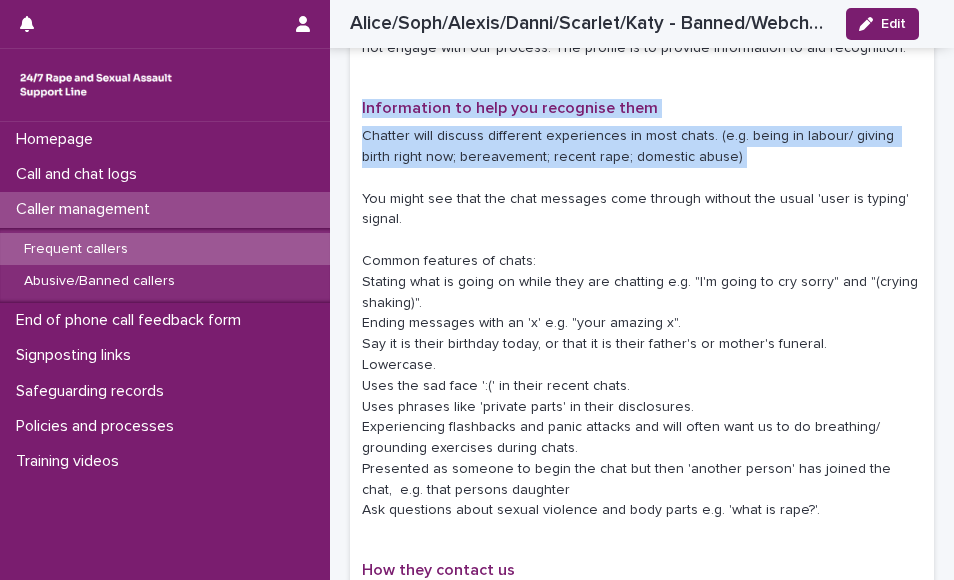 drag, startPoint x: 833, startPoint y: 187, endPoint x: 941, endPoint y: 62, distance: 165.19383 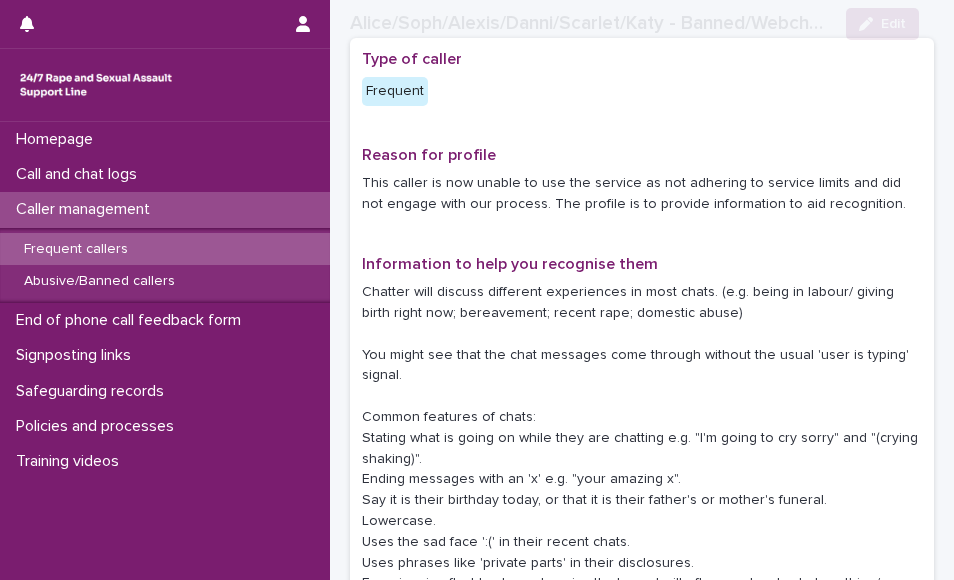 scroll, scrollTop: 498, scrollLeft: 0, axis: vertical 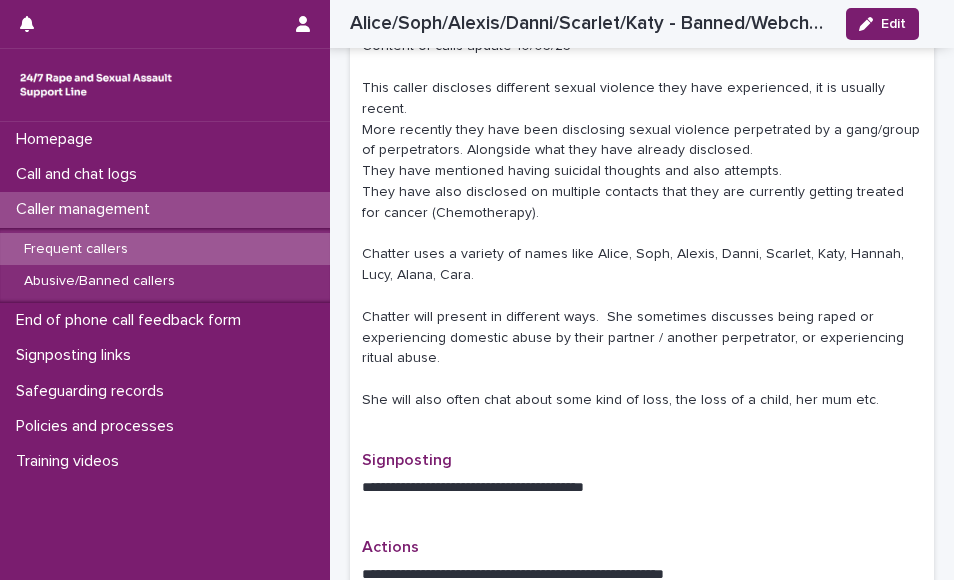 click on "Frequent callers" at bounding box center [76, 249] 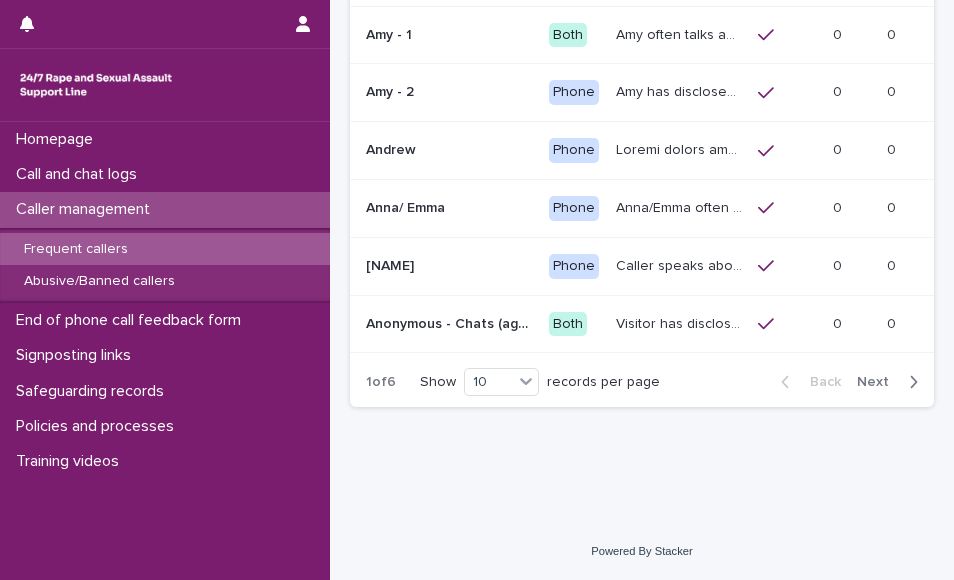 scroll, scrollTop: 0, scrollLeft: 0, axis: both 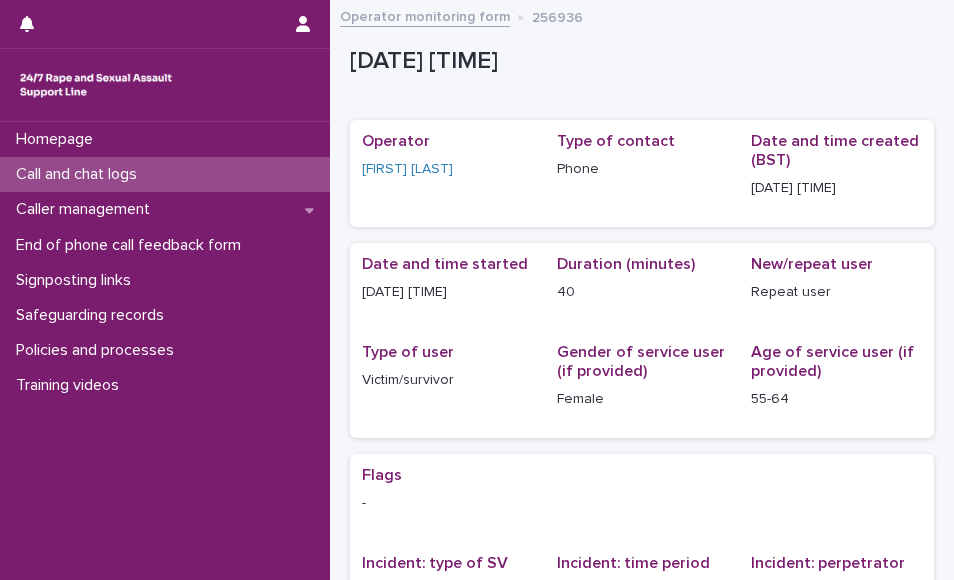 click on "Call and chat logs" at bounding box center (80, 174) 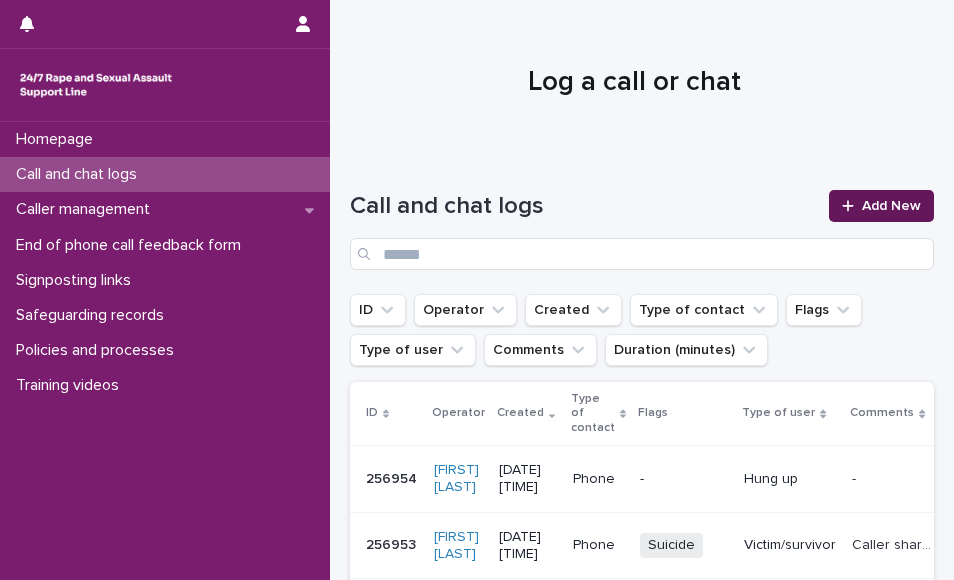 click on "Add New" at bounding box center (881, 206) 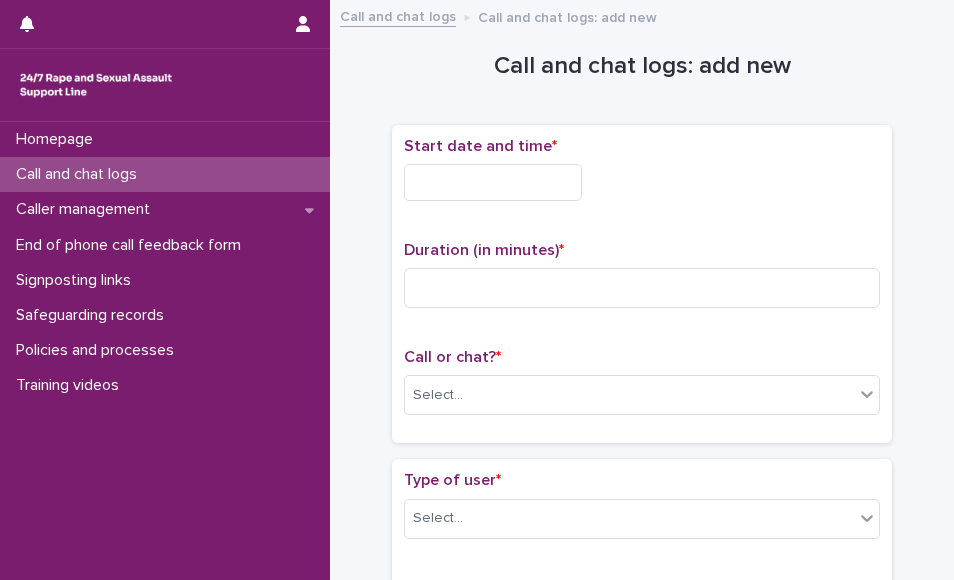 click at bounding box center [493, 182] 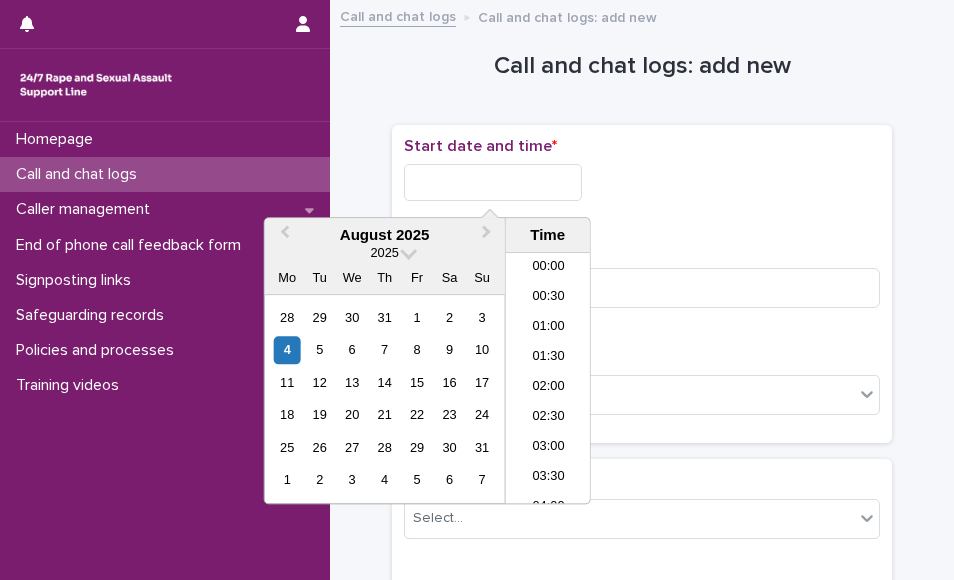 scroll, scrollTop: 1190, scrollLeft: 0, axis: vertical 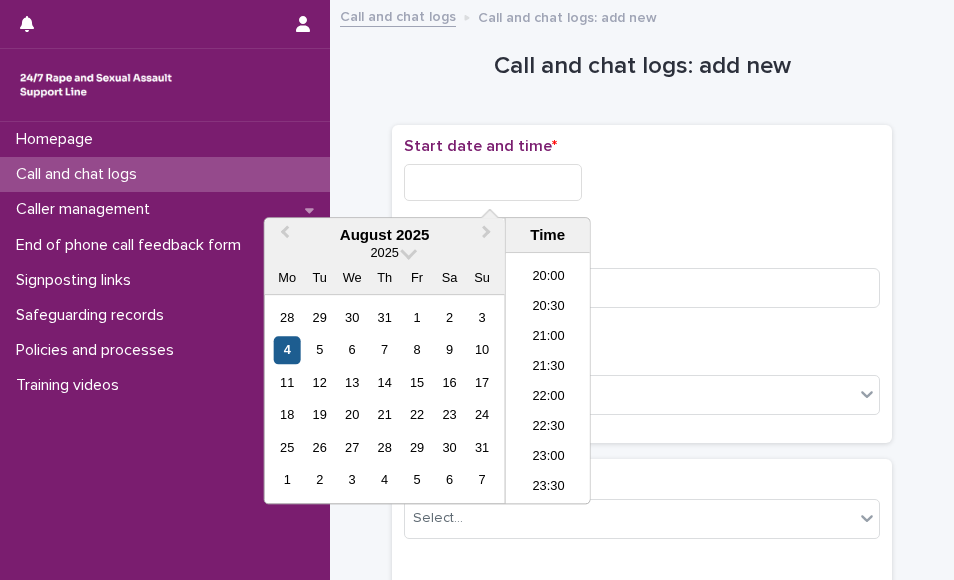 click on "4" at bounding box center (287, 350) 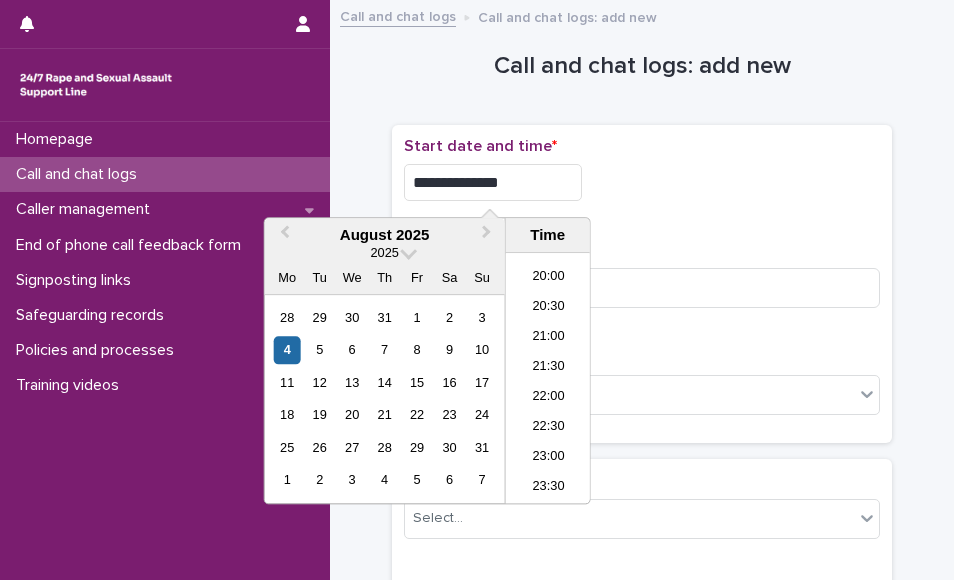 click on "**********" at bounding box center [493, 182] 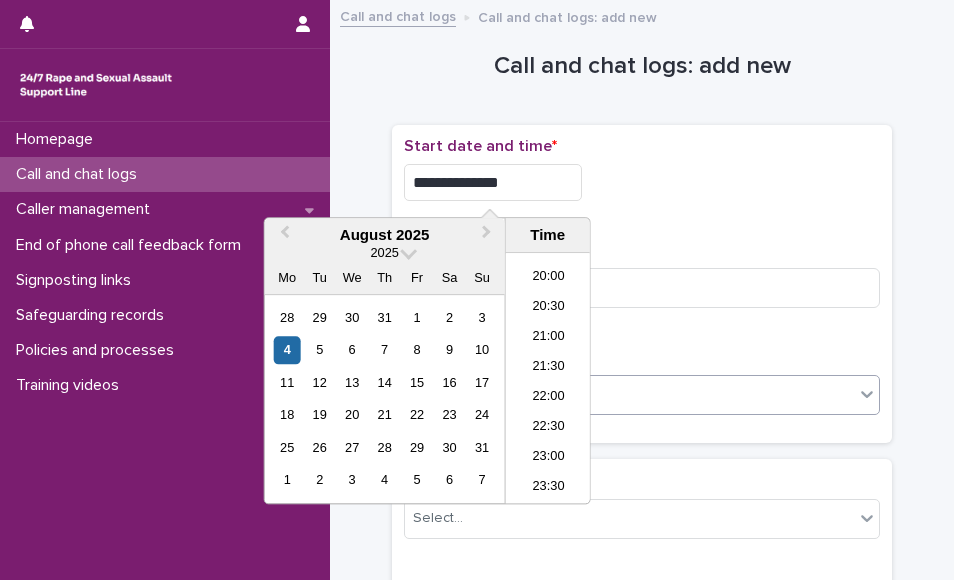 type on "**********" 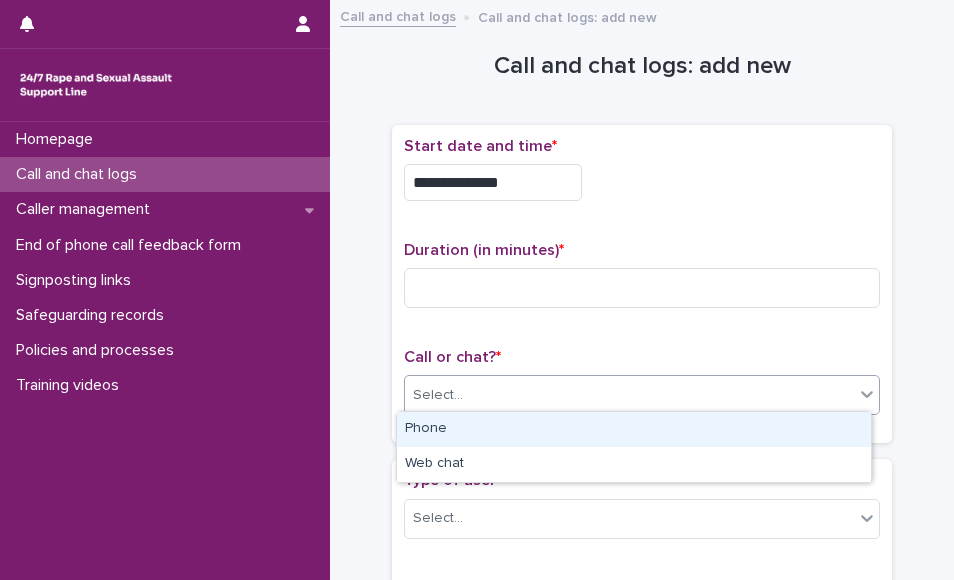 click on "Phone" at bounding box center [634, 429] 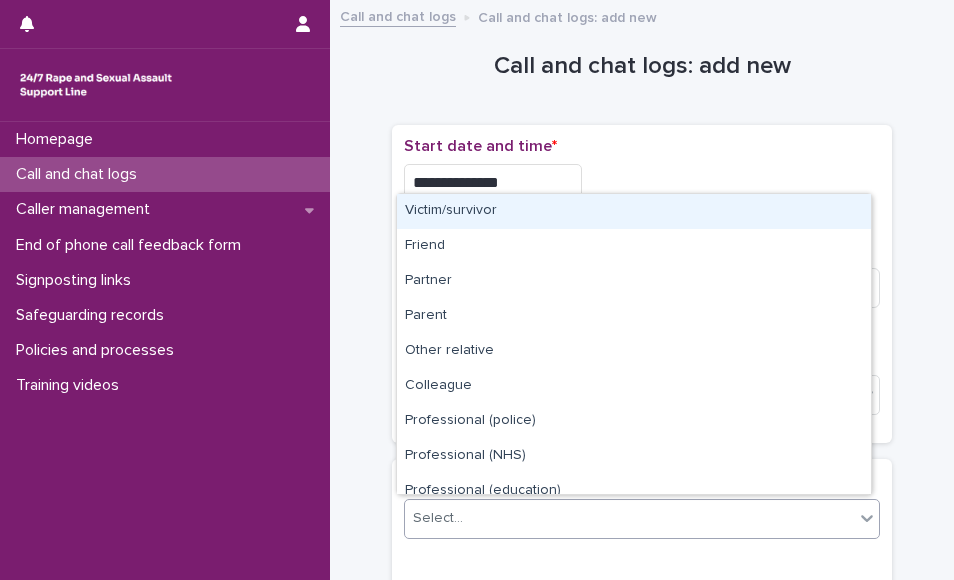 click on "Select..." at bounding box center [629, 518] 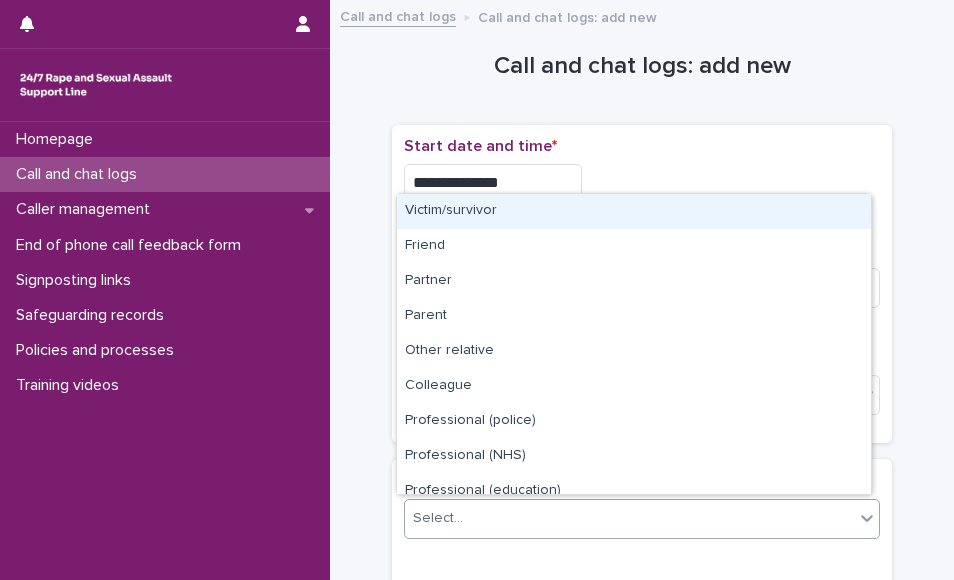 click on "Victim/survivor" at bounding box center (634, 211) 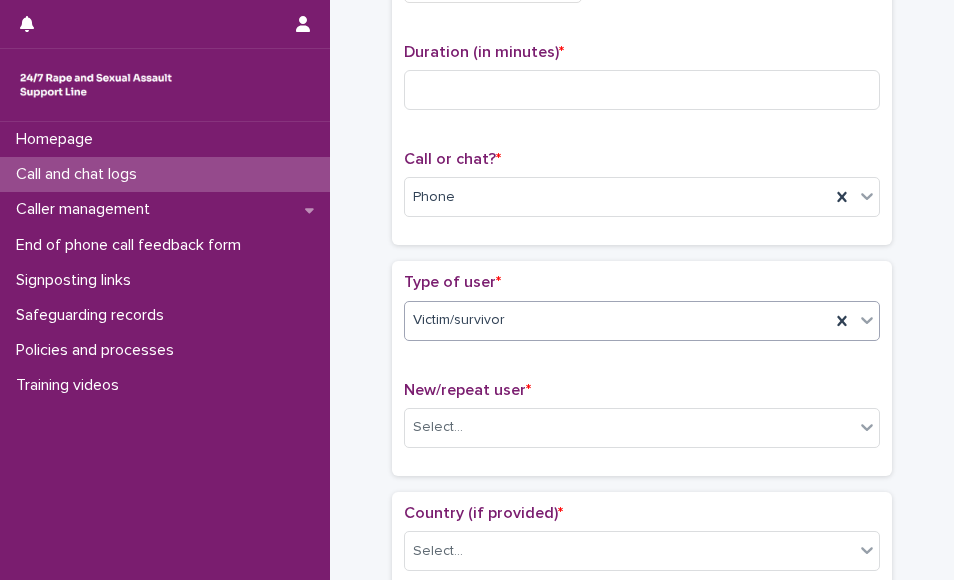 scroll, scrollTop: 240, scrollLeft: 0, axis: vertical 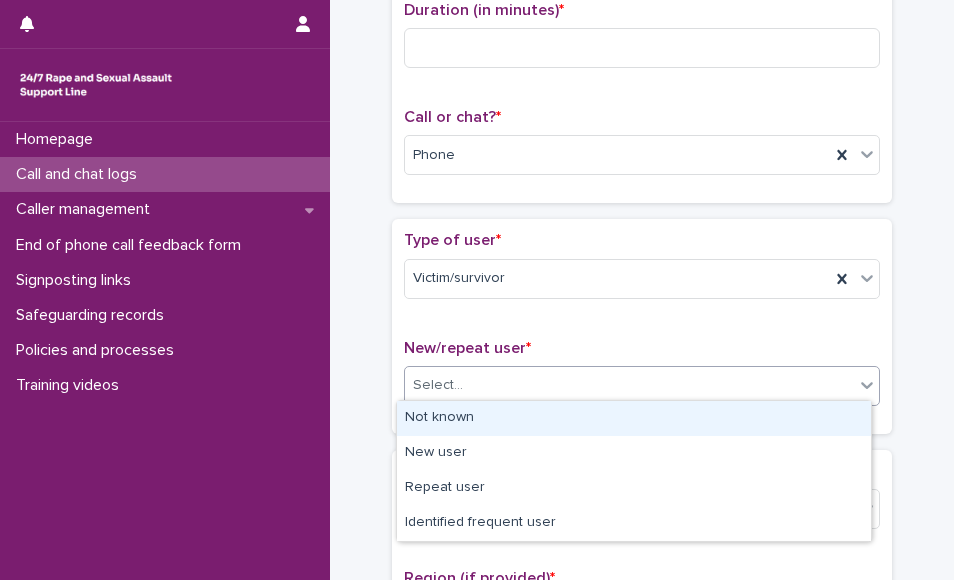 click on "Select..." at bounding box center [629, 385] 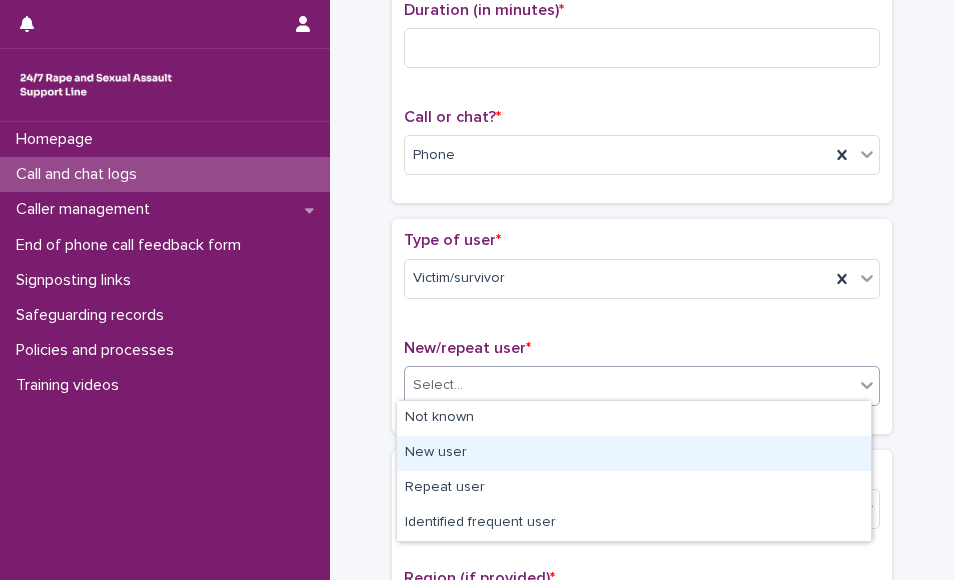 click on "New user" at bounding box center [634, 453] 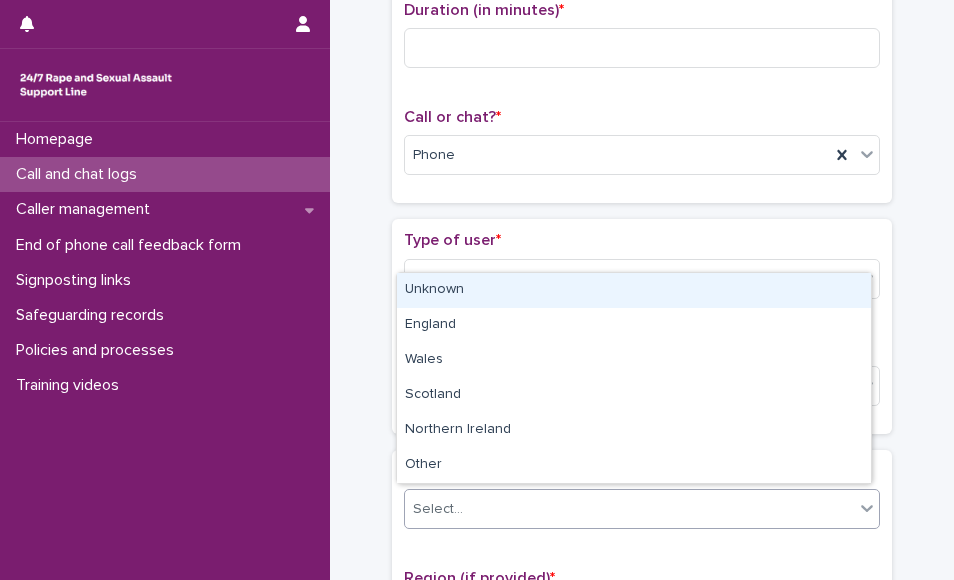click on "Select..." at bounding box center [629, 509] 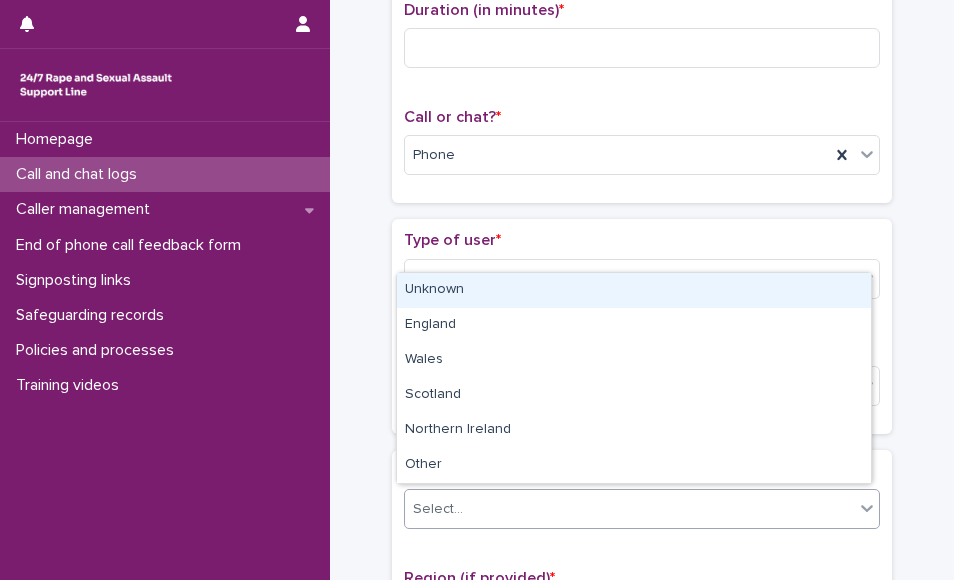 click on "Unknown" at bounding box center (634, 290) 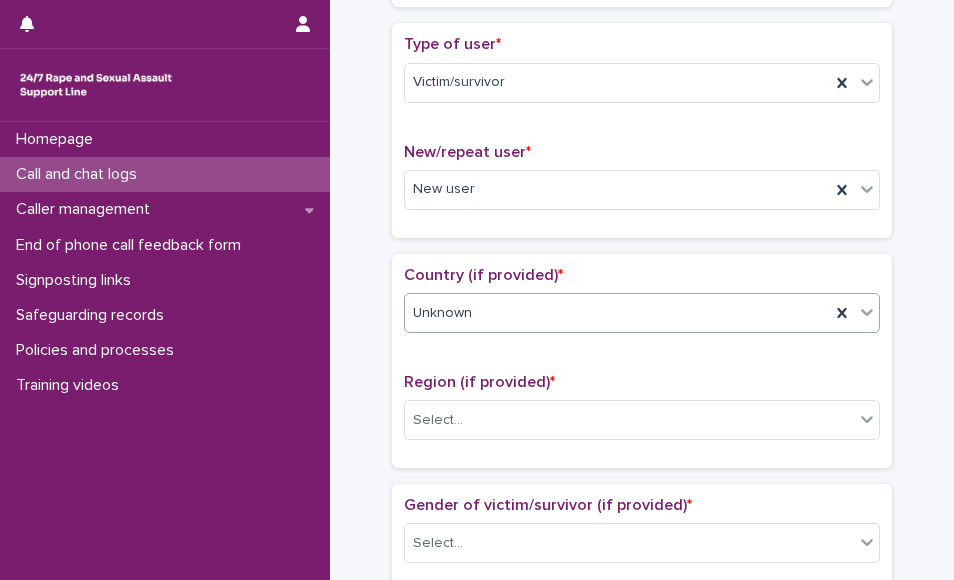 scroll, scrollTop: 480, scrollLeft: 0, axis: vertical 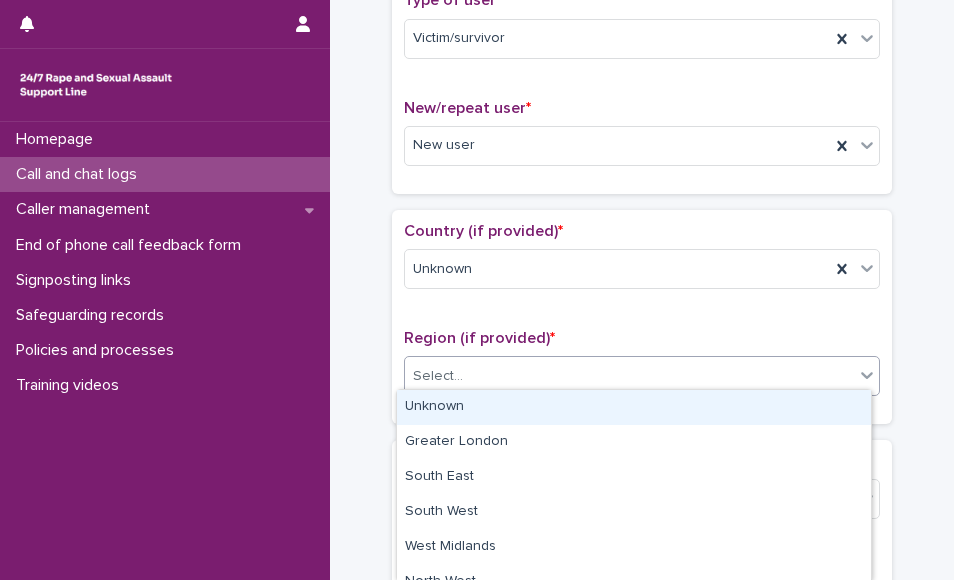 click on "Select..." at bounding box center (629, 376) 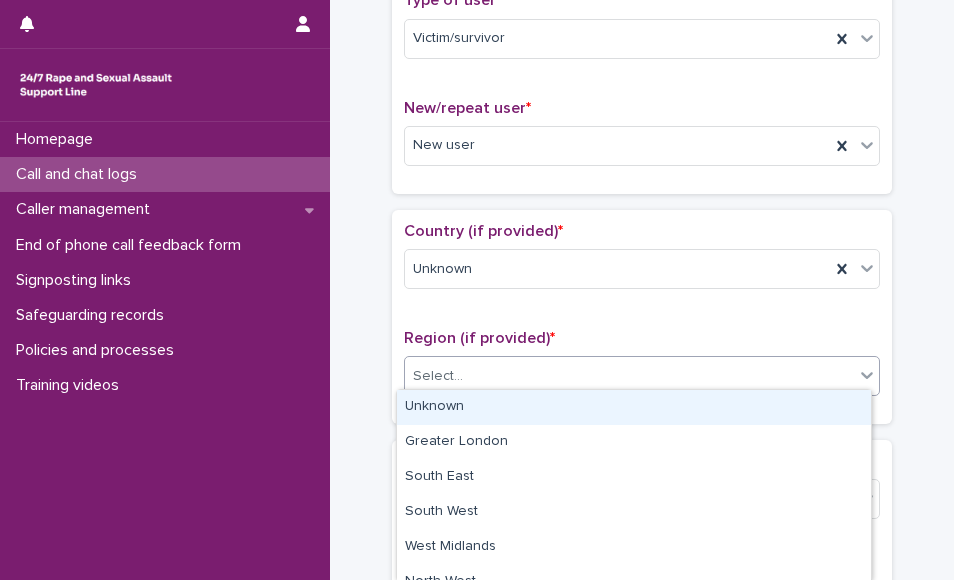 click on "Unknown" at bounding box center (634, 407) 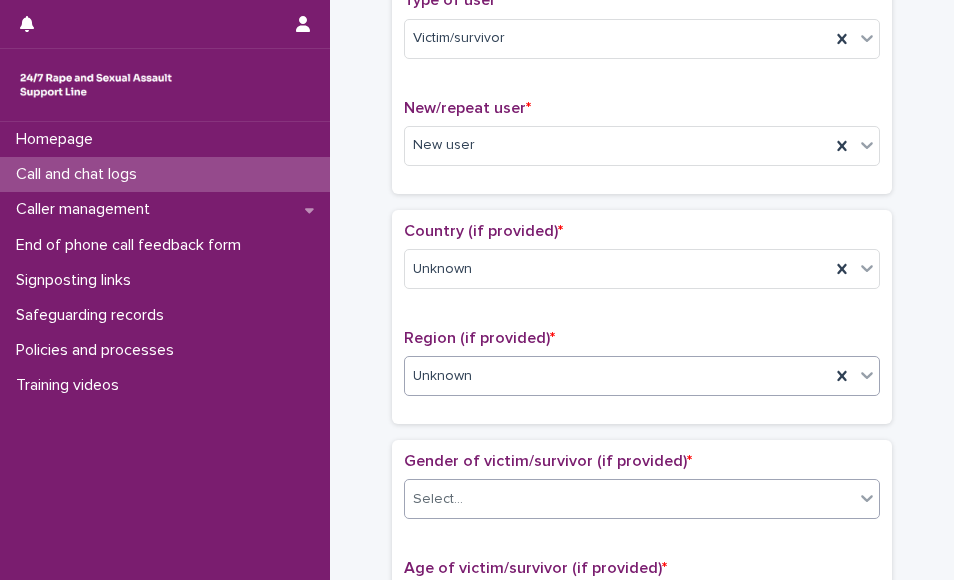click on "Select..." at bounding box center (629, 499) 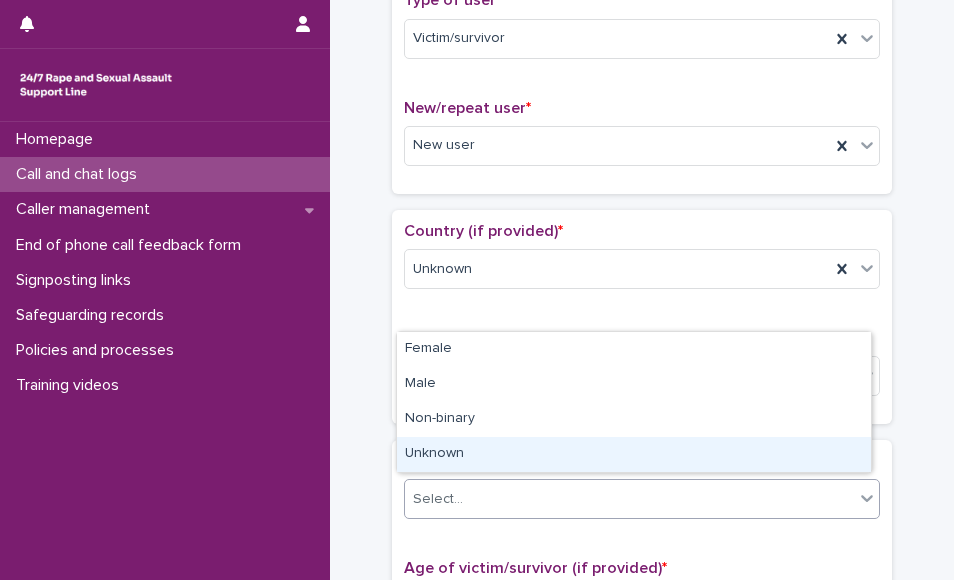drag, startPoint x: 606, startPoint y: 399, endPoint x: 577, endPoint y: 449, distance: 57.801384 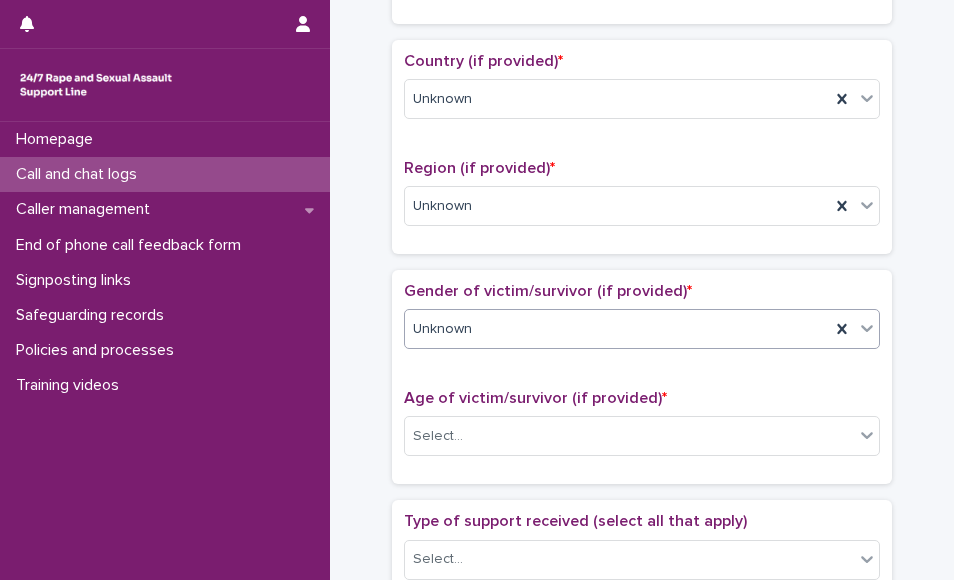 scroll, scrollTop: 680, scrollLeft: 0, axis: vertical 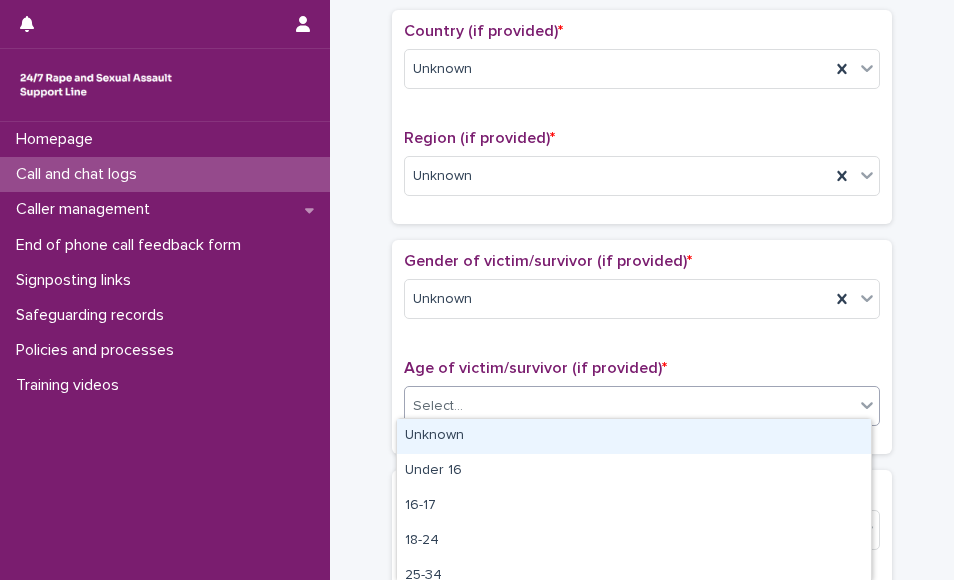 click on "Select..." at bounding box center [629, 406] 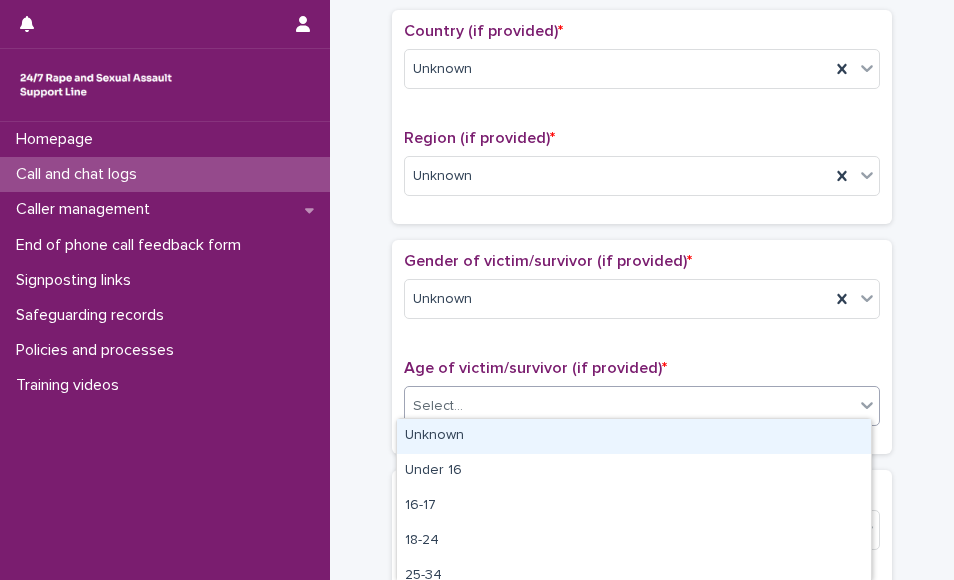 click on "Unknown" at bounding box center [634, 436] 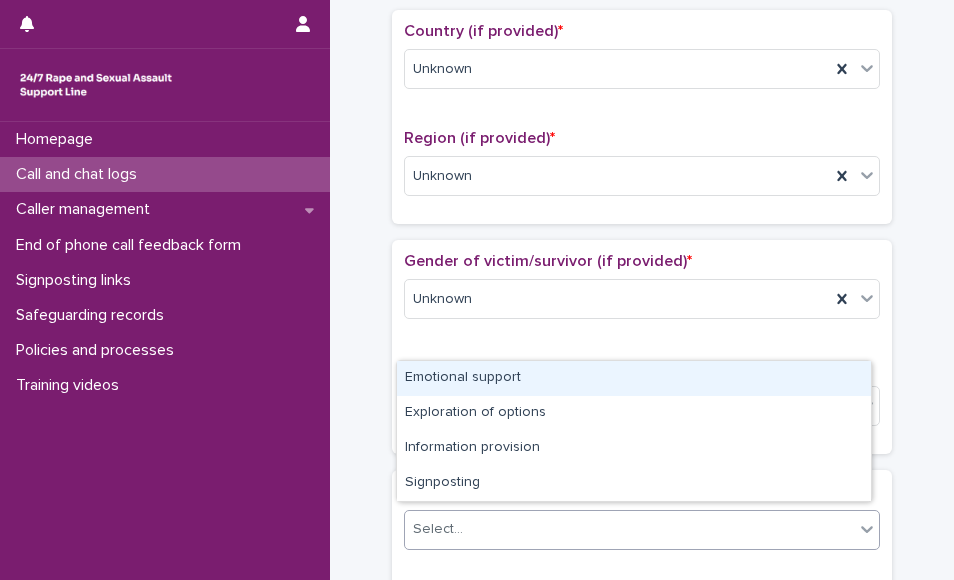 click on "Select..." at bounding box center (629, 529) 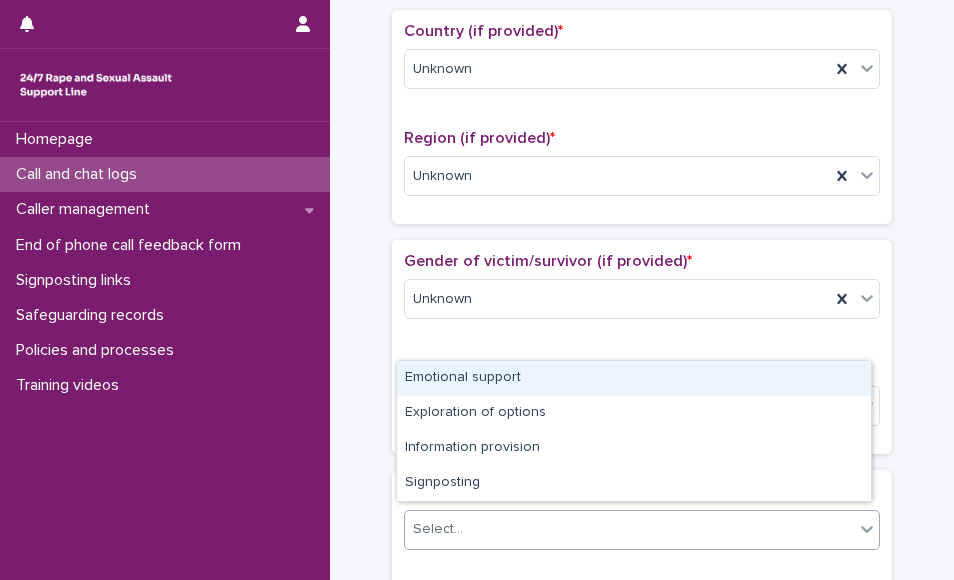 click on "Emotional support" at bounding box center (634, 378) 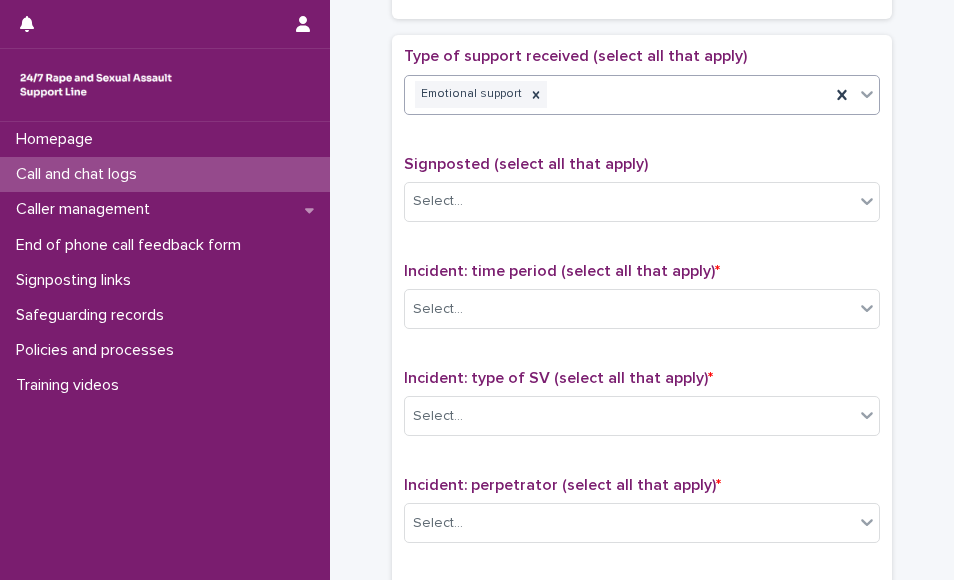scroll, scrollTop: 1120, scrollLeft: 0, axis: vertical 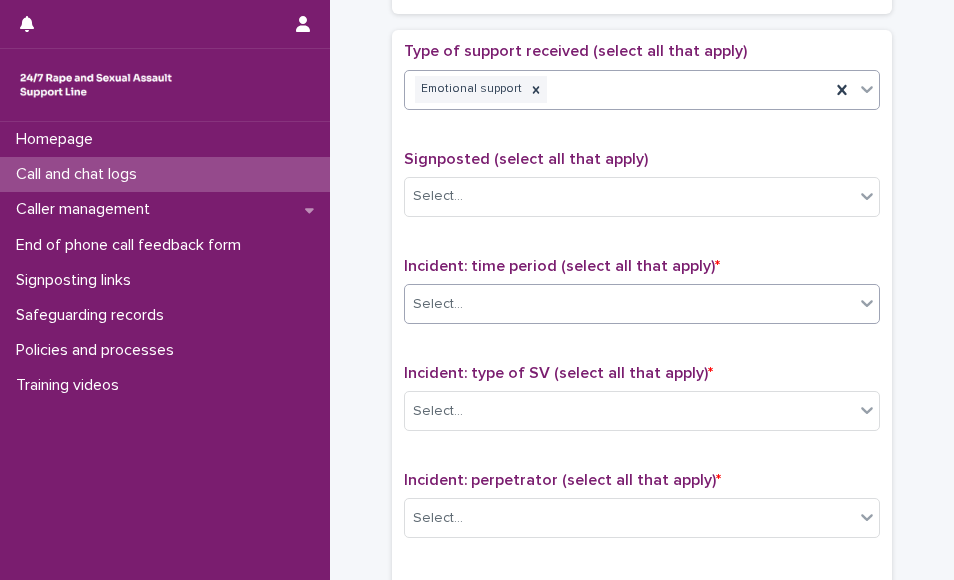 click at bounding box center (867, 303) 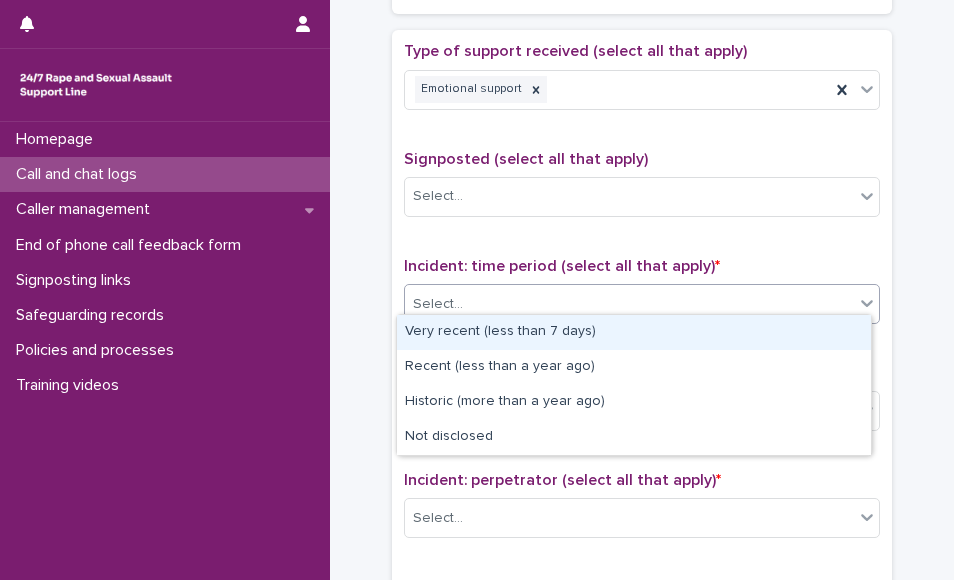 click on "Select..." at bounding box center [629, 304] 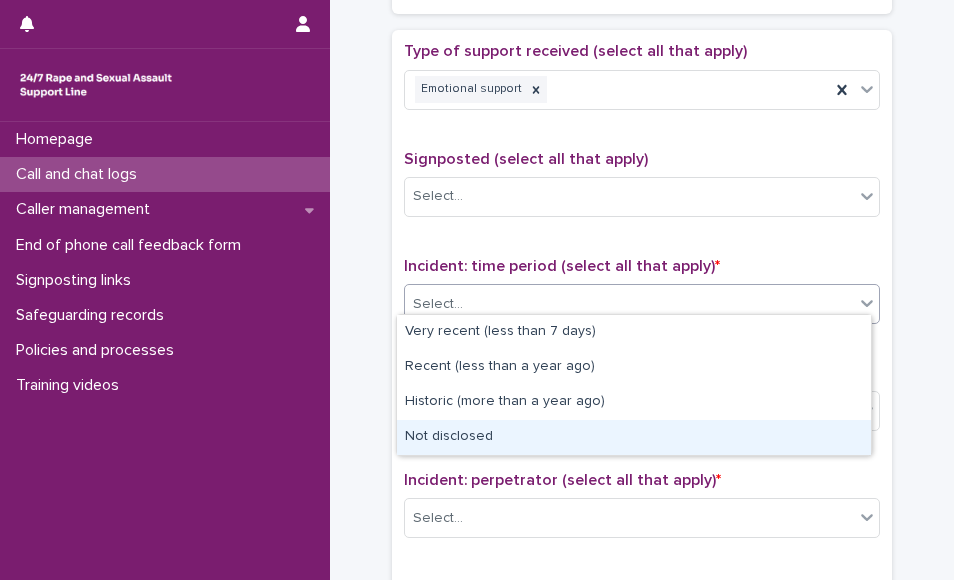 click on "Not disclosed" at bounding box center (634, 437) 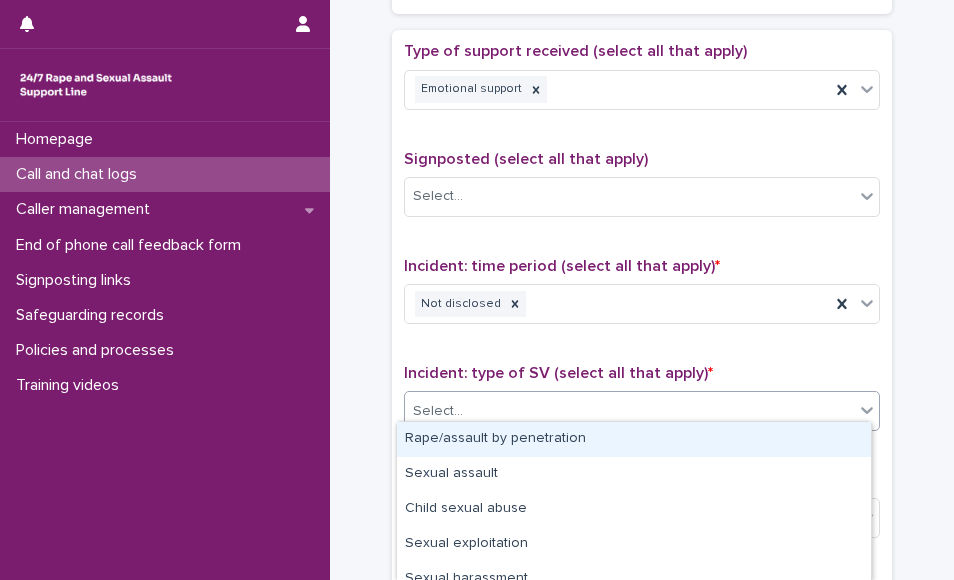 click on "Select..." at bounding box center [629, 411] 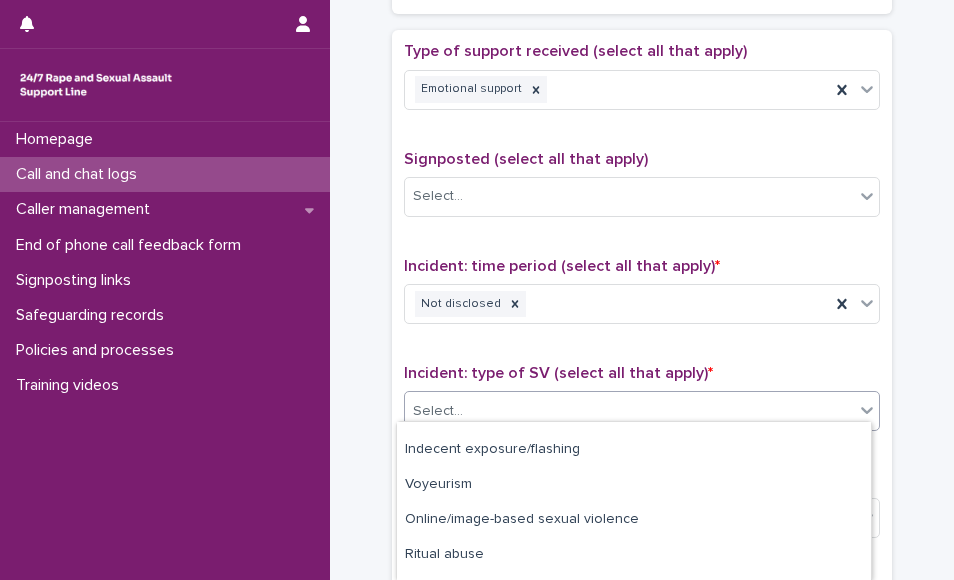 scroll, scrollTop: 190, scrollLeft: 0, axis: vertical 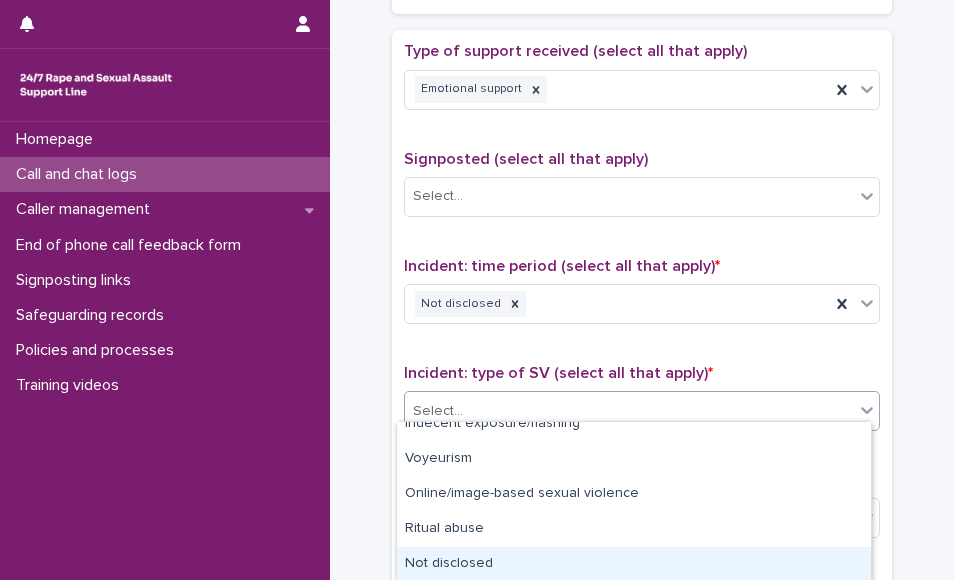 click on "Not disclosed" at bounding box center [634, 564] 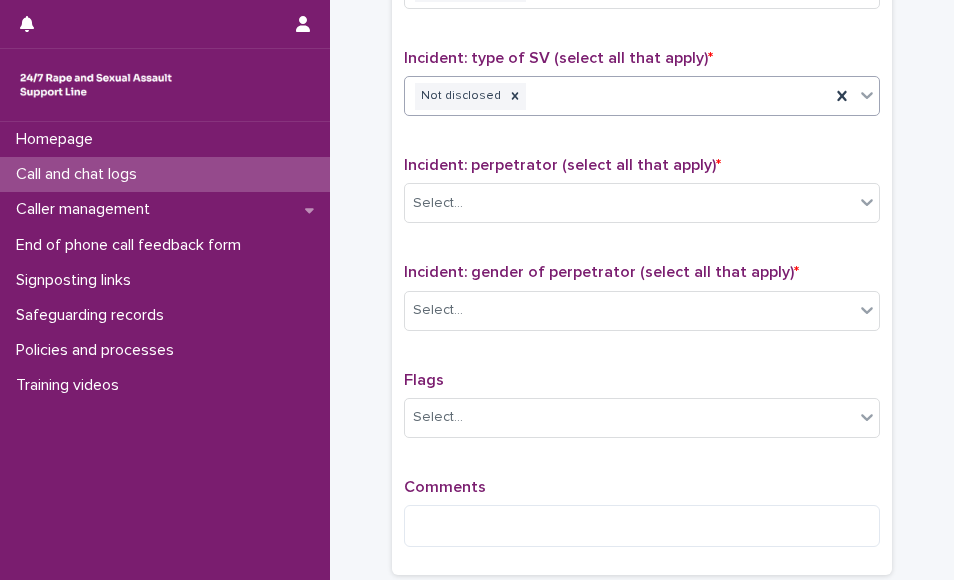scroll, scrollTop: 1440, scrollLeft: 0, axis: vertical 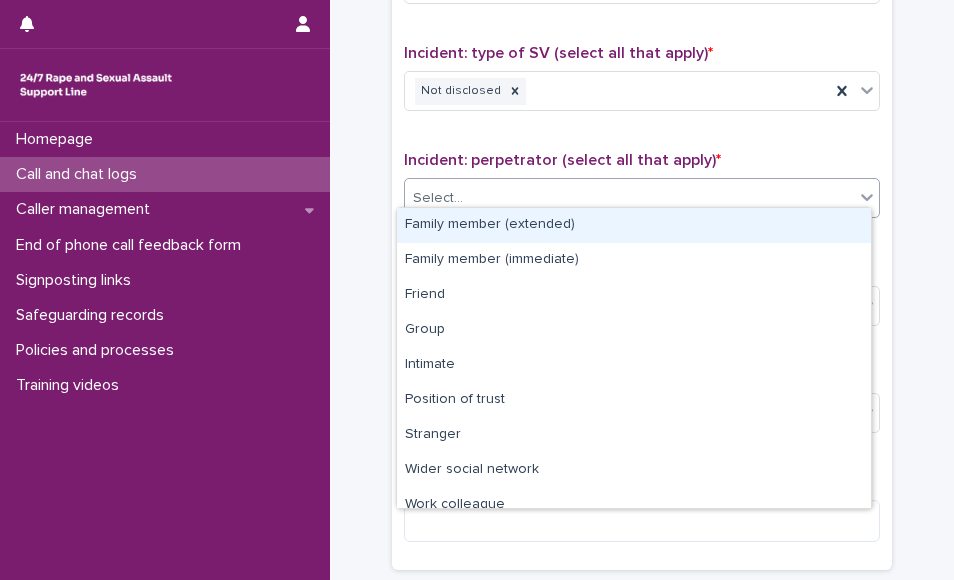 click on "Select..." at bounding box center (629, 198) 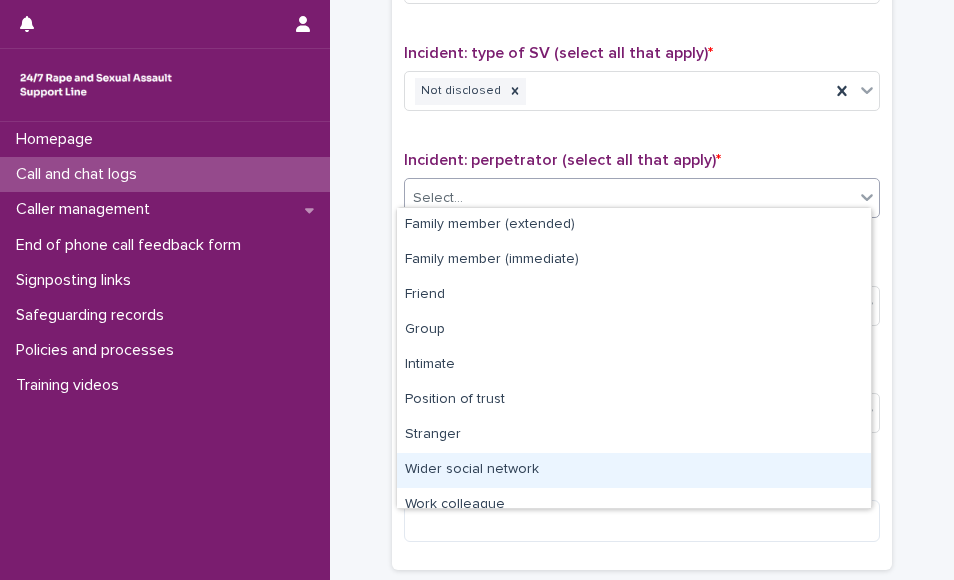 scroll, scrollTop: 85, scrollLeft: 0, axis: vertical 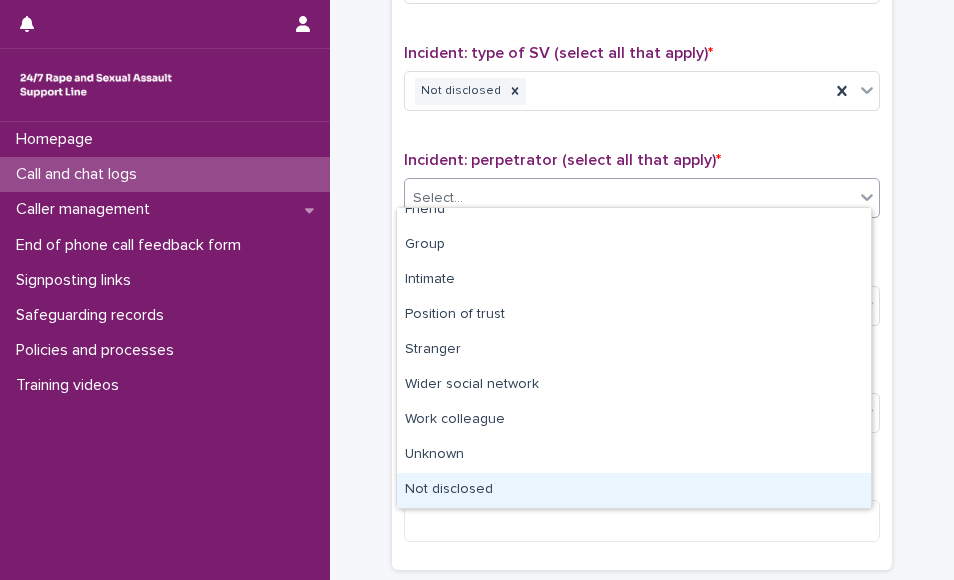 click on "Not disclosed" at bounding box center (634, 490) 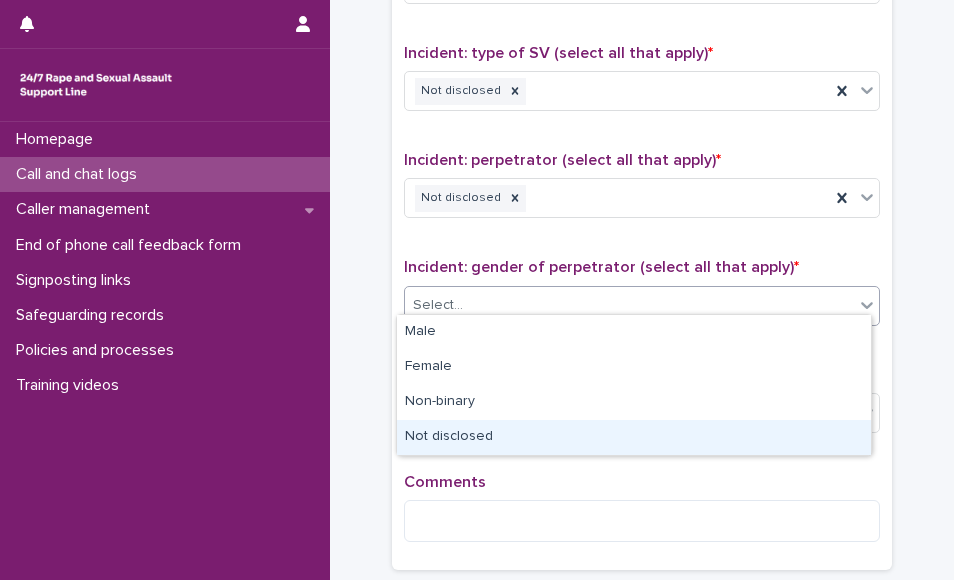 drag, startPoint x: 816, startPoint y: 301, endPoint x: 680, endPoint y: 431, distance: 188.13824 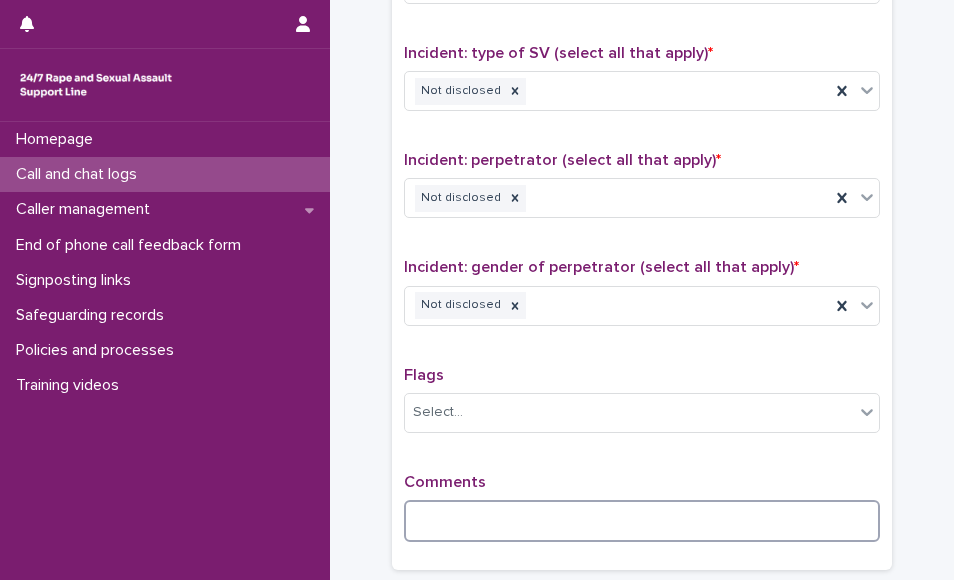 click at bounding box center (642, 521) 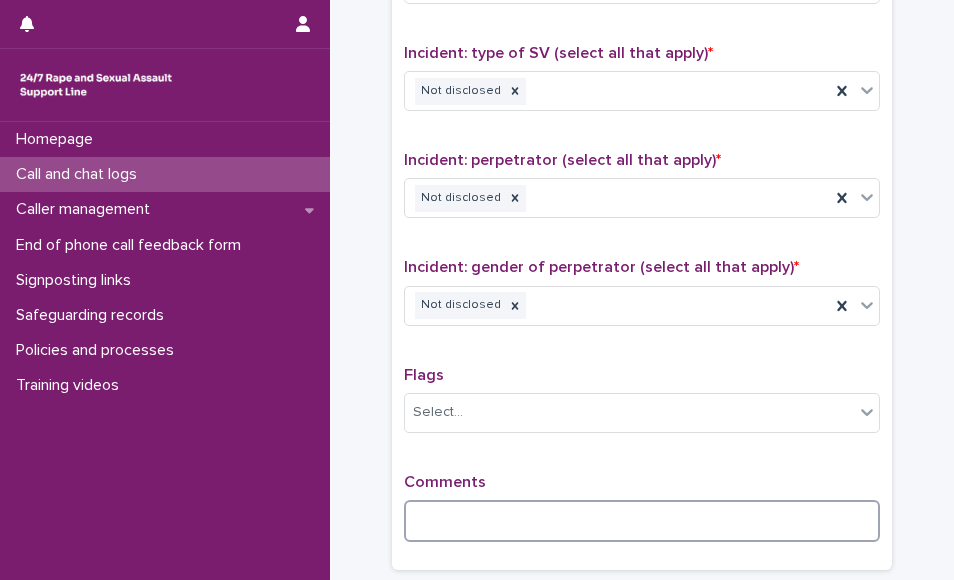 click at bounding box center [642, 521] 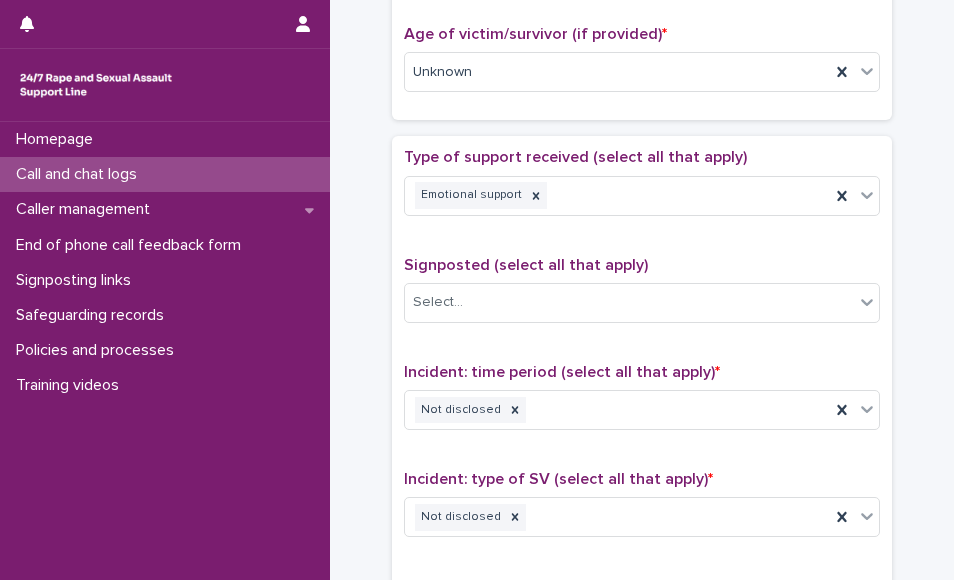 scroll, scrollTop: 1522, scrollLeft: 0, axis: vertical 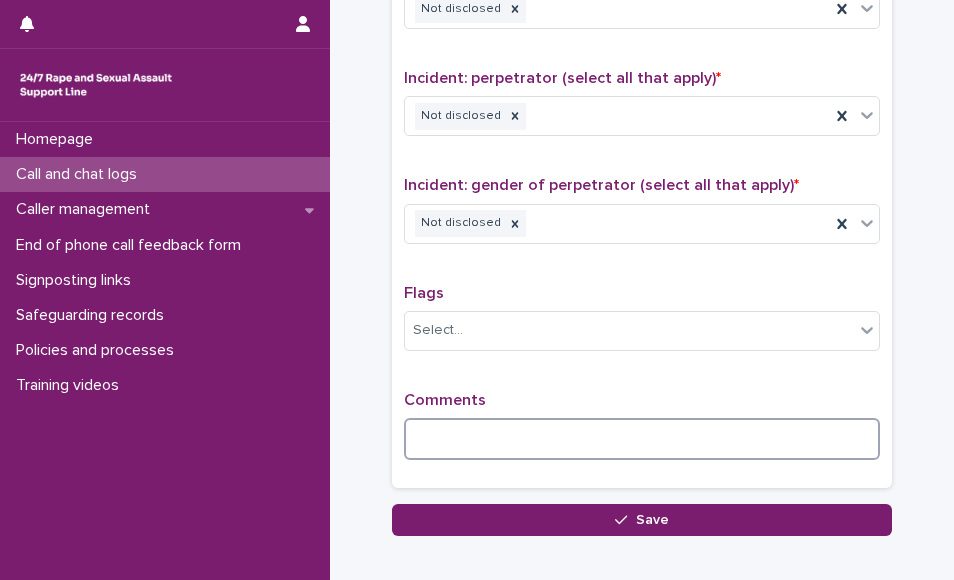 click at bounding box center [642, 439] 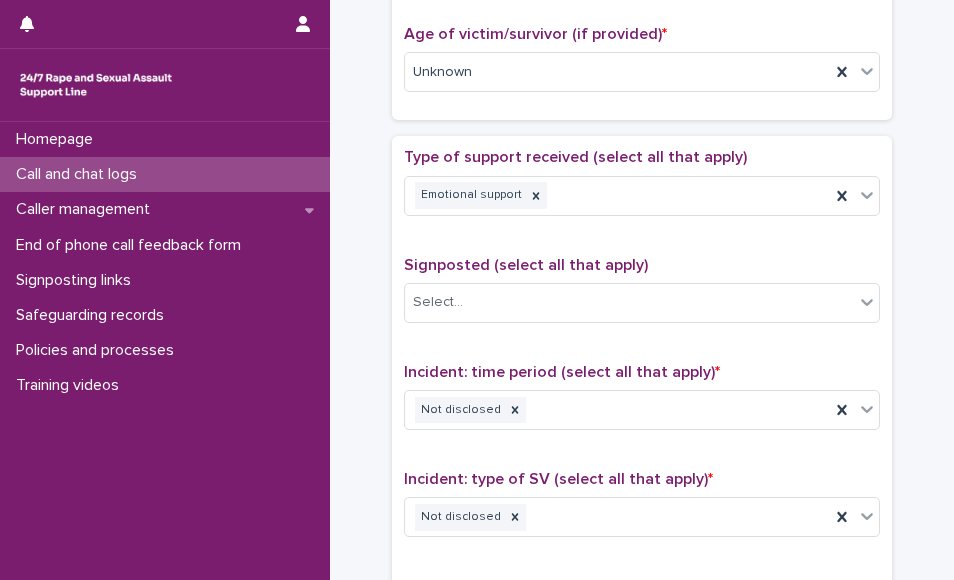 scroll, scrollTop: 507, scrollLeft: 0, axis: vertical 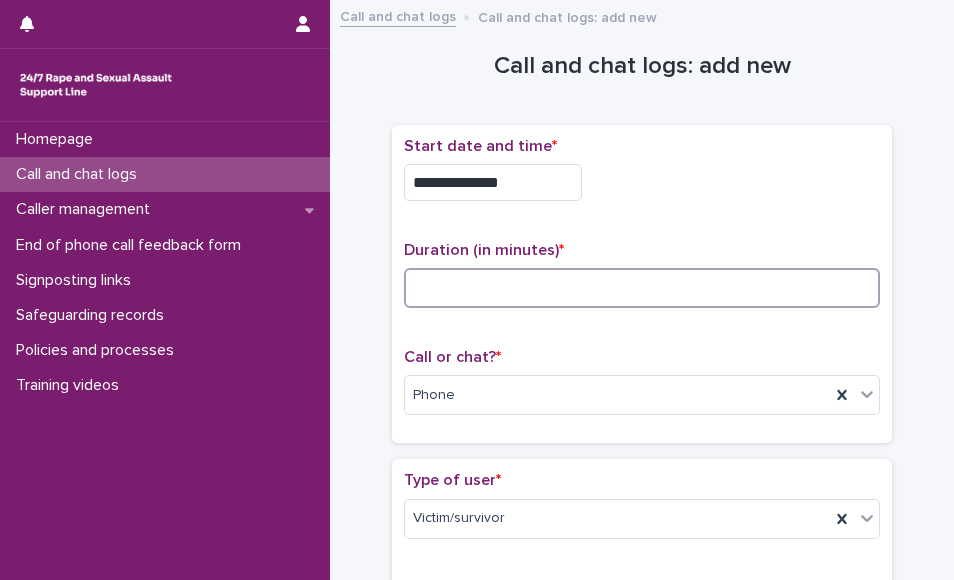 click at bounding box center [642, 288] 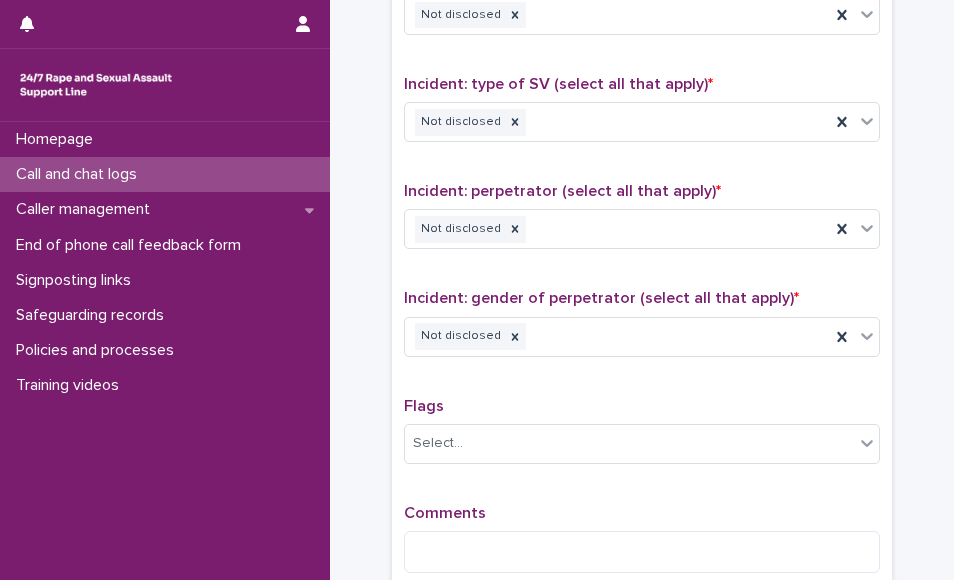 scroll, scrollTop: 1610, scrollLeft: 0, axis: vertical 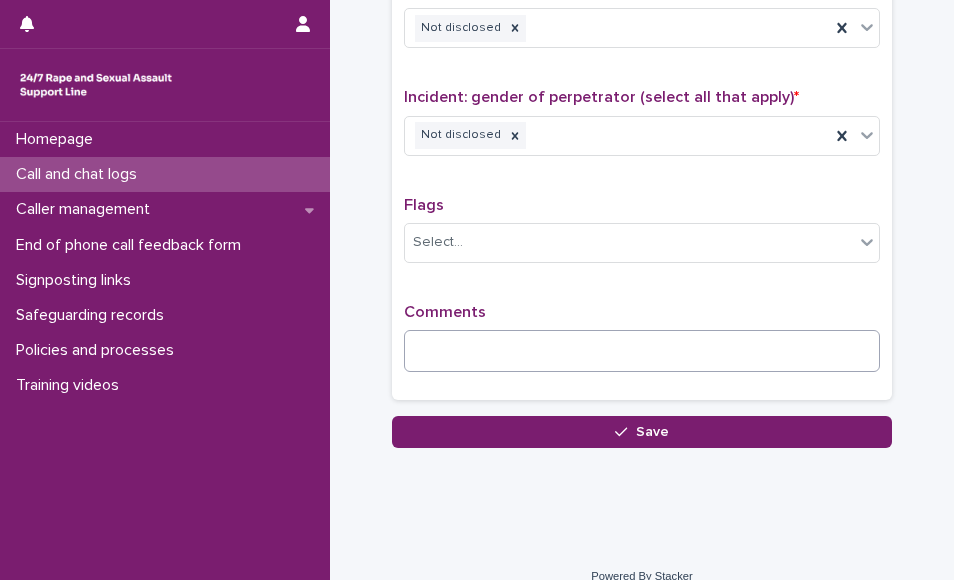 type on "*" 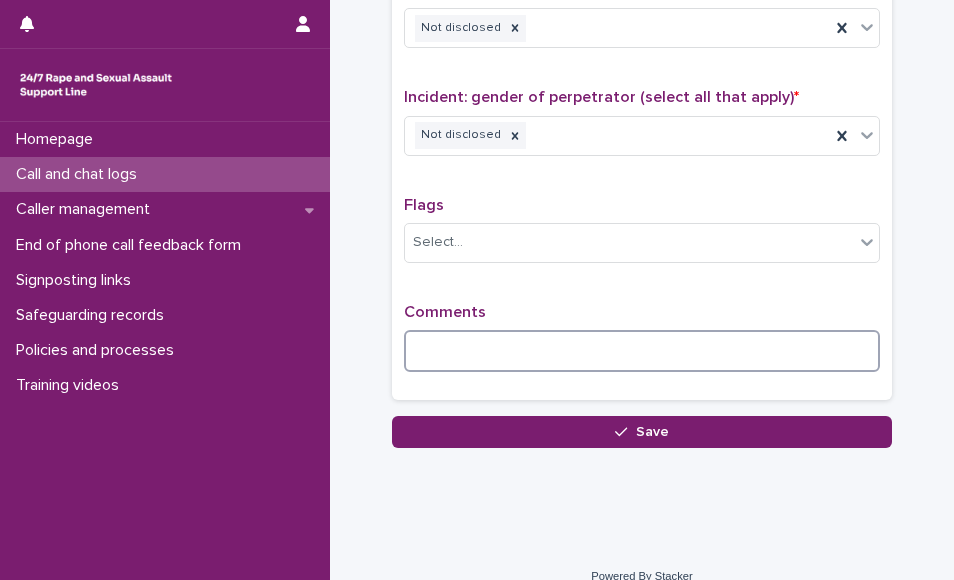 click at bounding box center (642, 351) 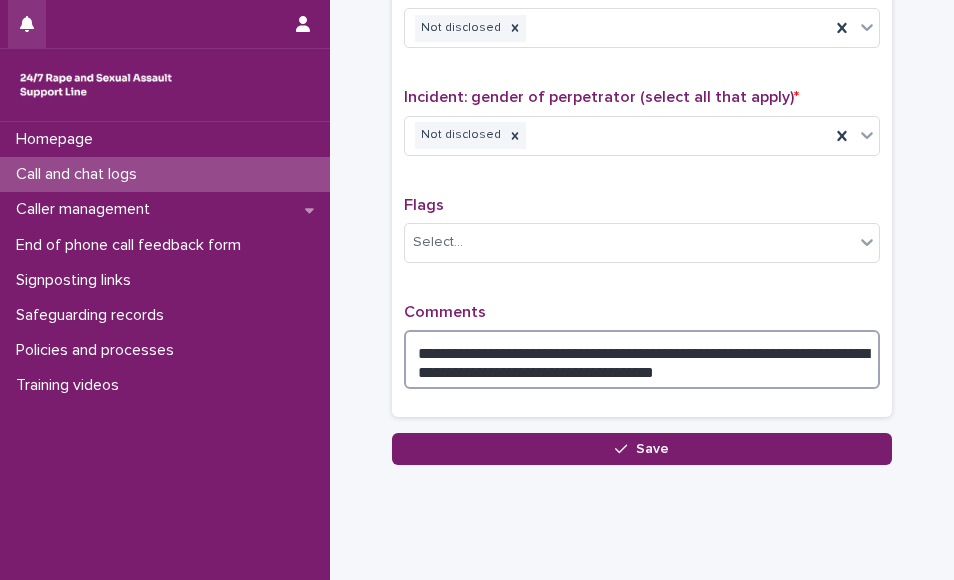 type on "**********" 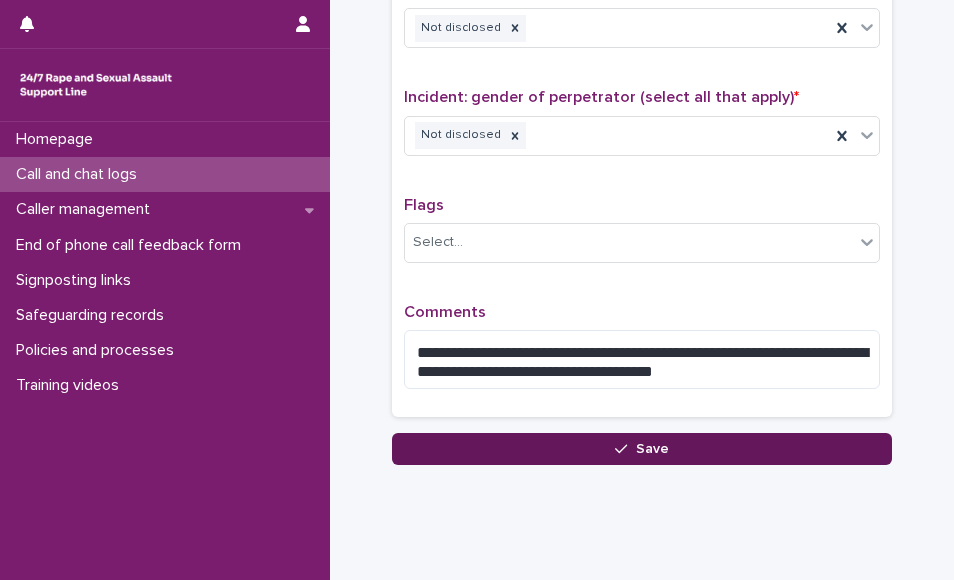 click on "Save" at bounding box center [642, 449] 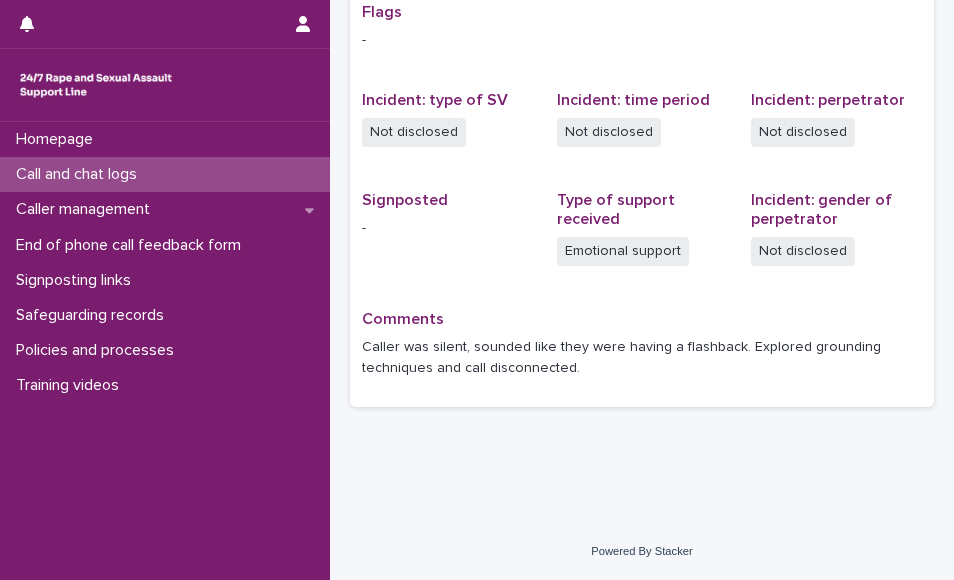 scroll, scrollTop: 0, scrollLeft: 0, axis: both 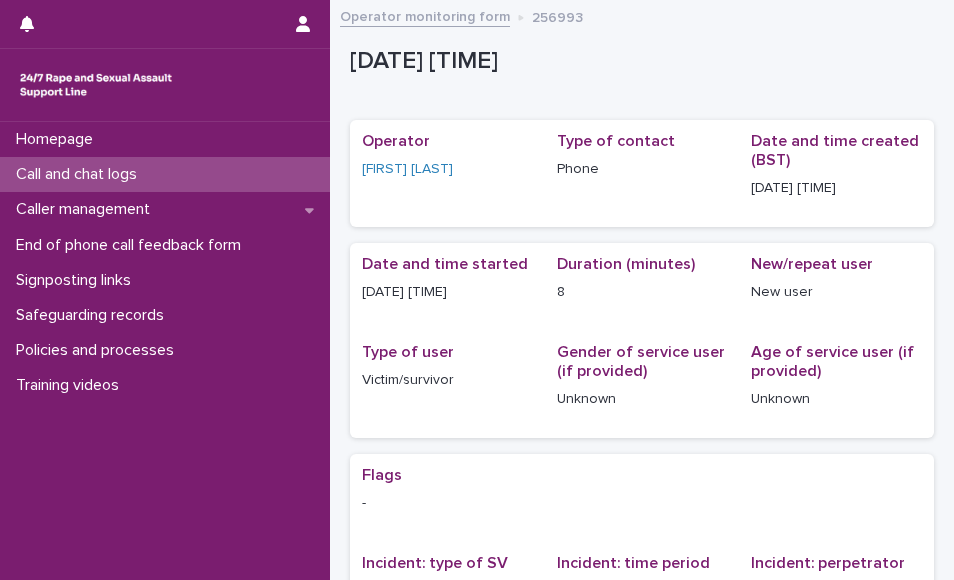 click on "Call and chat logs" at bounding box center [165, 174] 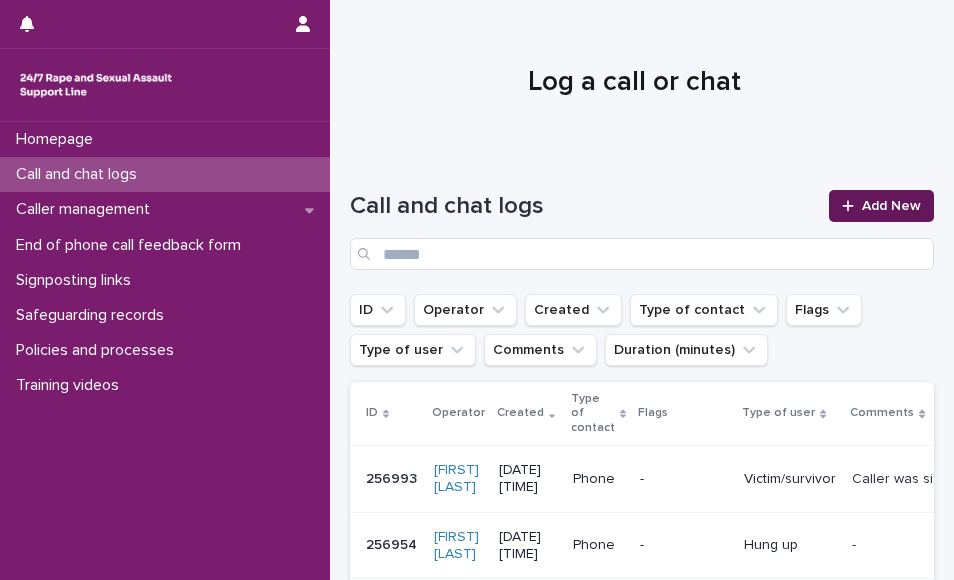 click on "Add New" at bounding box center [891, 206] 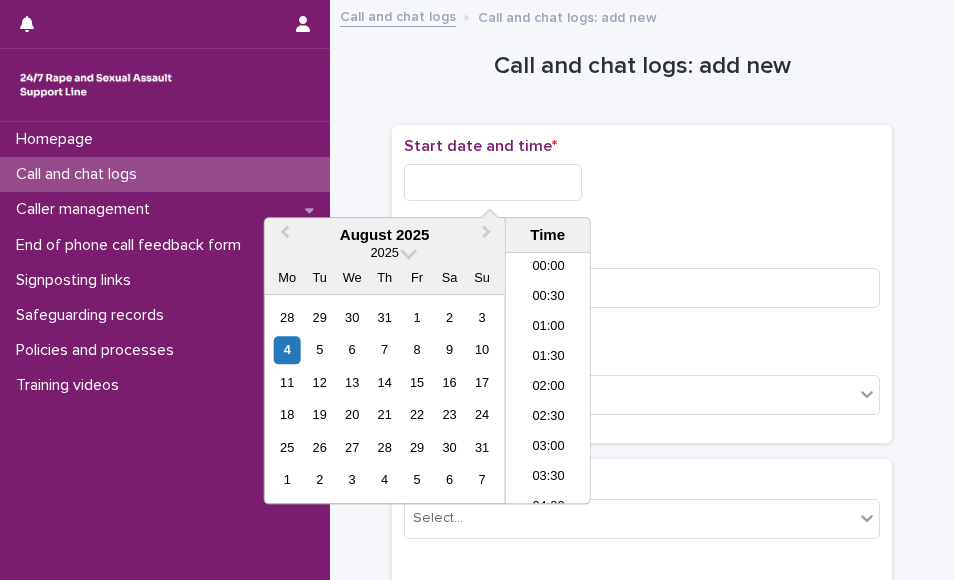 scroll, scrollTop: 1190, scrollLeft: 0, axis: vertical 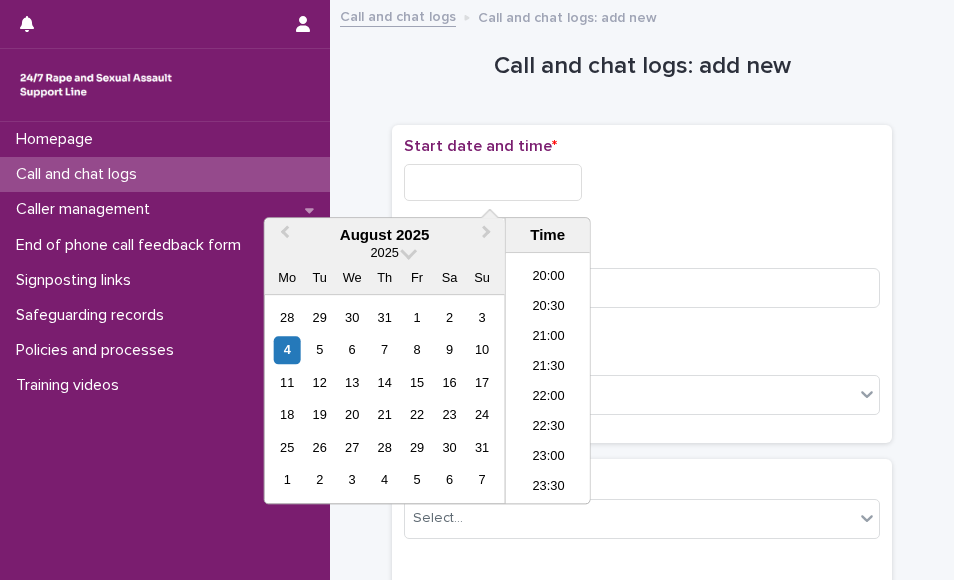 click at bounding box center (493, 182) 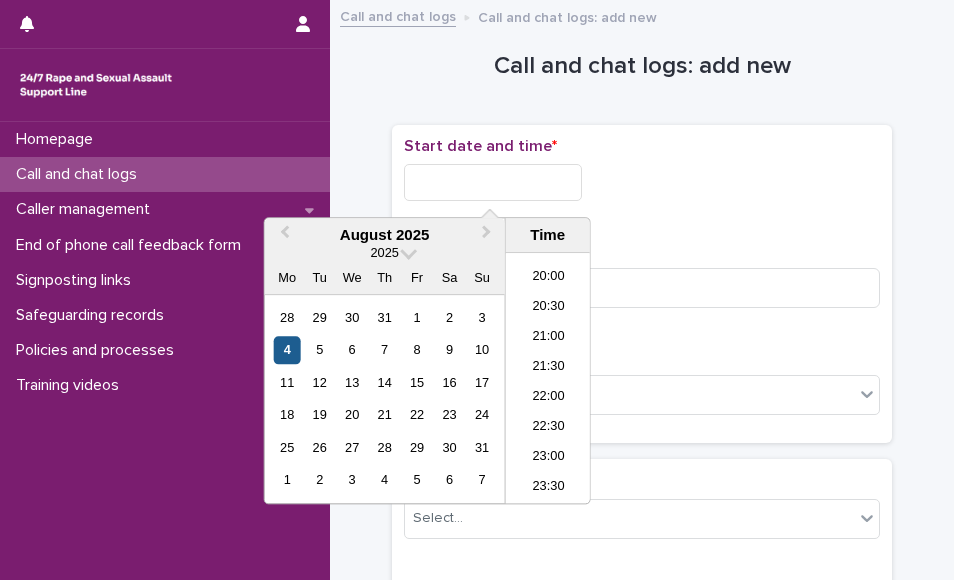 click on "4" at bounding box center (287, 350) 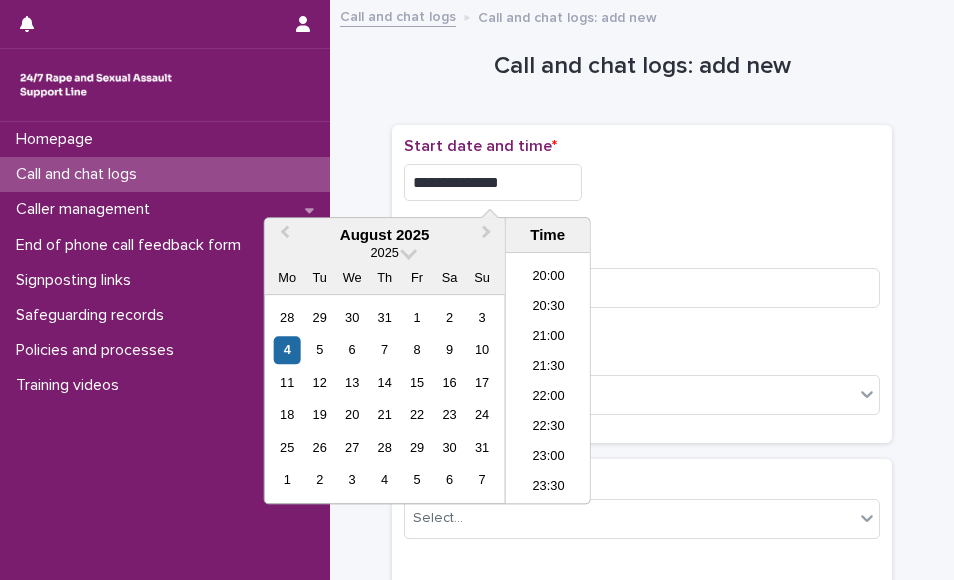 click on "**********" at bounding box center [493, 182] 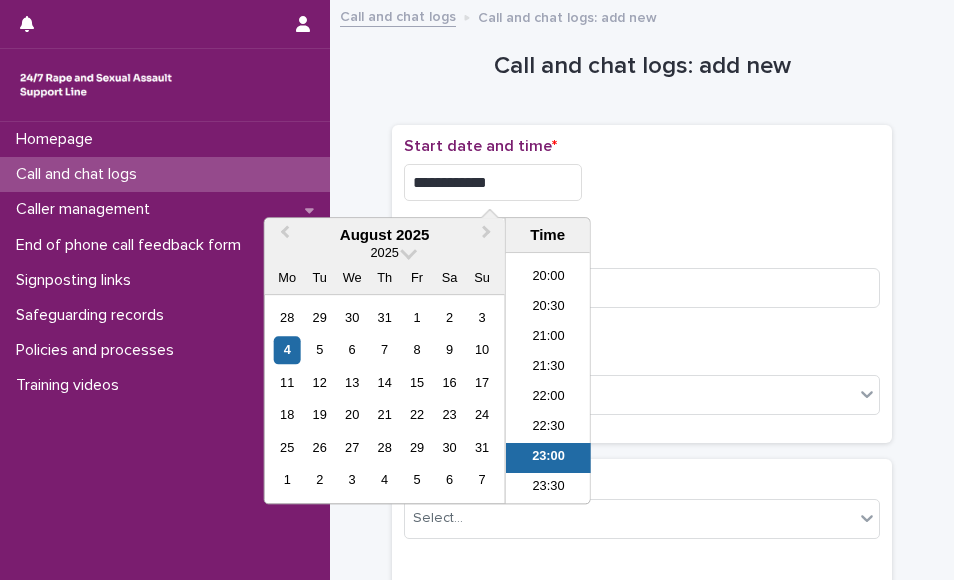 click on "**********" at bounding box center [493, 182] 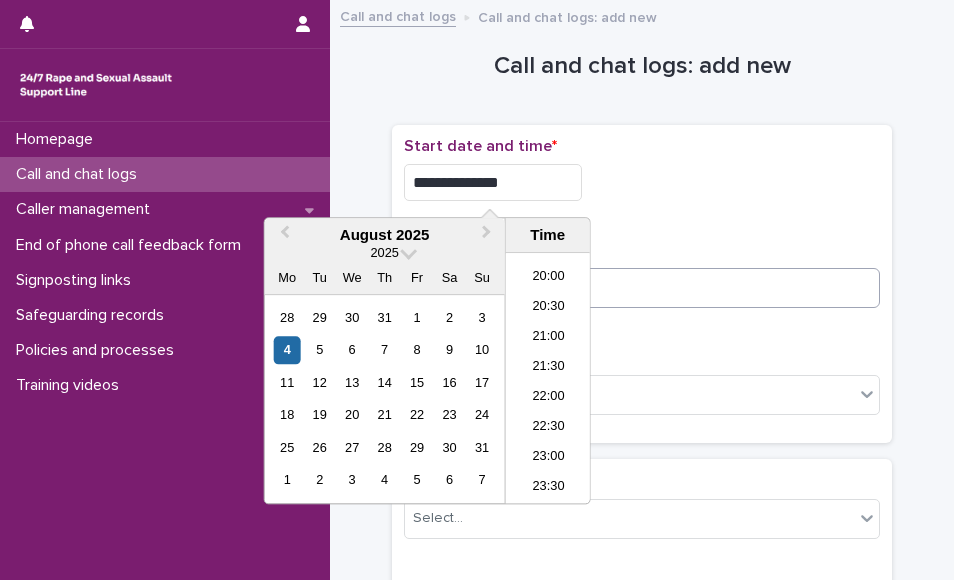 type on "**********" 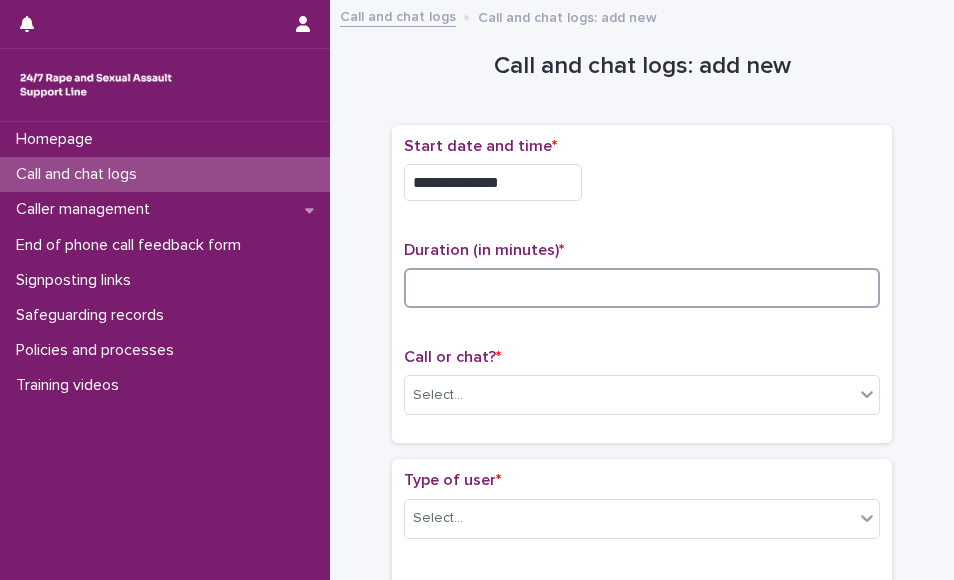 click at bounding box center (642, 288) 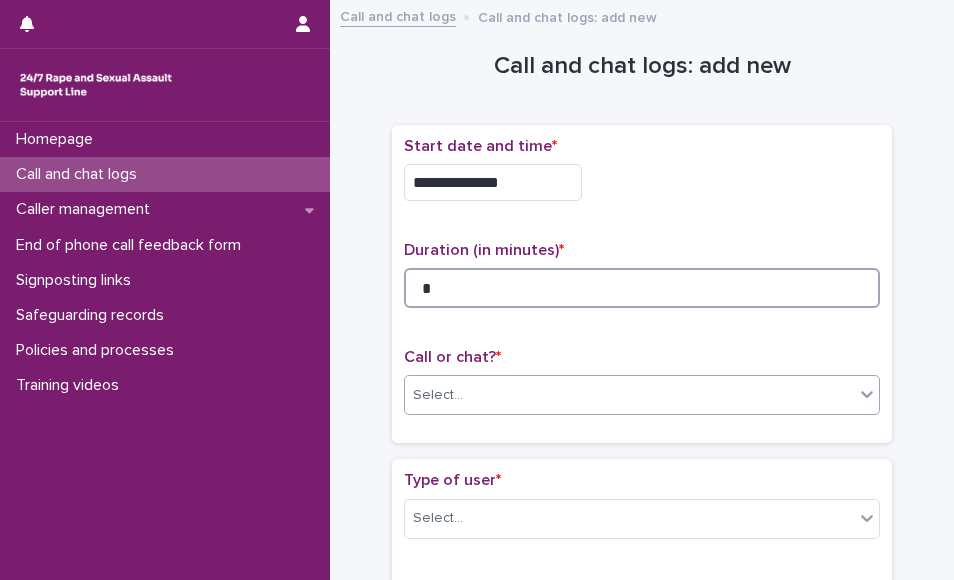 type on "*" 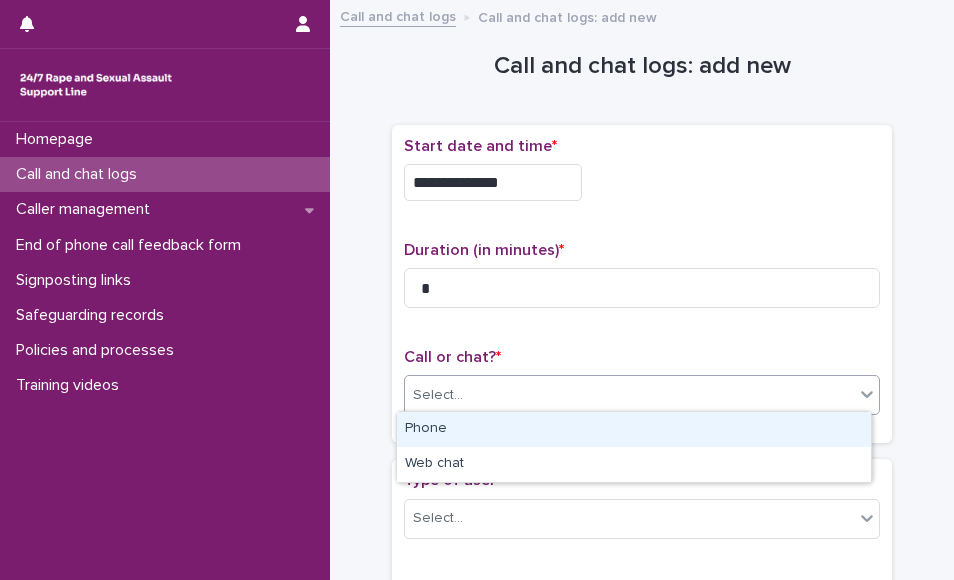 click on "Select..." at bounding box center (629, 395) 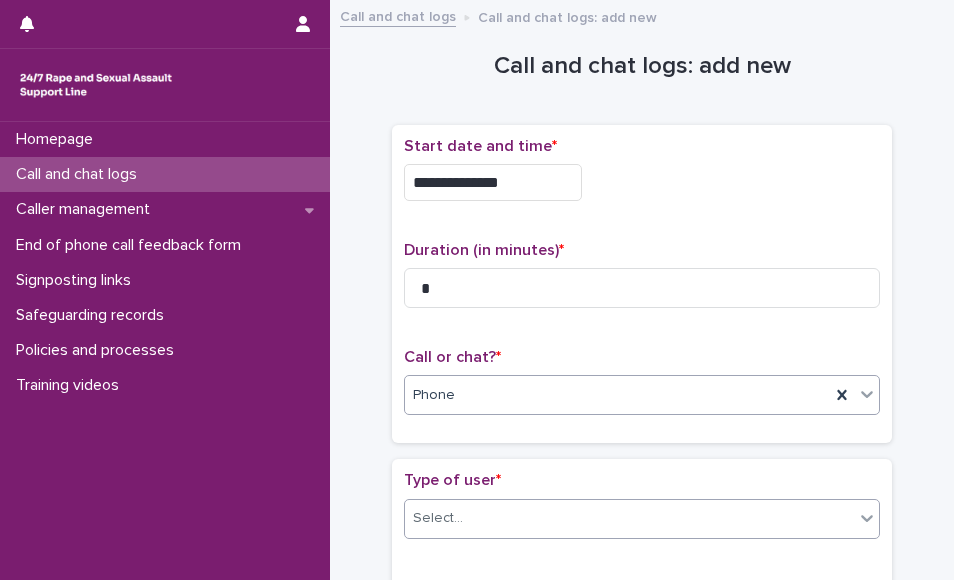 click on "Select..." at bounding box center (629, 518) 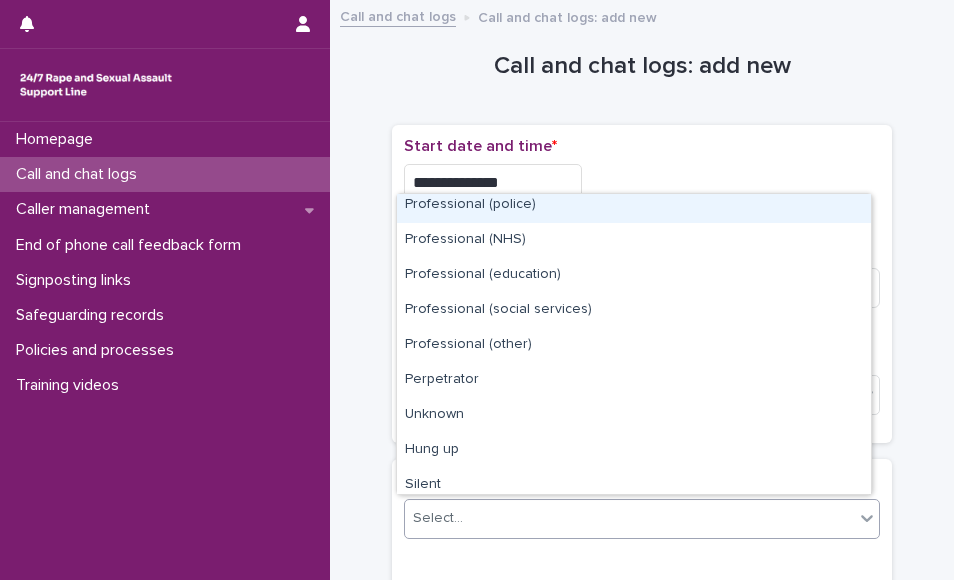 scroll, scrollTop: 225, scrollLeft: 0, axis: vertical 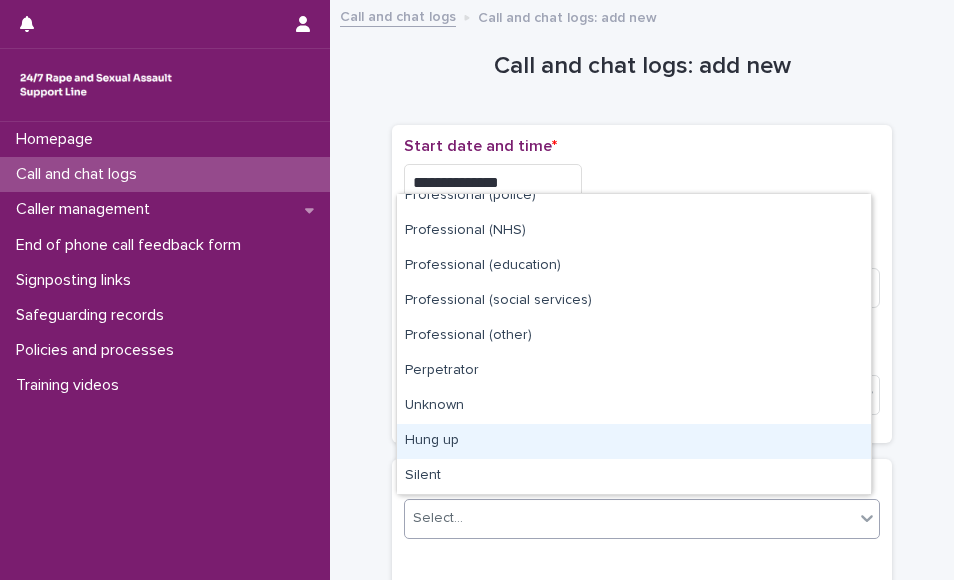 click on "Hung up" at bounding box center (634, 441) 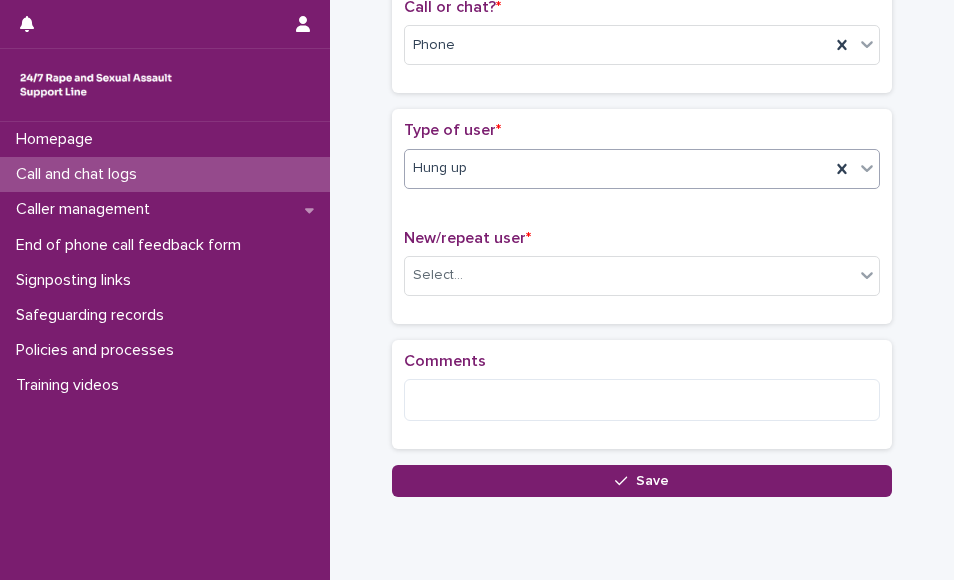 scroll, scrollTop: 363, scrollLeft: 0, axis: vertical 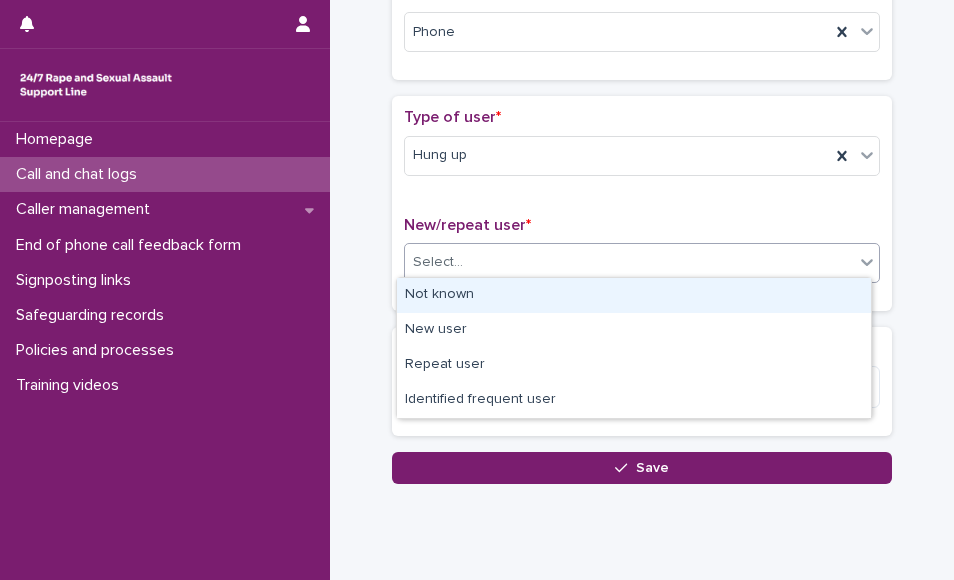 click on "Select..." at bounding box center (629, 262) 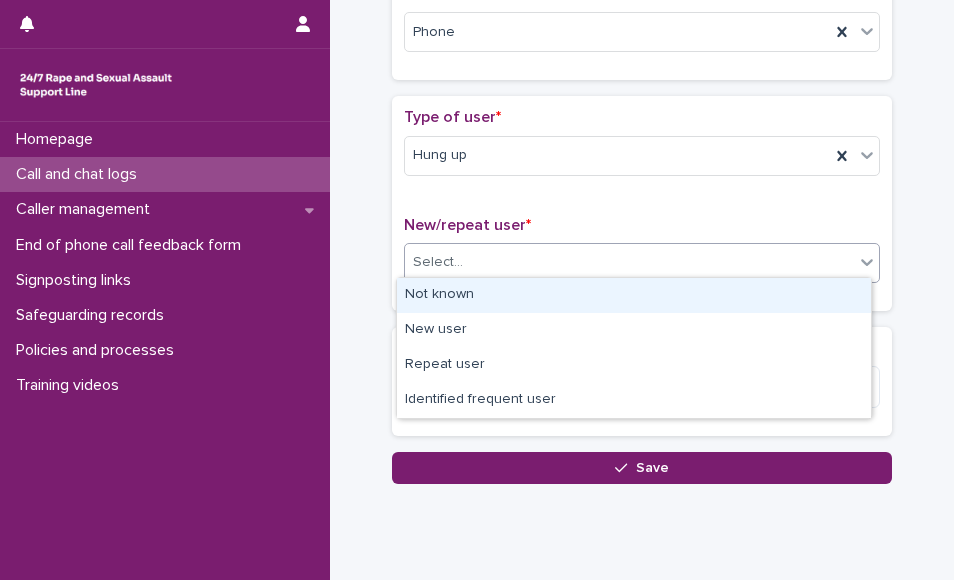 click on "Not known" at bounding box center (634, 295) 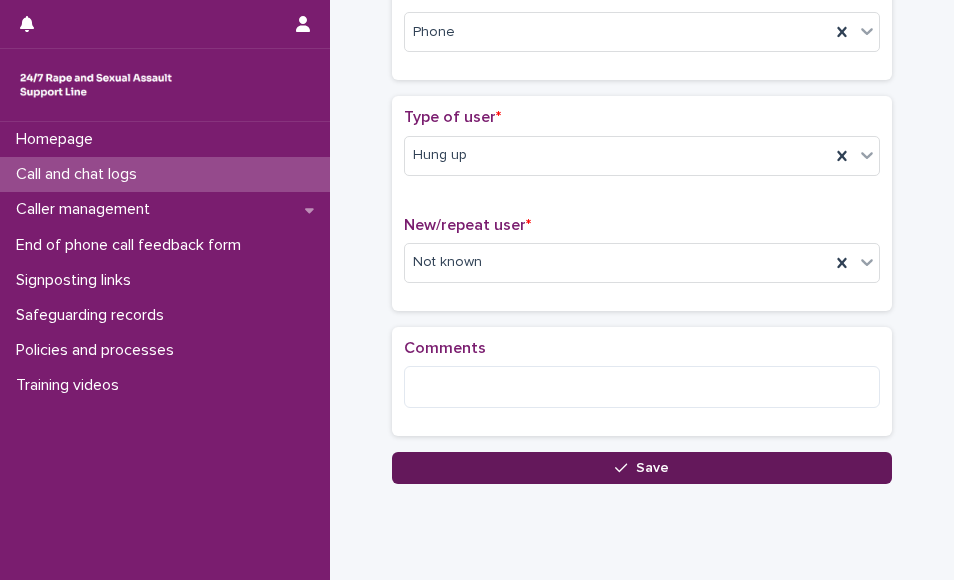 click on "Save" at bounding box center [642, 468] 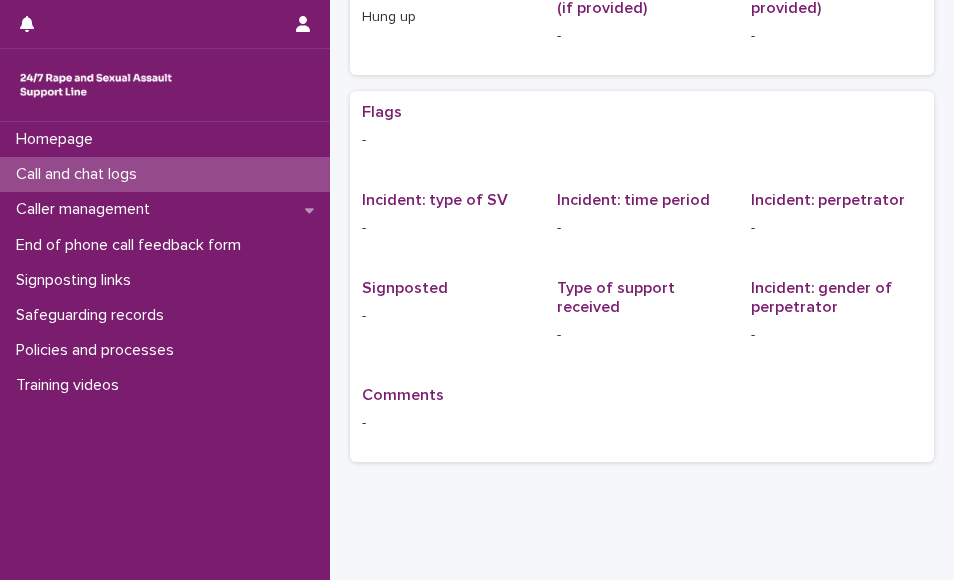 scroll, scrollTop: 0, scrollLeft: 0, axis: both 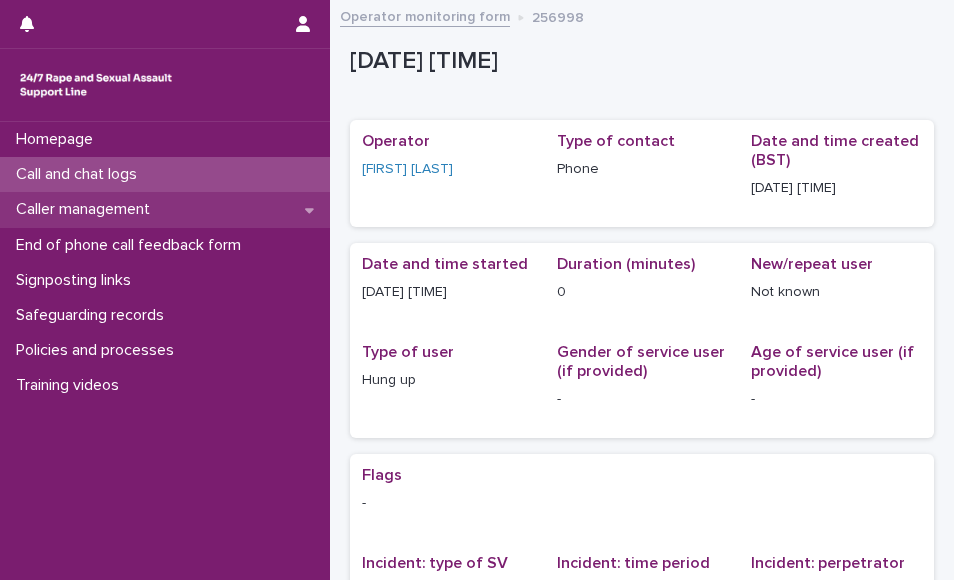 click on "Caller management" at bounding box center [165, 209] 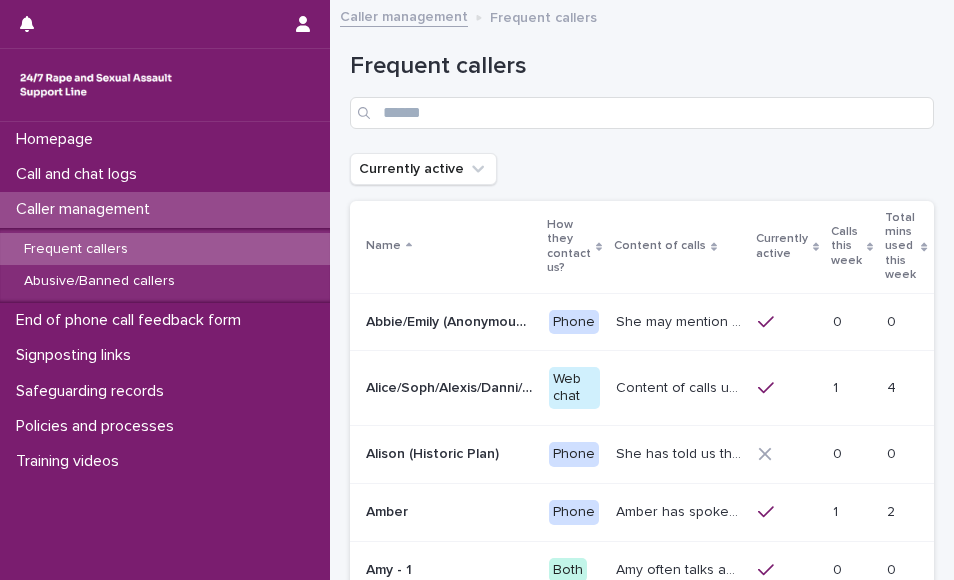 click on "Frequent callers" at bounding box center [165, 249] 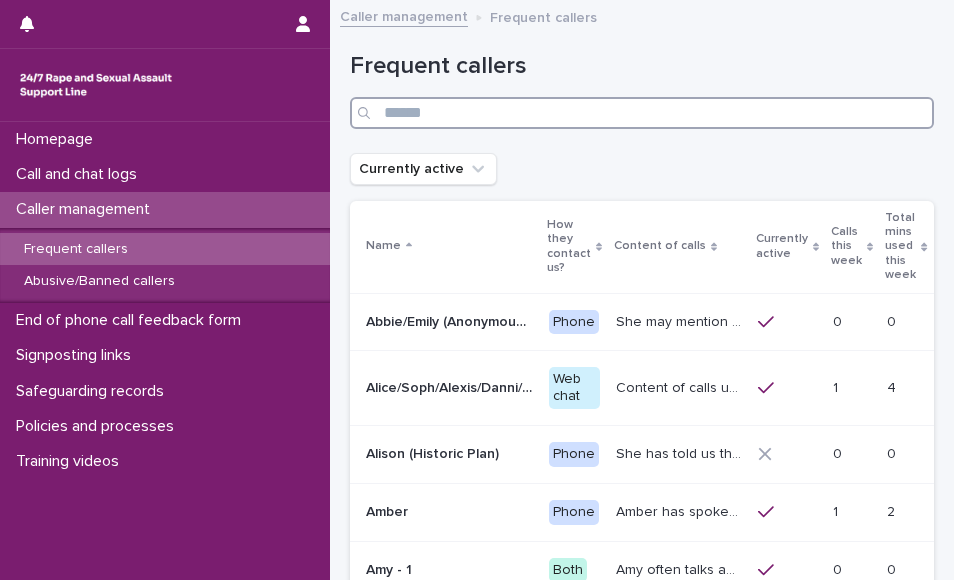 click at bounding box center (642, 113) 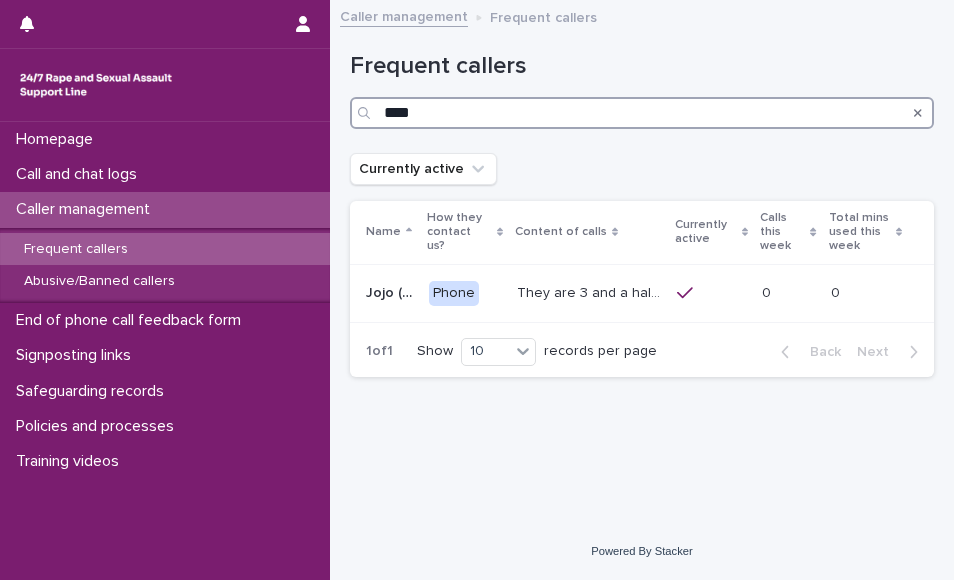 type on "****" 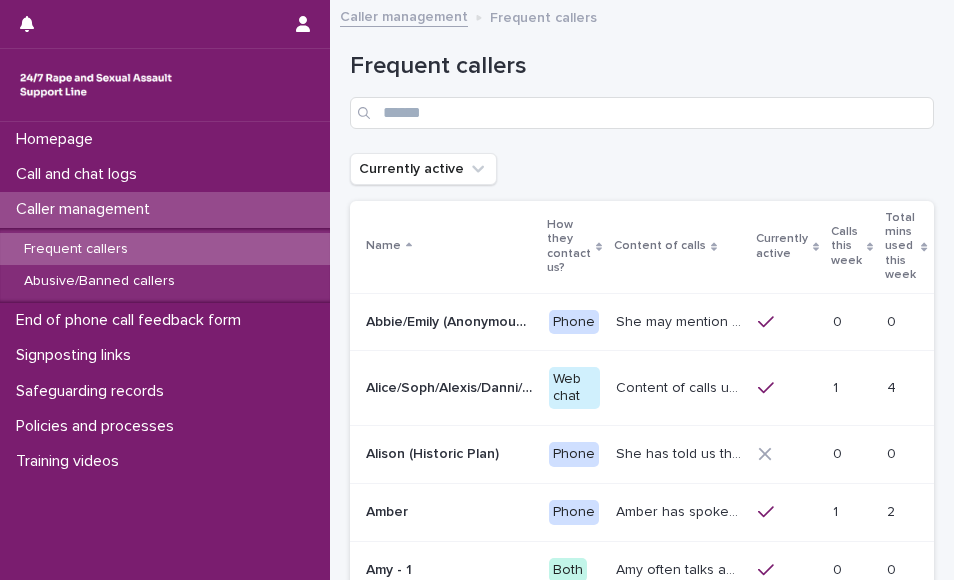 scroll, scrollTop: 0, scrollLeft: 0, axis: both 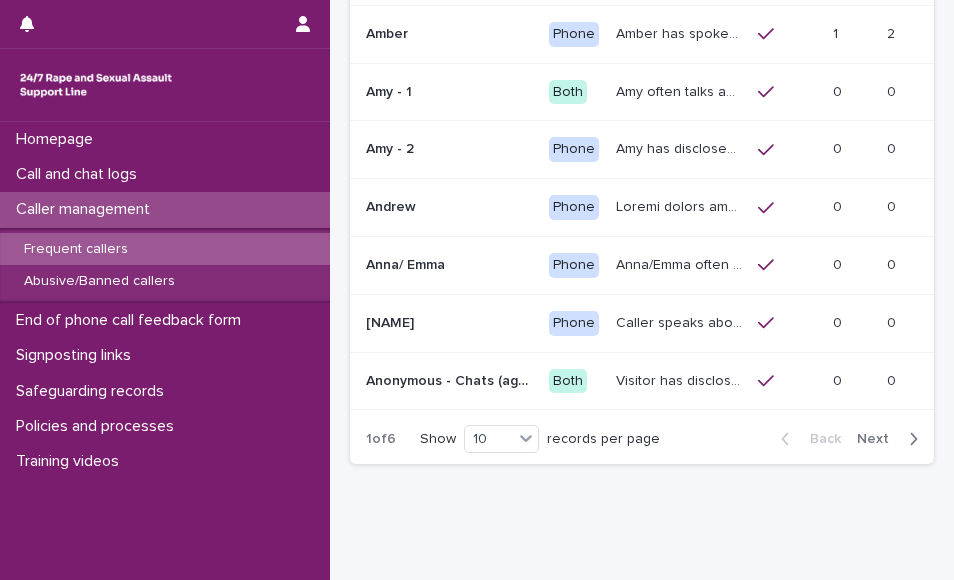click on "Back Next" at bounding box center (849, 439) 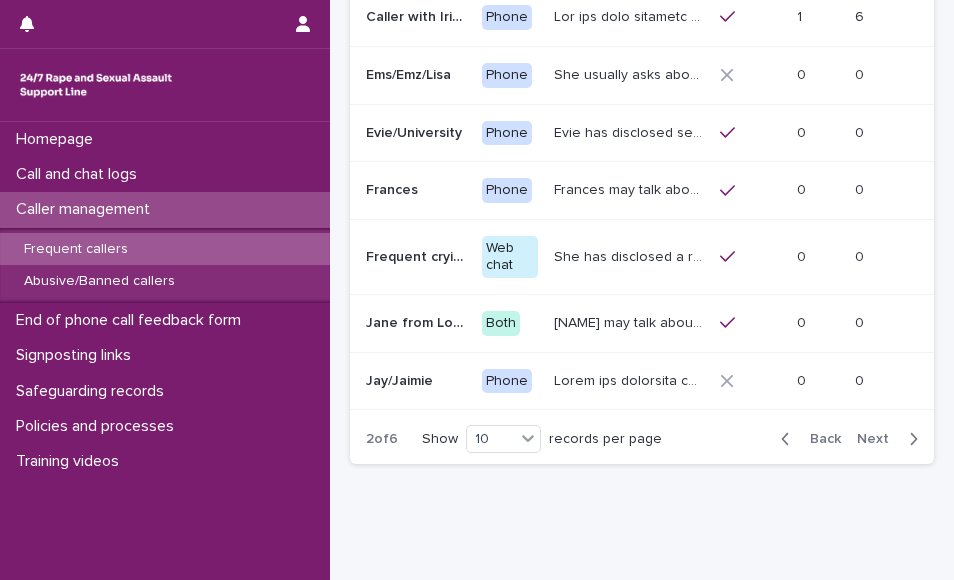 scroll, scrollTop: 470, scrollLeft: 0, axis: vertical 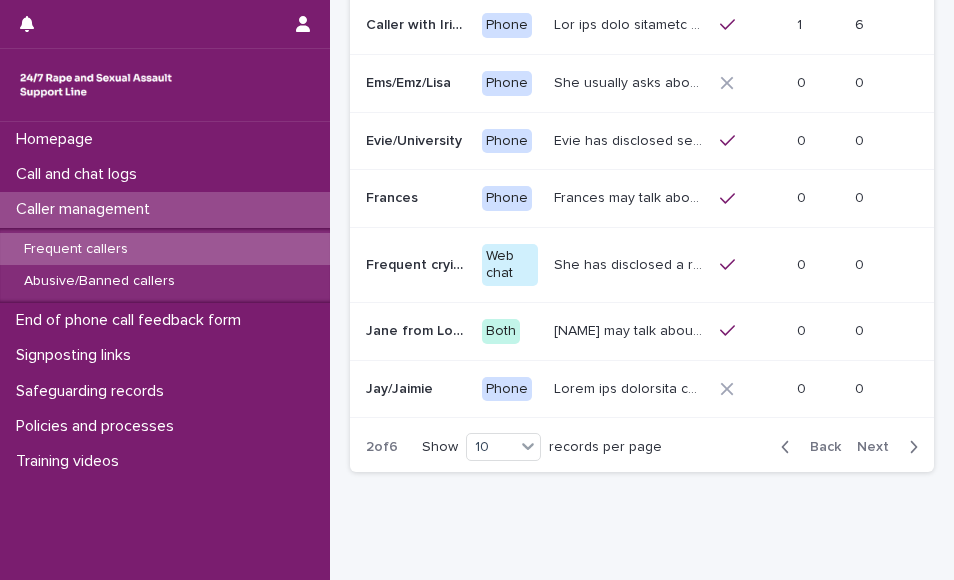 click on "Back Next" at bounding box center (849, 447) 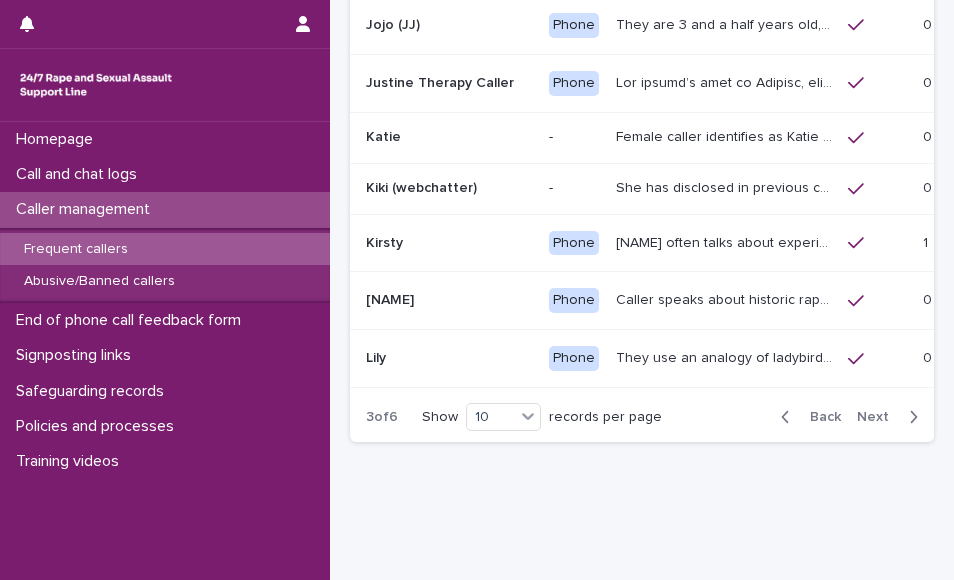 scroll, scrollTop: 463, scrollLeft: 0, axis: vertical 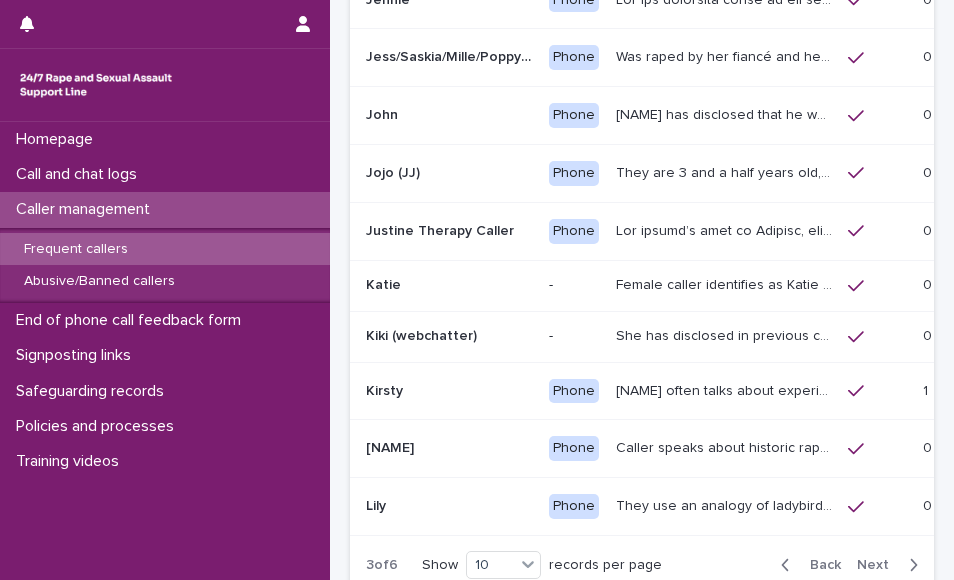 click on "Kirsty often talks about experiencing sexual violence by a family friend six years ago, and again by a friend while on holiday last year.
She talks about how difficult these traumatic experiences have affected her,  that she has struggled with suicidal thoughts and attempts.
She has mentioned being dismissed and unsupported by medical professionals and emergency service.
She has complex PTSD (CPTSD)" at bounding box center (726, 389) 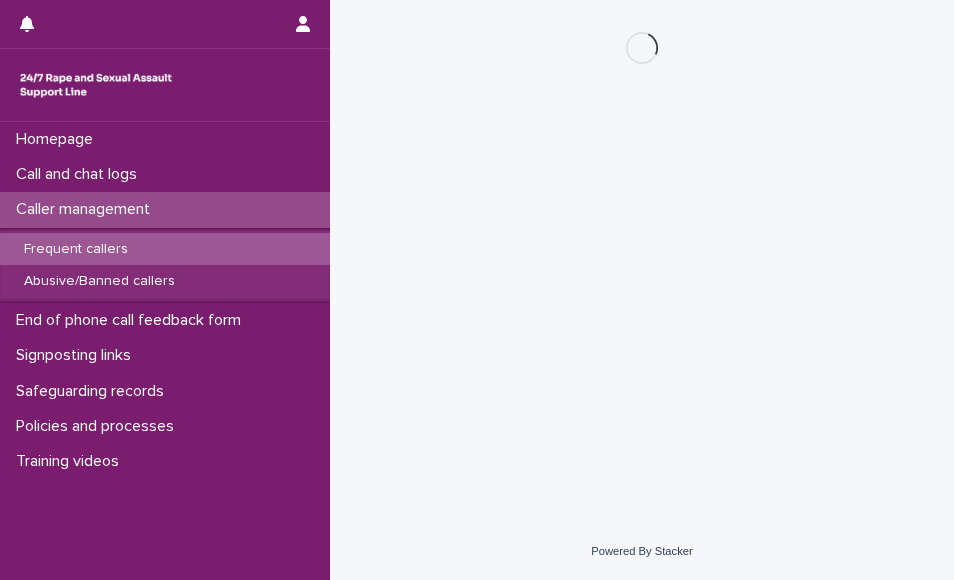 scroll, scrollTop: 0, scrollLeft: 0, axis: both 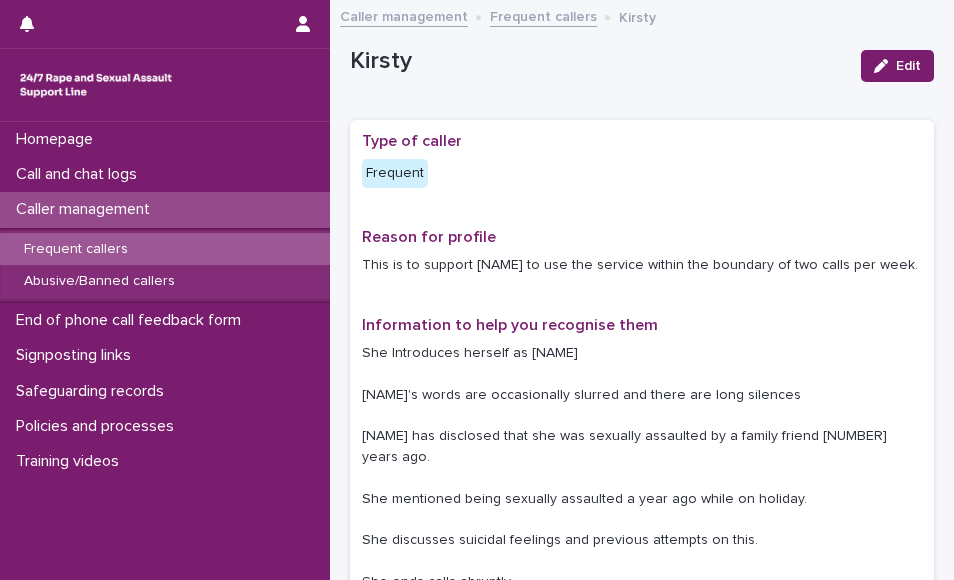 click on "Frequent callers" at bounding box center [76, 249] 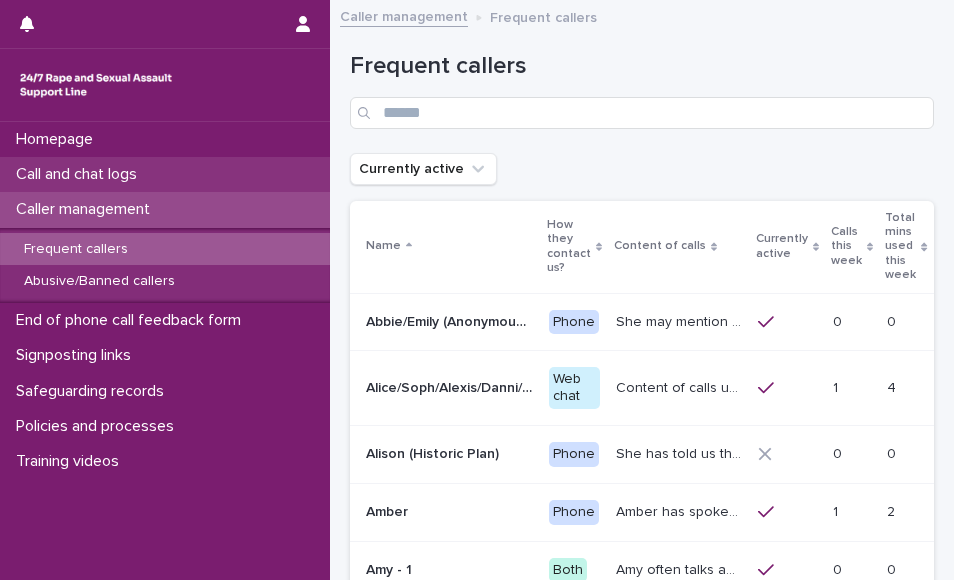 click on "Call and chat logs" at bounding box center [165, 174] 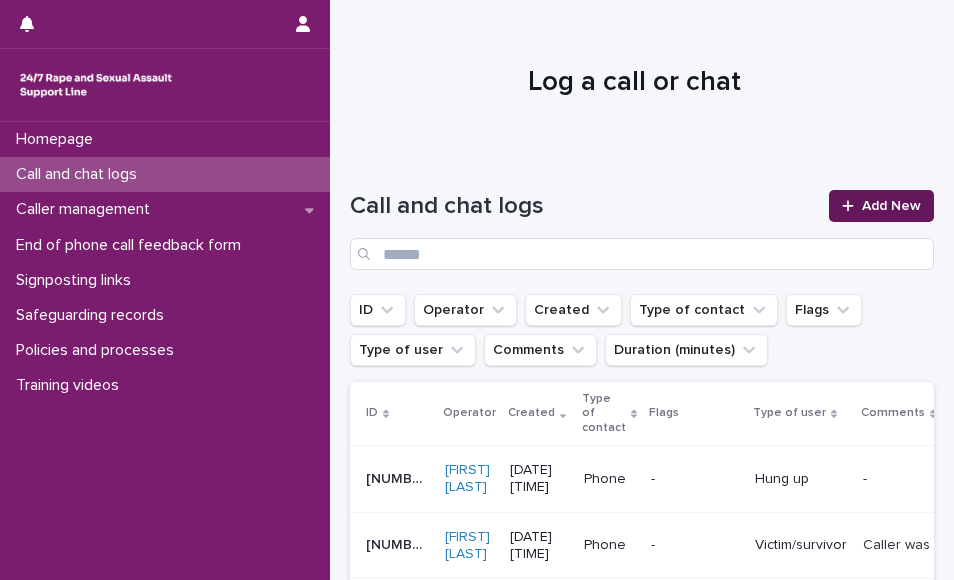 click on "Add New" at bounding box center [881, 206] 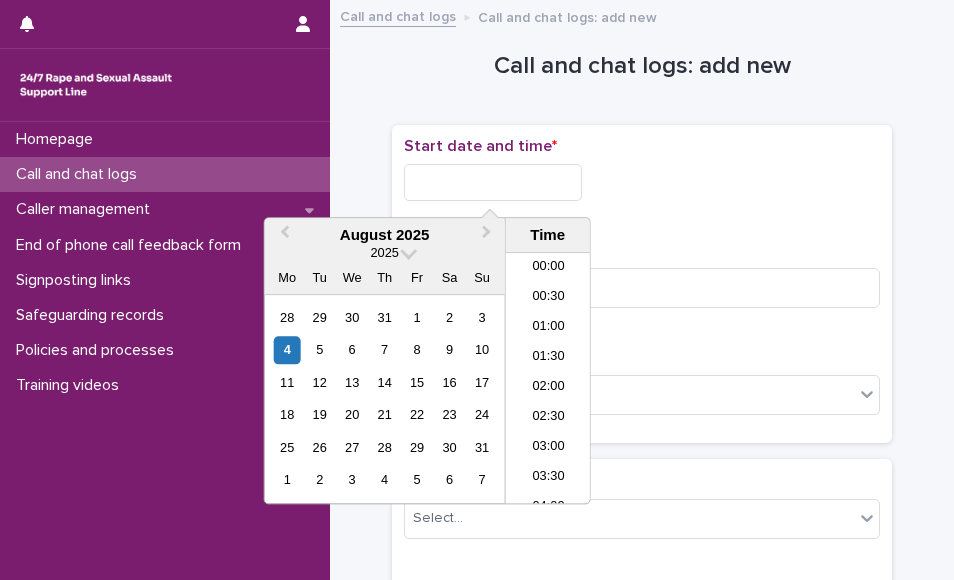 click at bounding box center [493, 182] 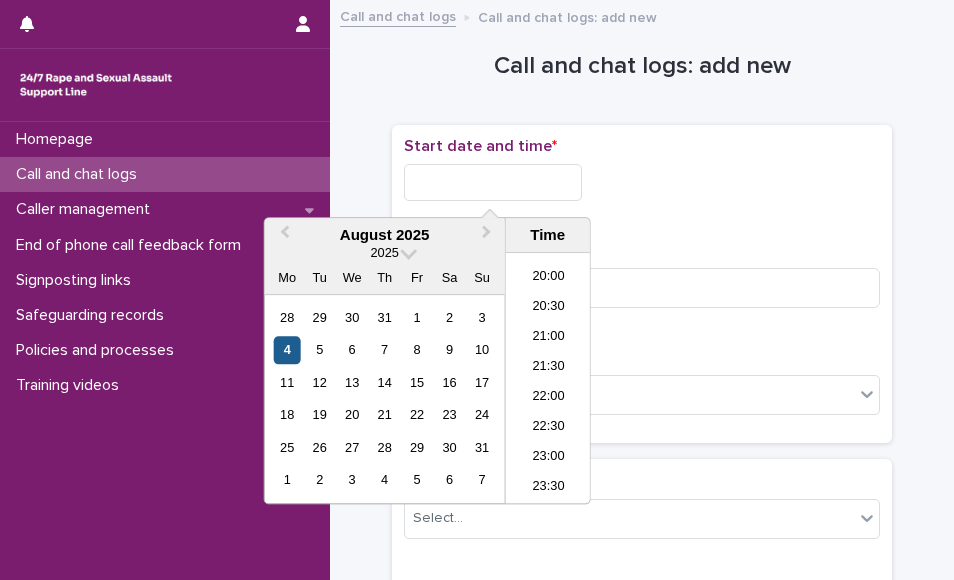click on "4" at bounding box center [287, 350] 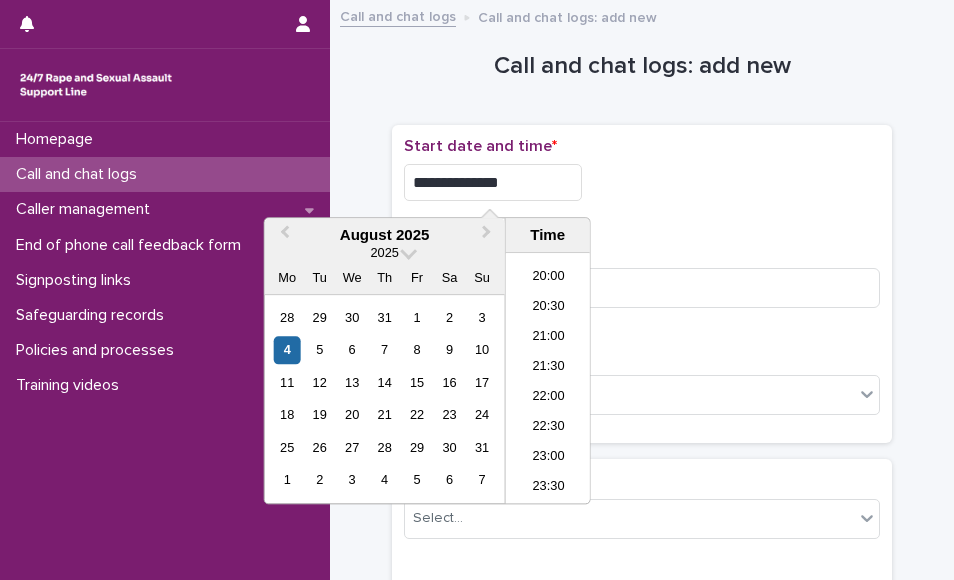 click on "**********" at bounding box center [493, 182] 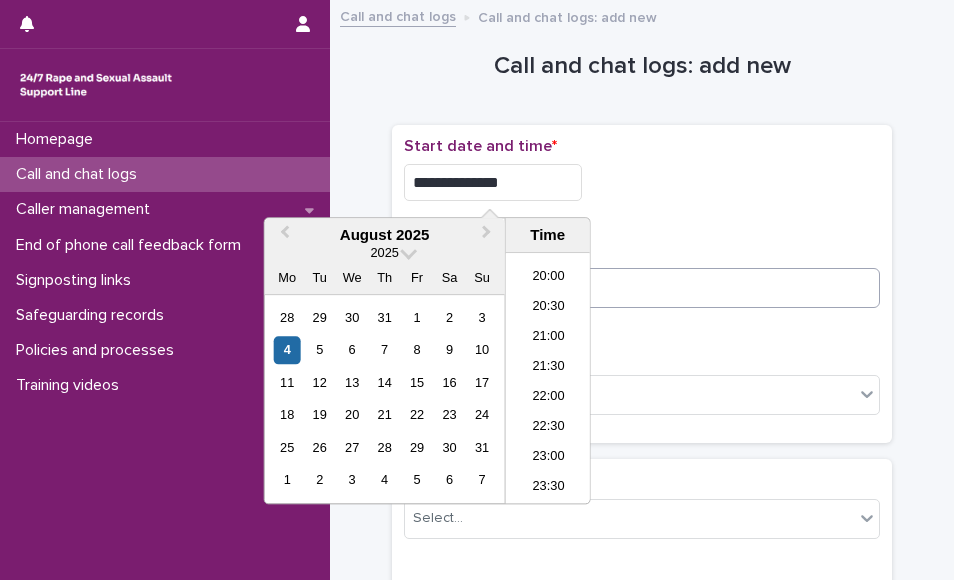 type on "**********" 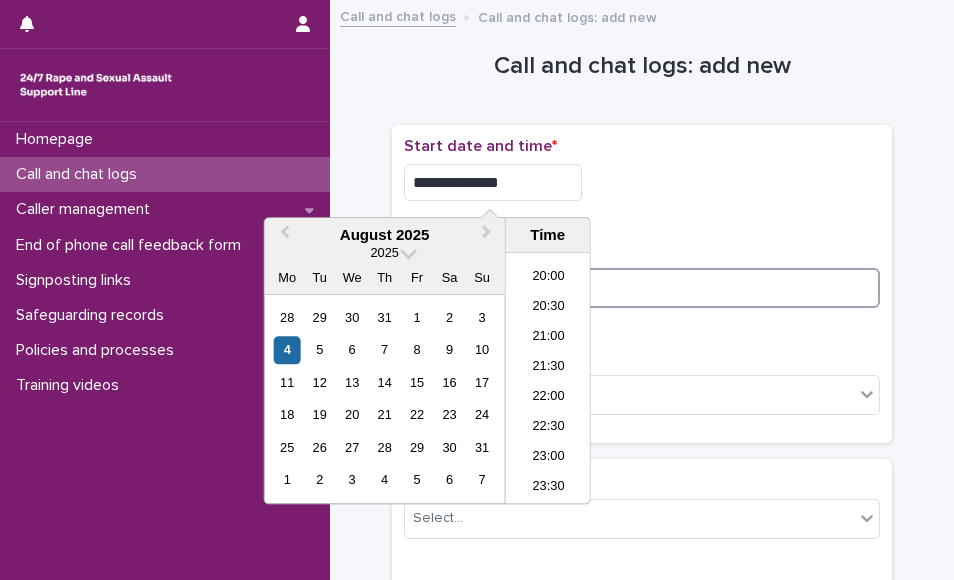 click at bounding box center (642, 288) 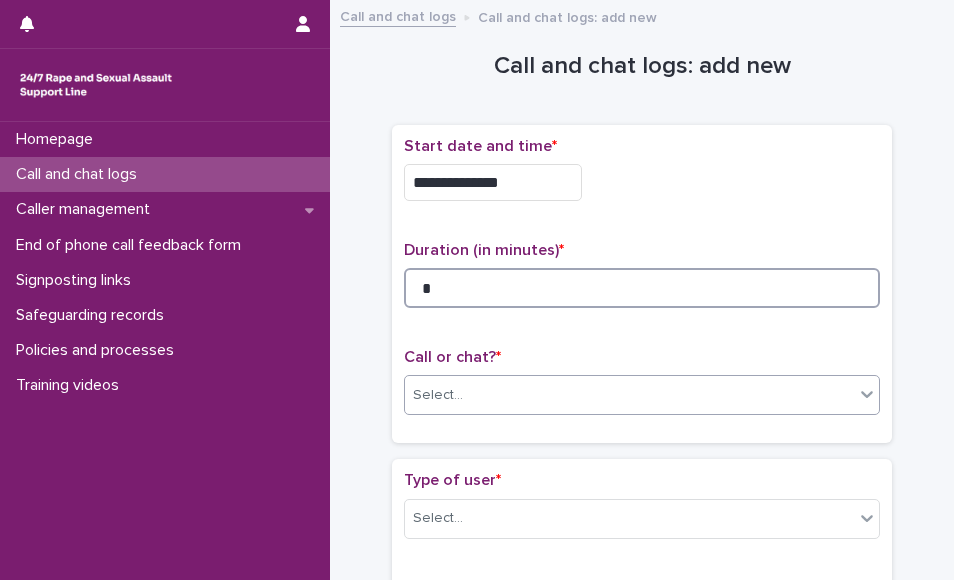 type on "*" 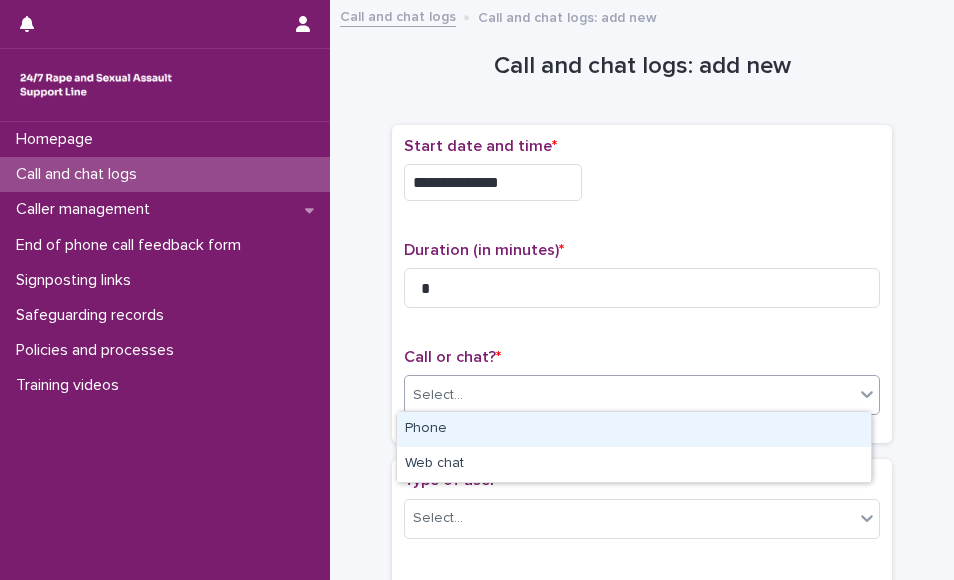 click on "Select..." at bounding box center (629, 395) 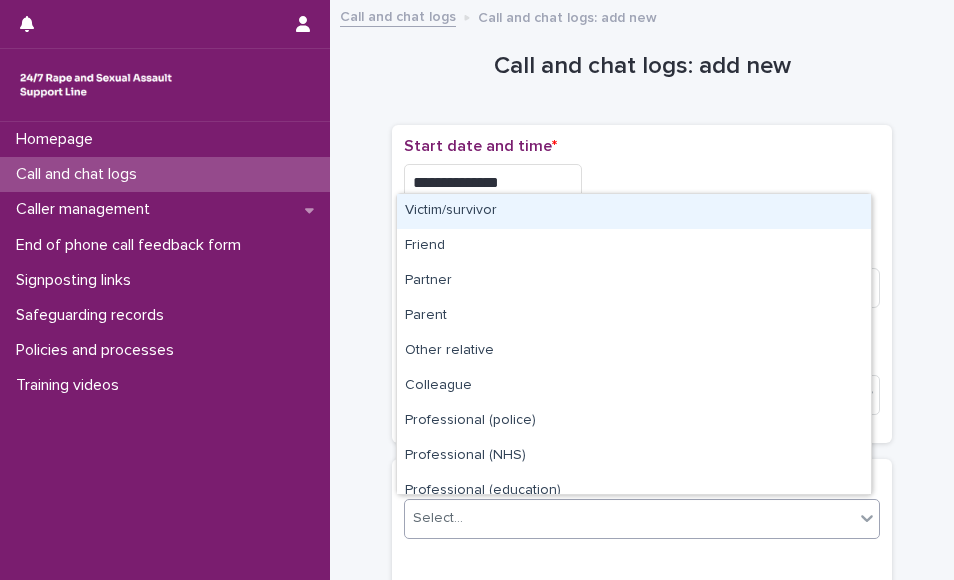 click on "Select..." at bounding box center [629, 518] 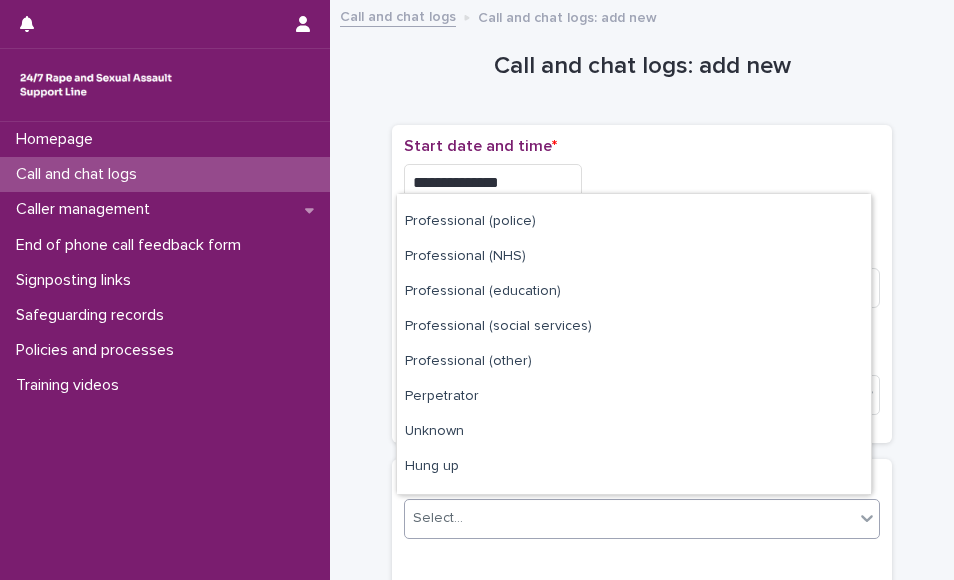 scroll, scrollTop: 225, scrollLeft: 0, axis: vertical 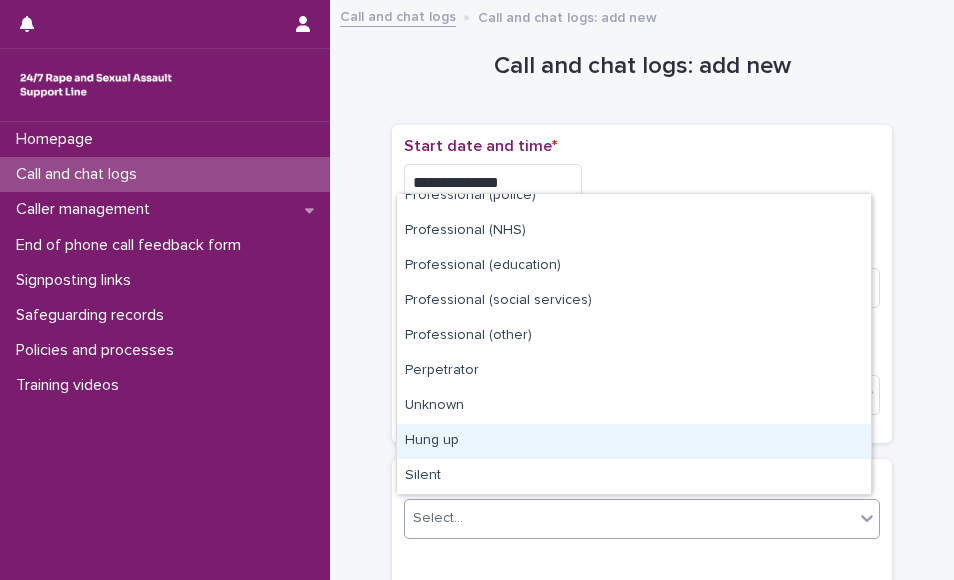 click on "Hung up" at bounding box center [634, 441] 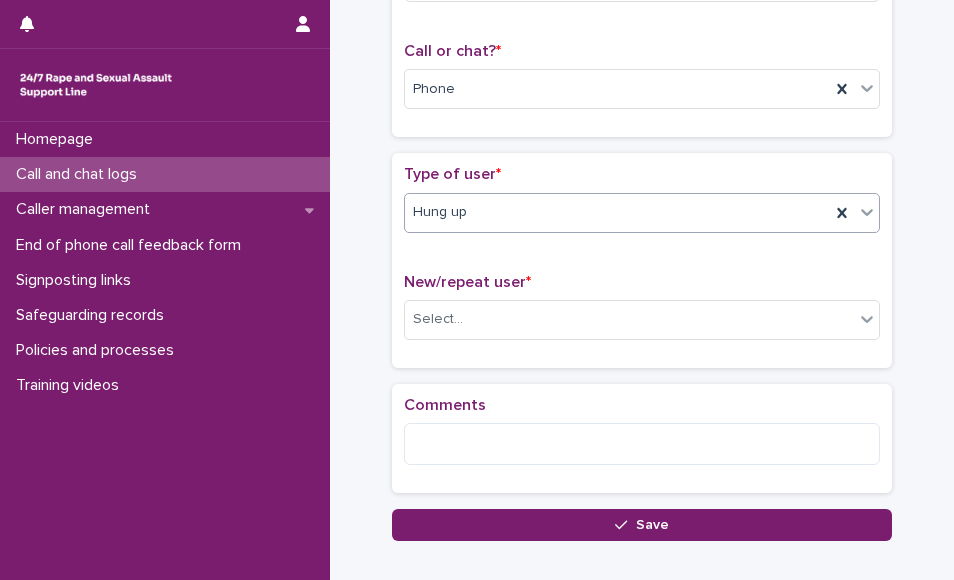 scroll, scrollTop: 314, scrollLeft: 0, axis: vertical 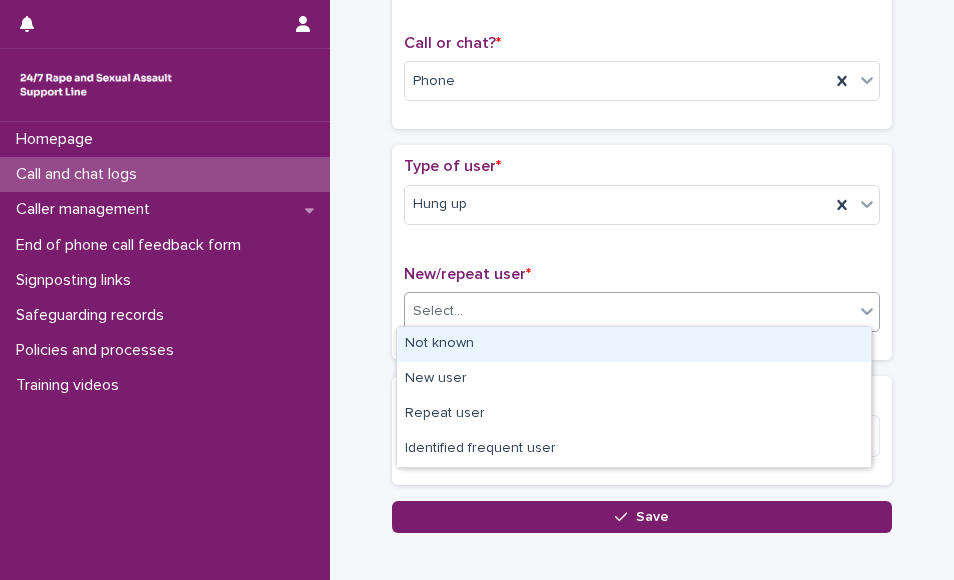click on "Select..." at bounding box center (629, 311) 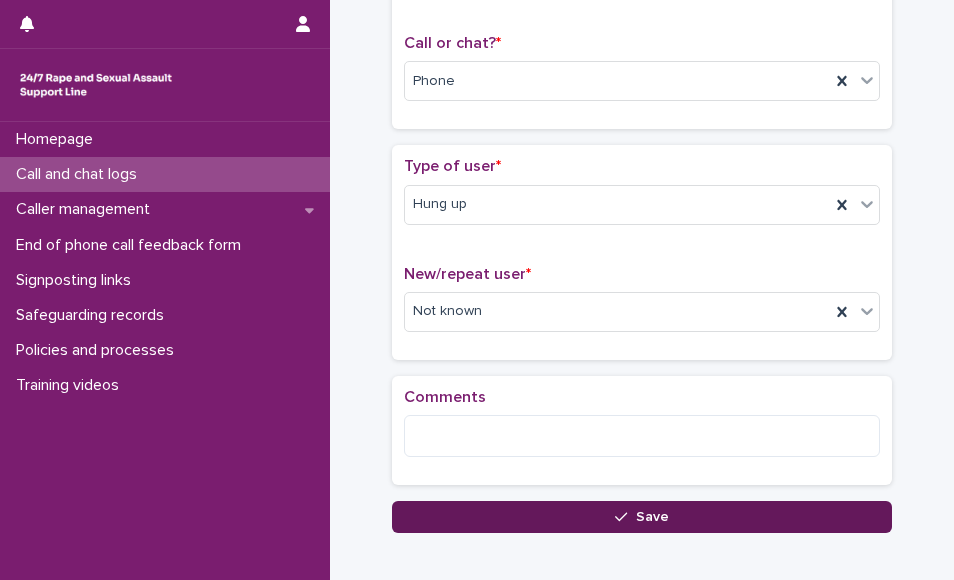 click on "Save" at bounding box center (642, 517) 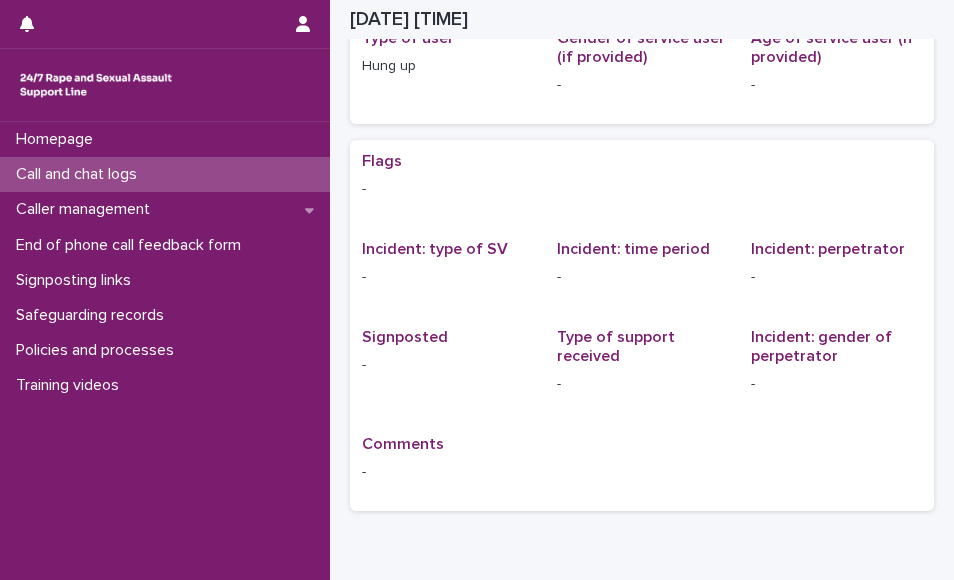 scroll, scrollTop: 0, scrollLeft: 0, axis: both 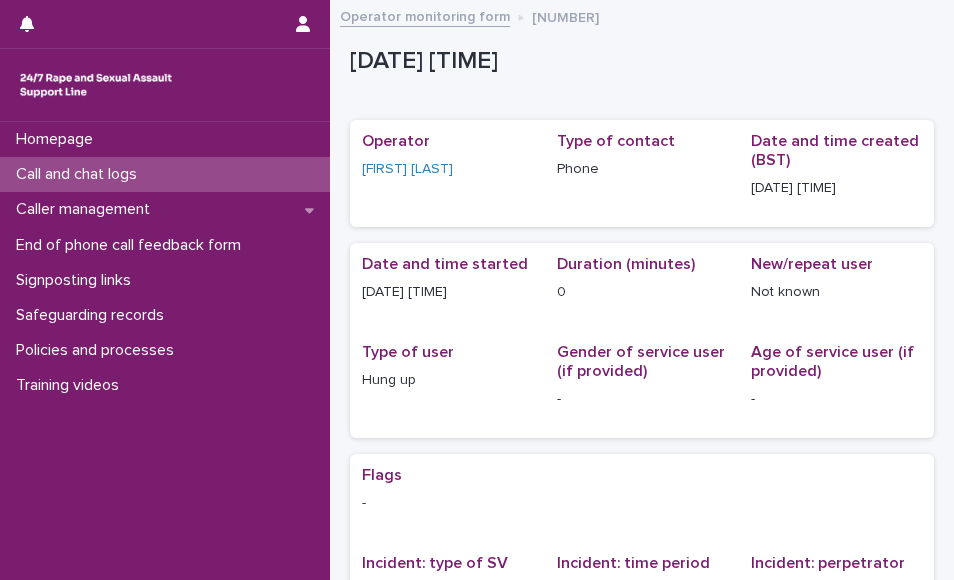 click on "Call and chat logs" at bounding box center [165, 174] 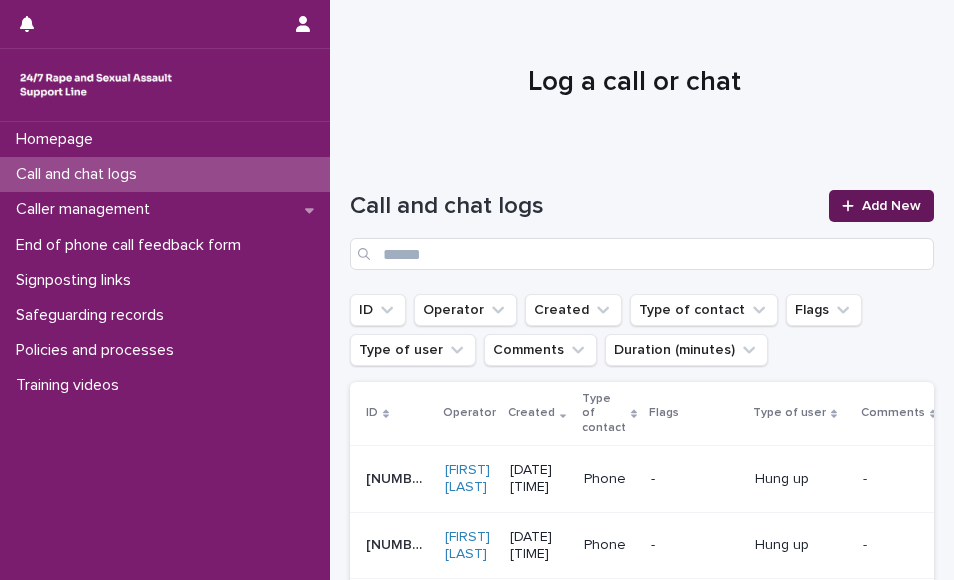 click on "Add New" at bounding box center (891, 206) 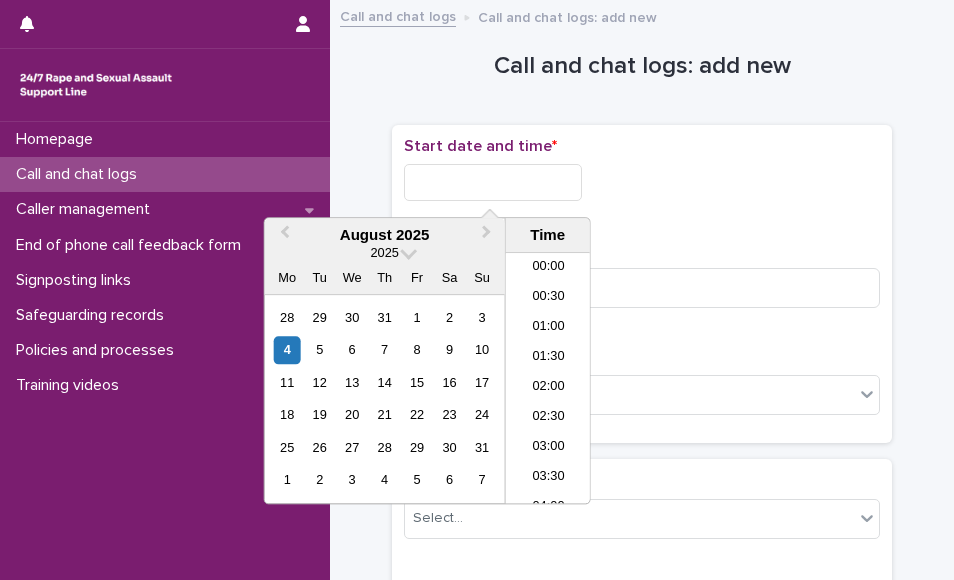 scroll, scrollTop: 1190, scrollLeft: 0, axis: vertical 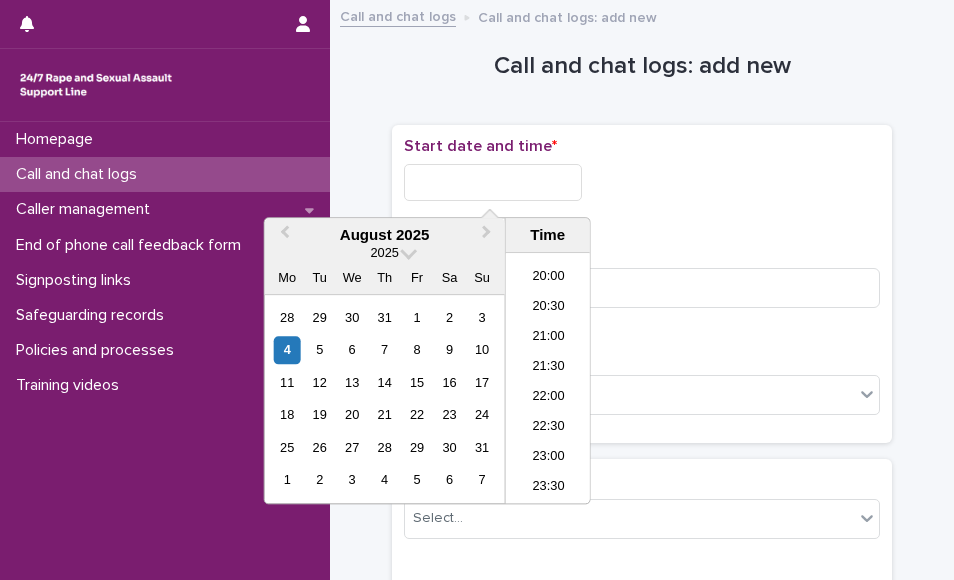 click at bounding box center (493, 182) 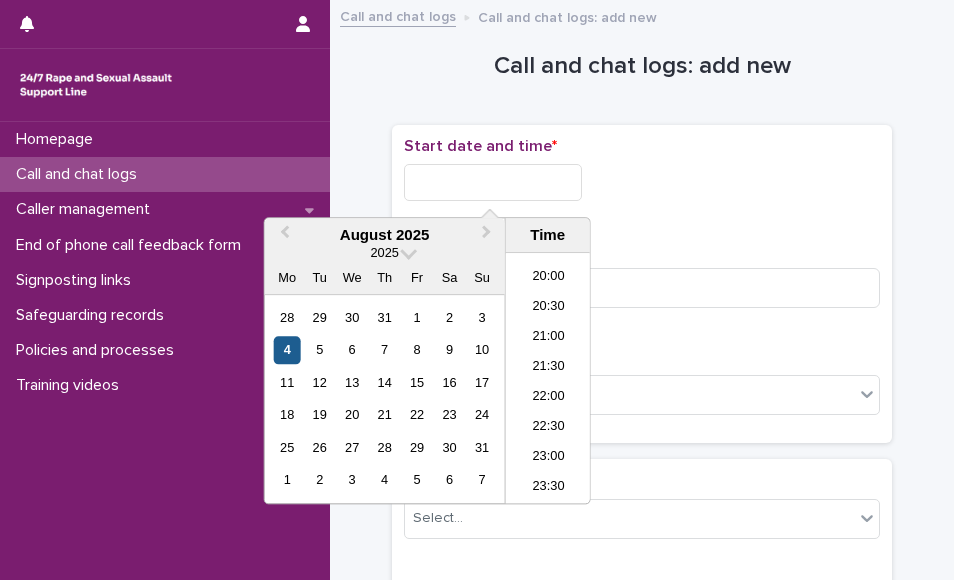 click on "4" at bounding box center [287, 350] 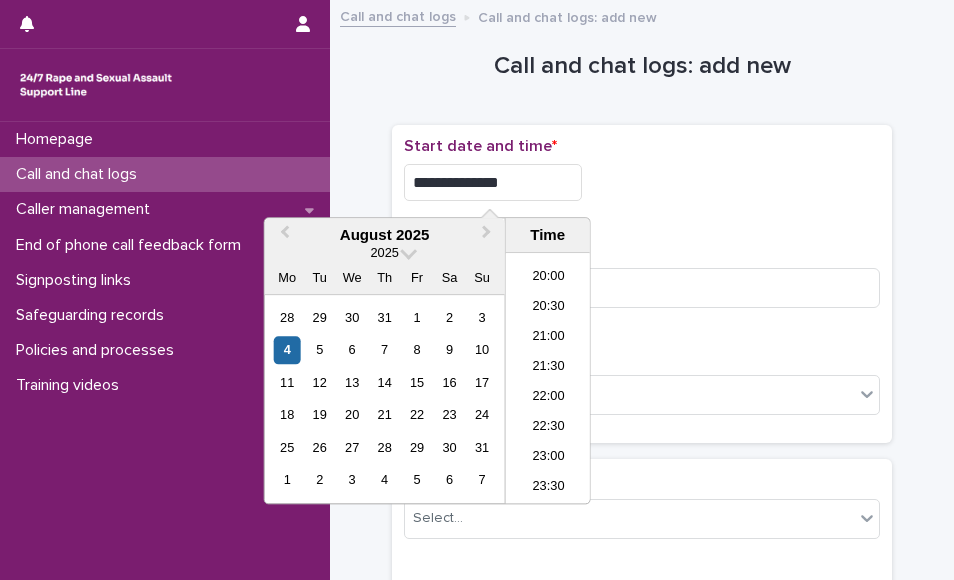 click on "**********" at bounding box center (493, 182) 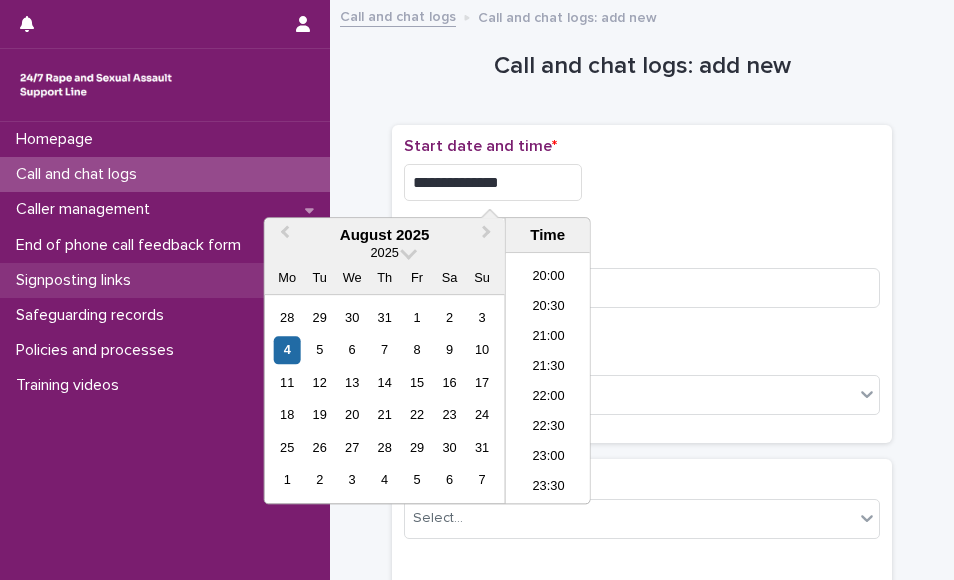 type on "**********" 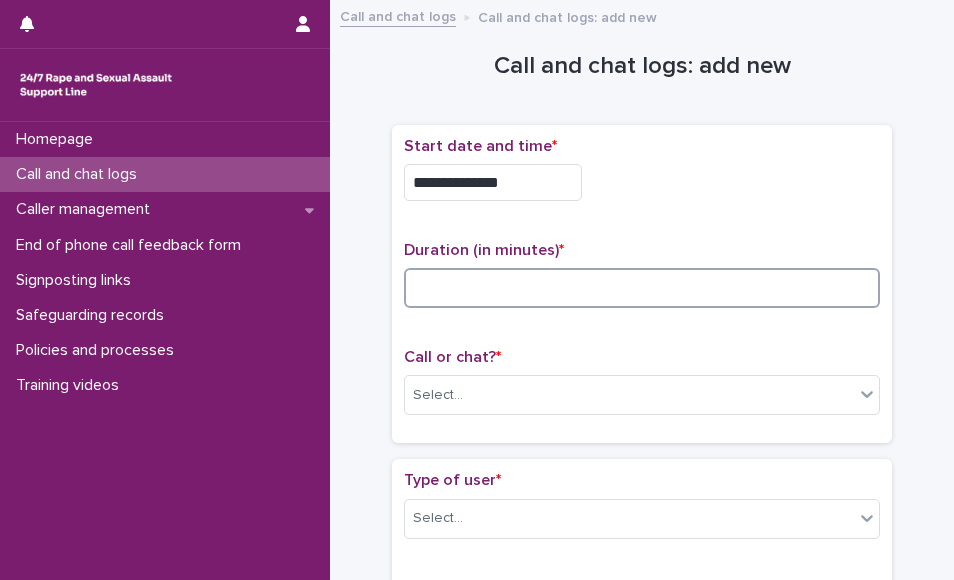 click at bounding box center (642, 288) 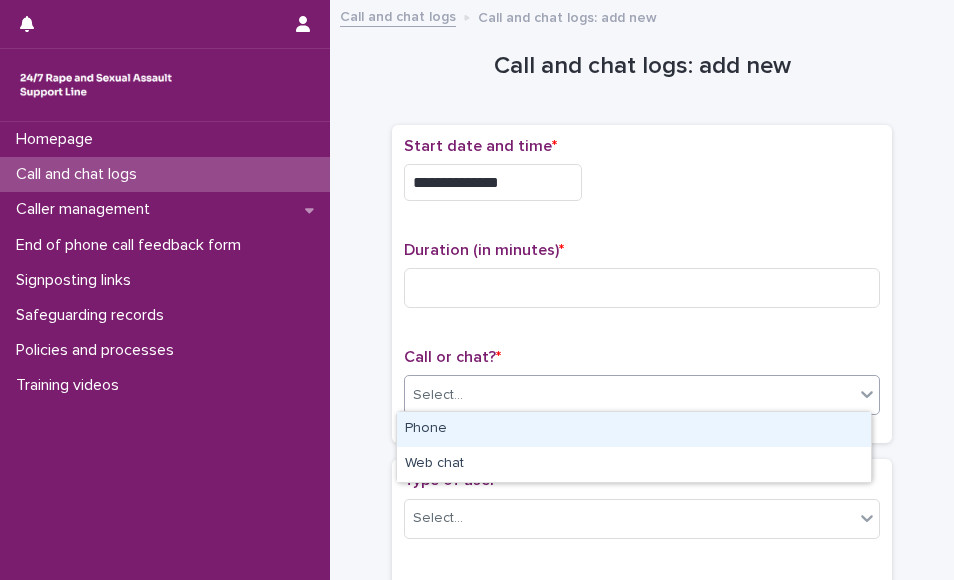 click on "Select..." at bounding box center [629, 395] 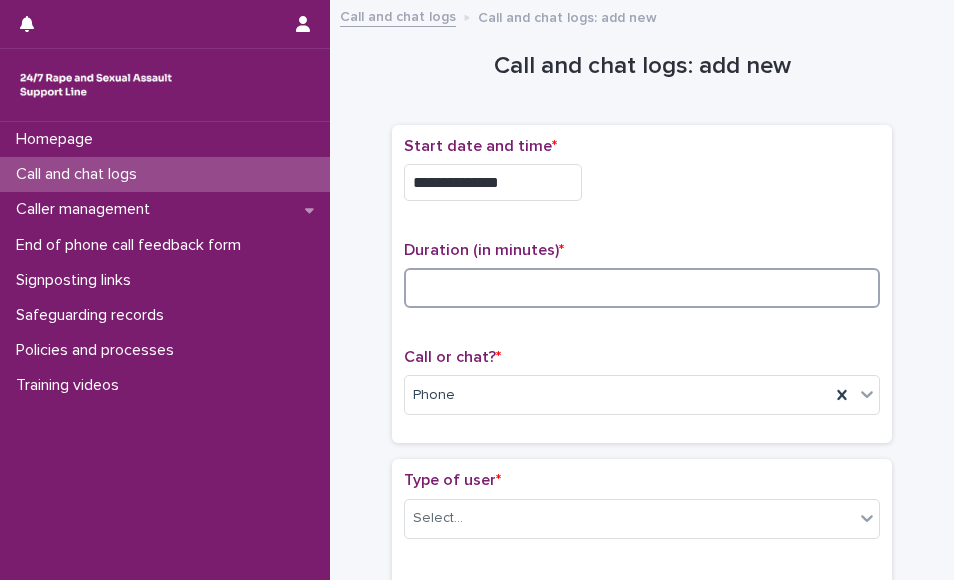 click at bounding box center (642, 288) 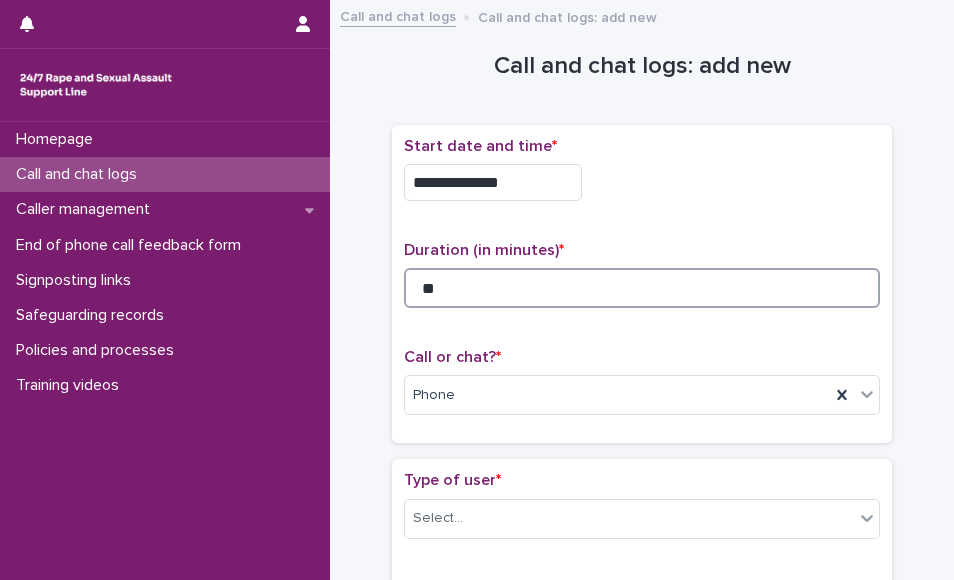 type on "**" 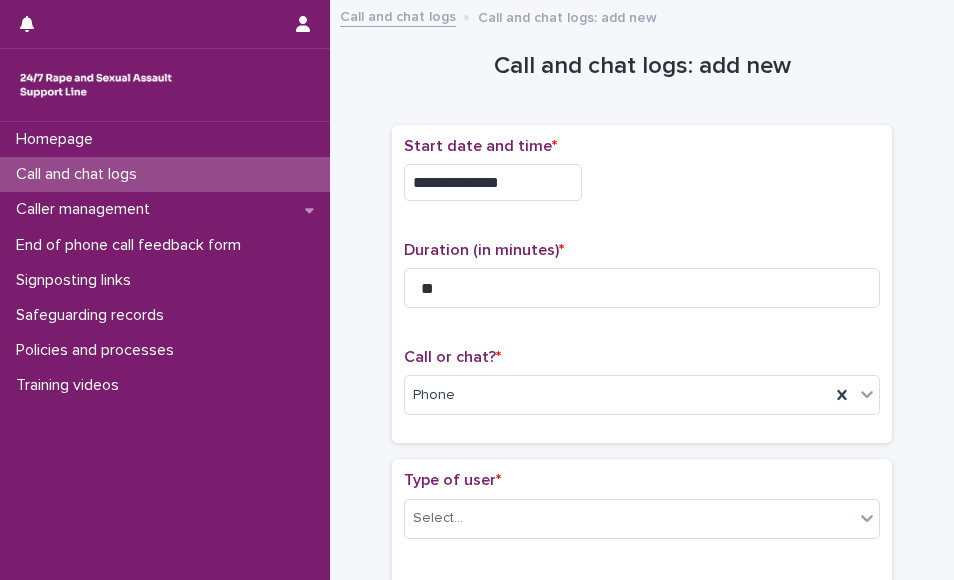 click on "Type of user * Select..." at bounding box center [642, 512] 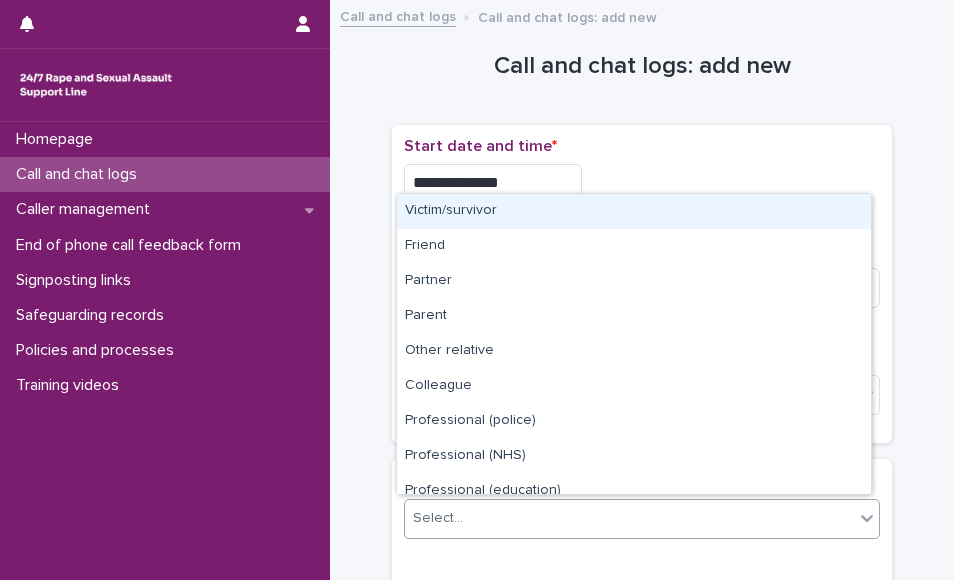 click on "Select..." at bounding box center (629, 518) 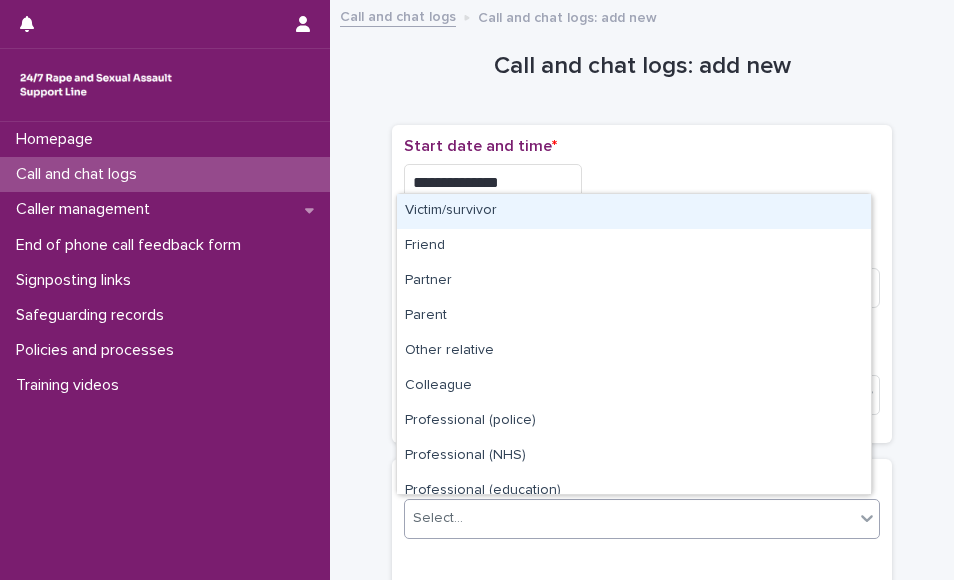 click on "Victim/survivor" at bounding box center (634, 211) 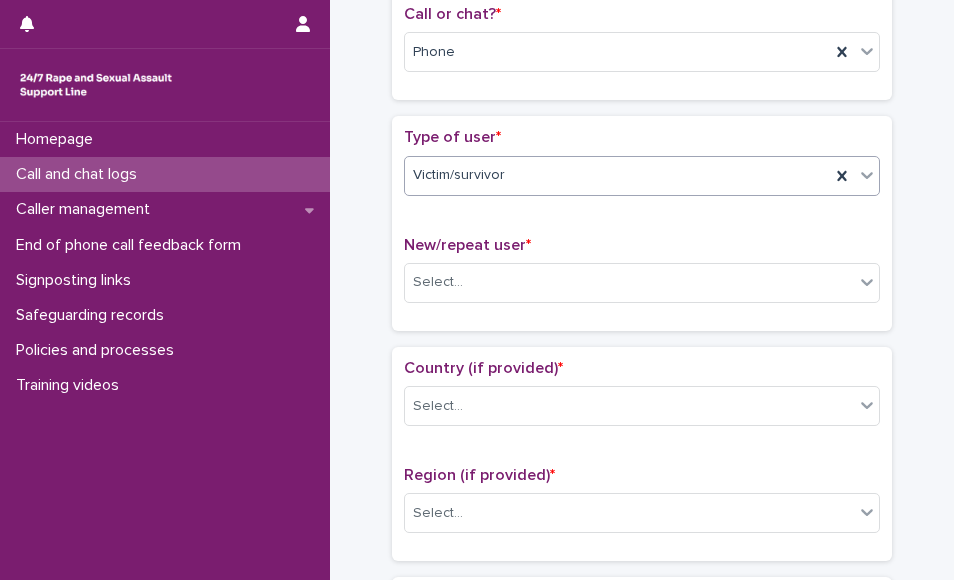 scroll, scrollTop: 360, scrollLeft: 0, axis: vertical 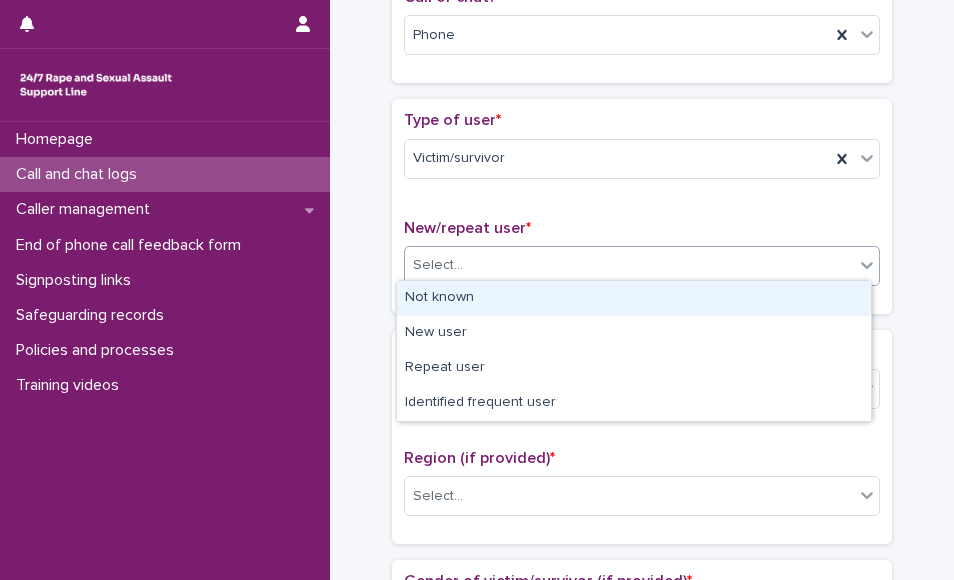 click on "Select..." at bounding box center (629, 265) 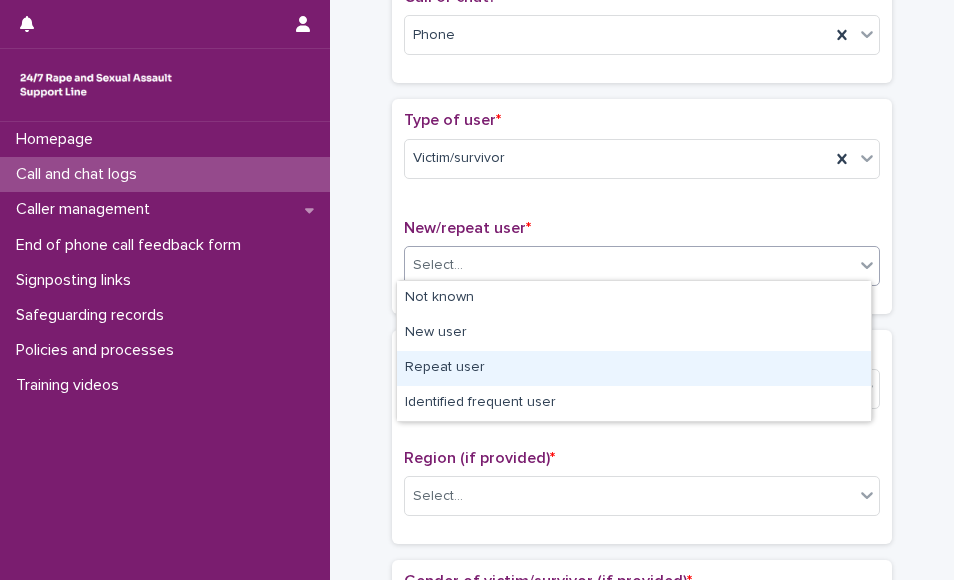 click on "Repeat user" at bounding box center (634, 368) 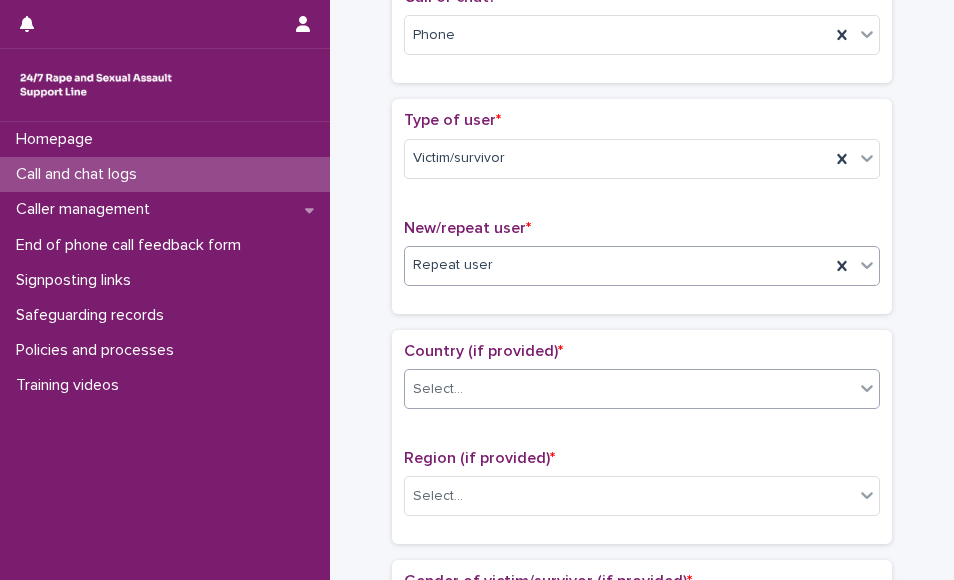 click on "Select..." at bounding box center [629, 389] 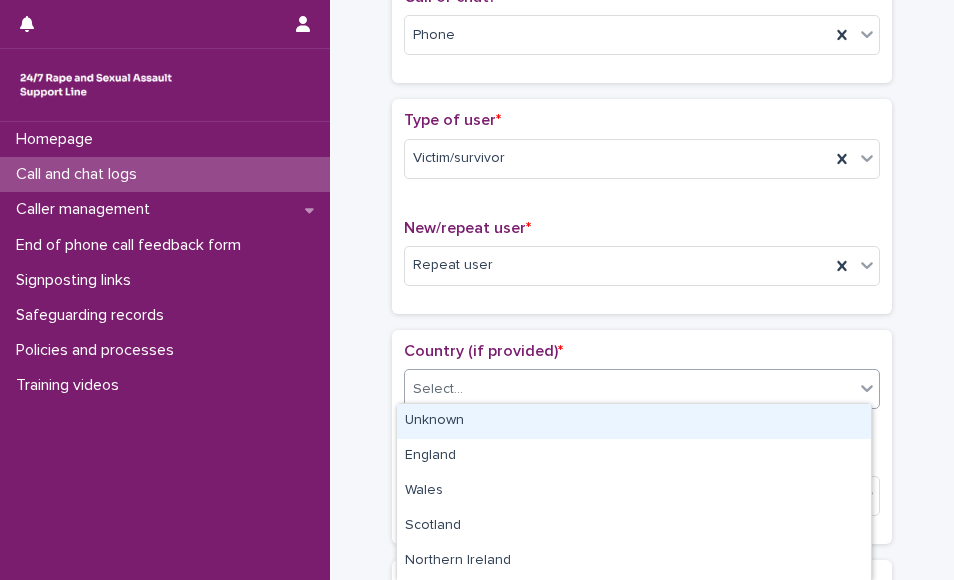click on "Unknown" at bounding box center (634, 421) 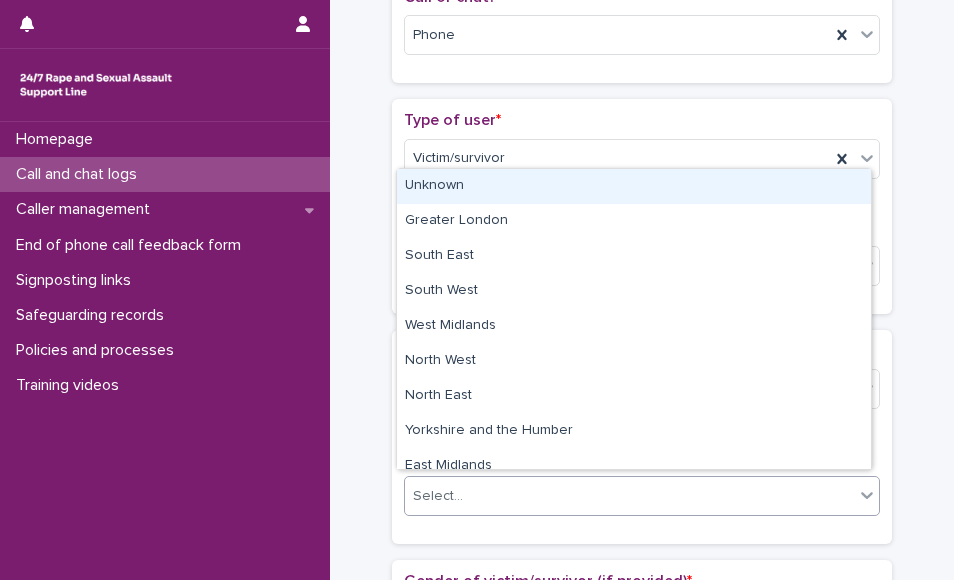 click on "Select..." at bounding box center [629, 496] 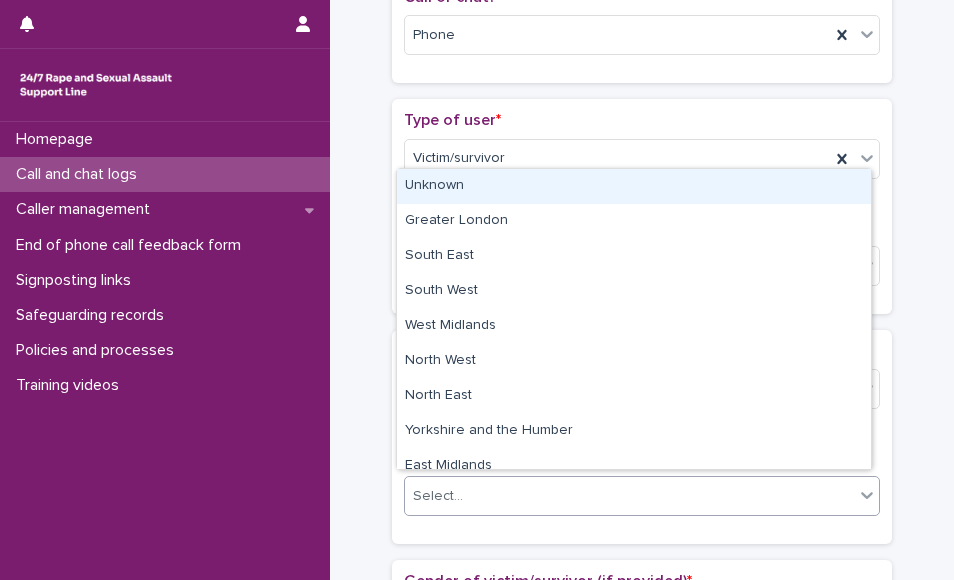 click on "Unknown" at bounding box center [634, 186] 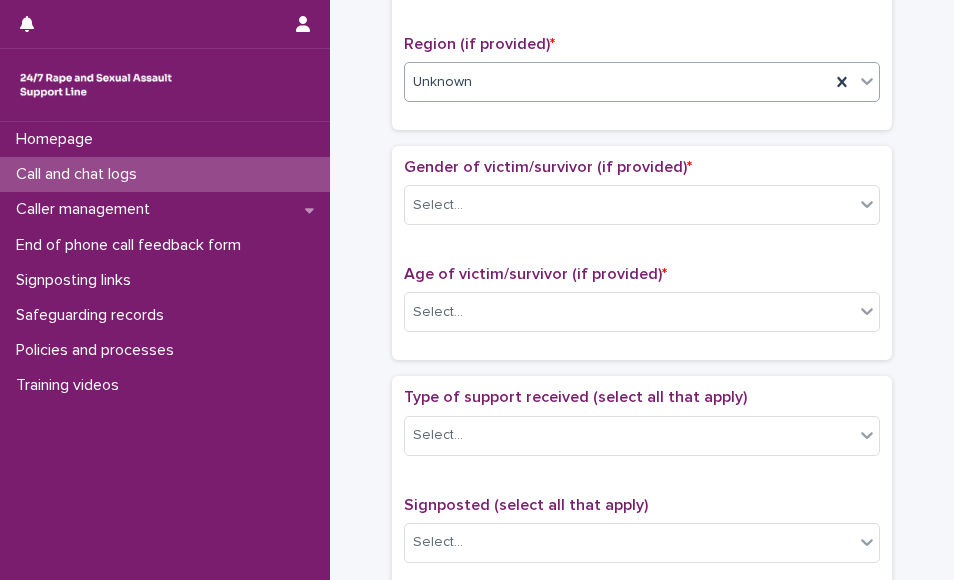 scroll, scrollTop: 800, scrollLeft: 0, axis: vertical 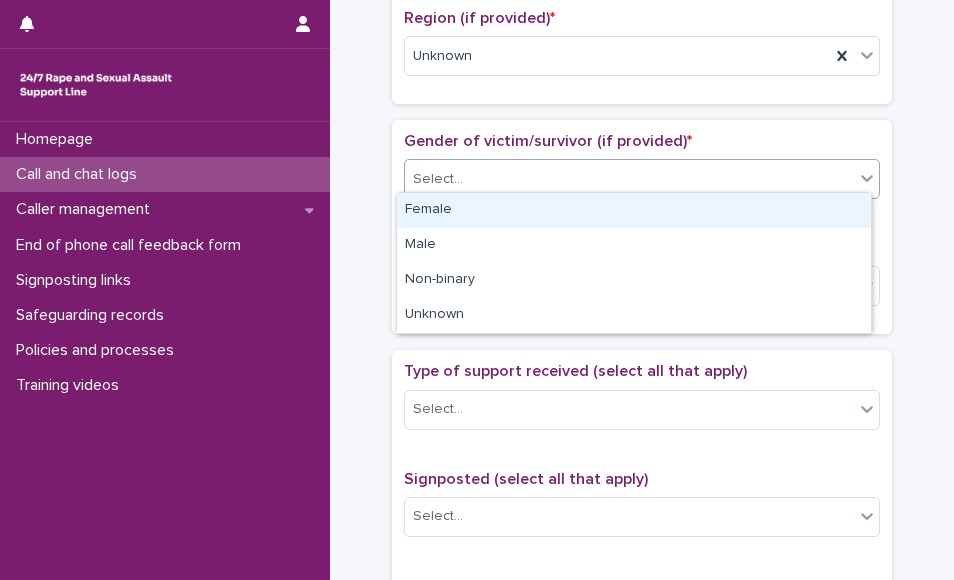 click on "Select..." at bounding box center (629, 179) 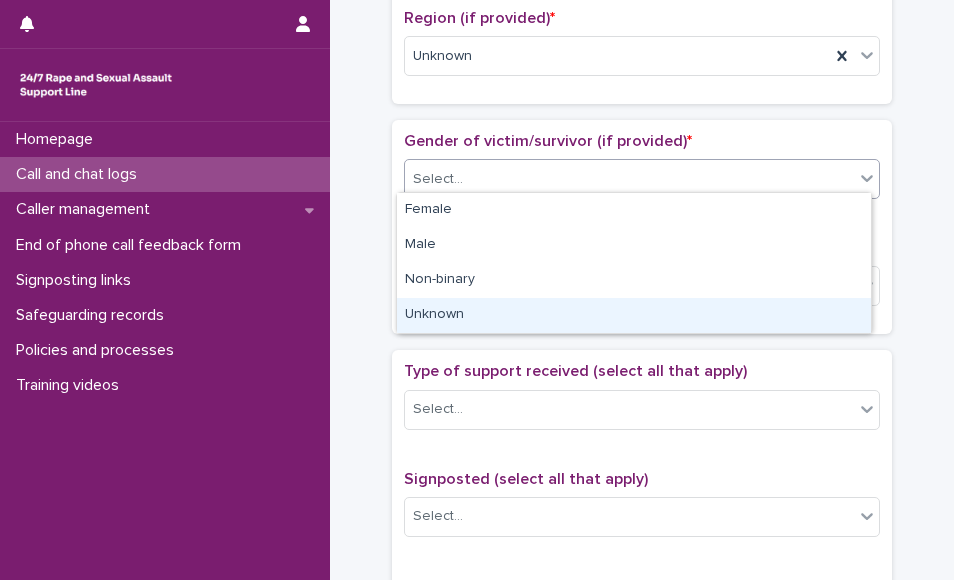click on "Unknown" at bounding box center (634, 315) 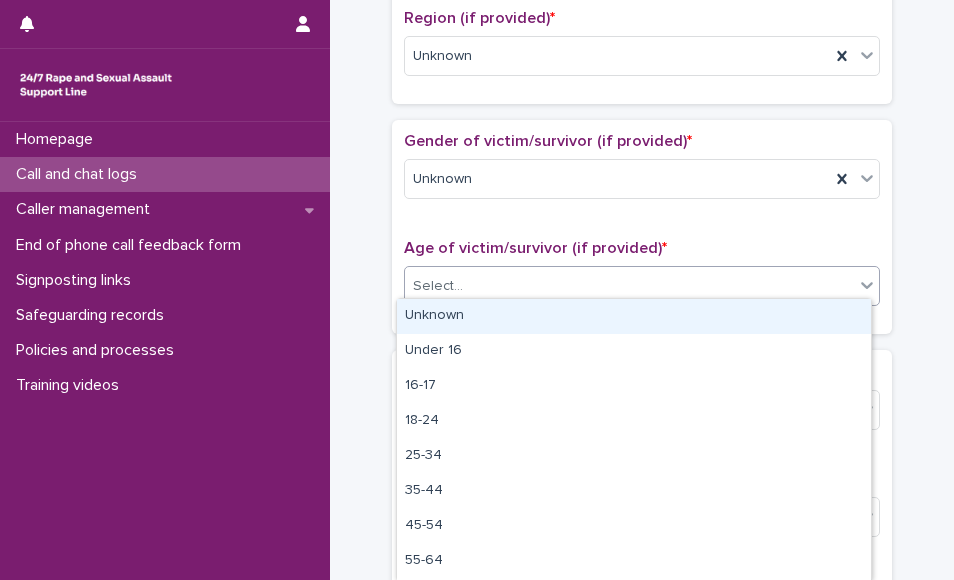 click on "Select..." at bounding box center [629, 286] 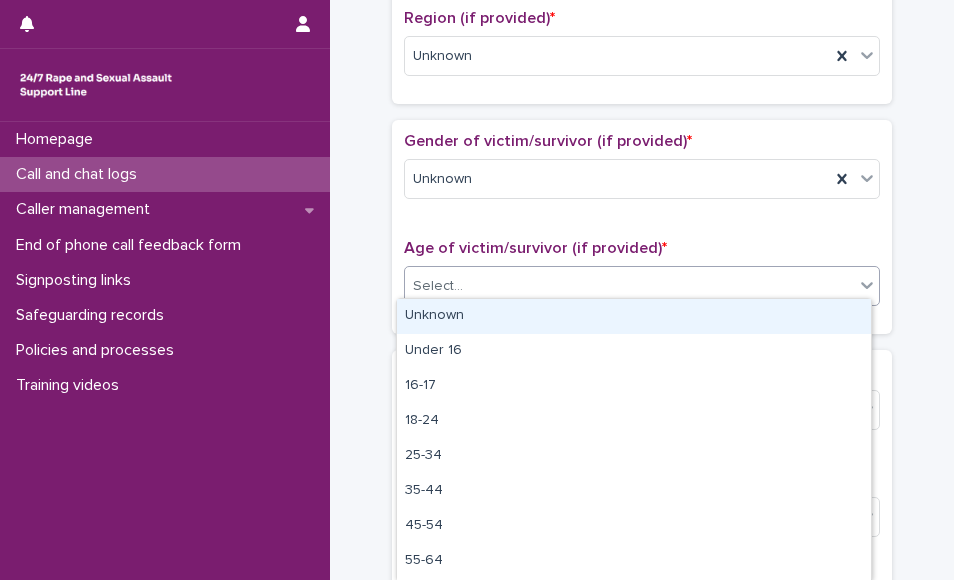click on "Unknown" at bounding box center [634, 316] 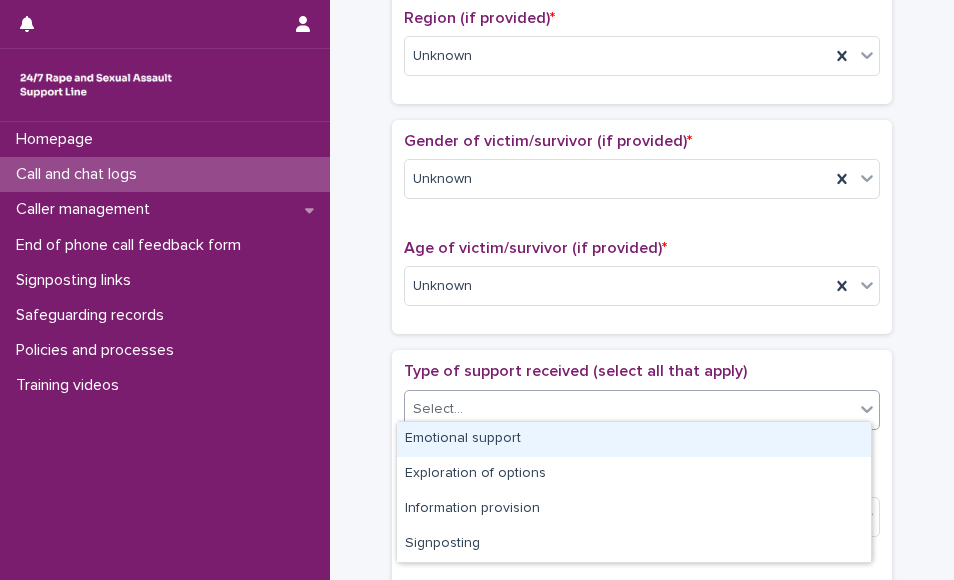 click on "Select..." at bounding box center (629, 409) 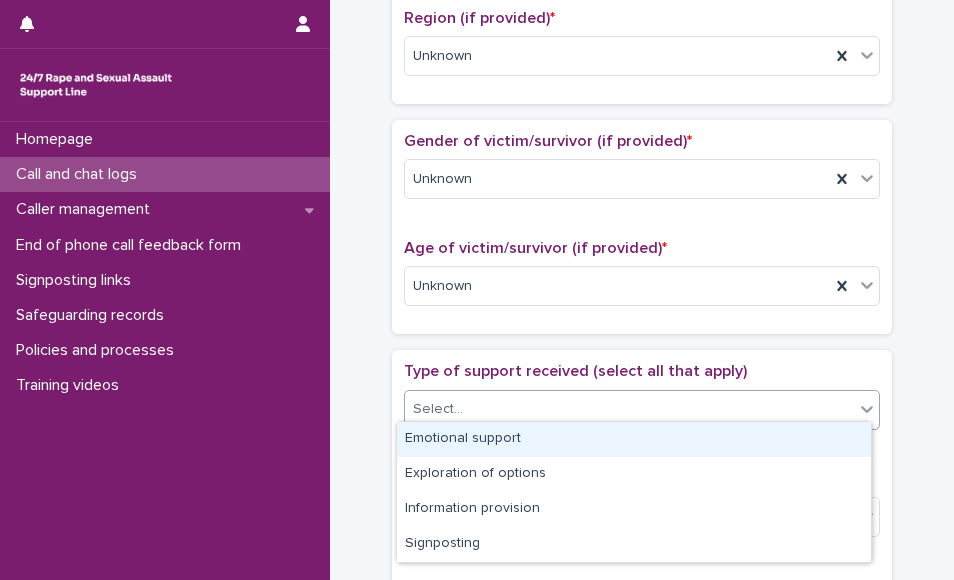 click on "Emotional support" at bounding box center [634, 439] 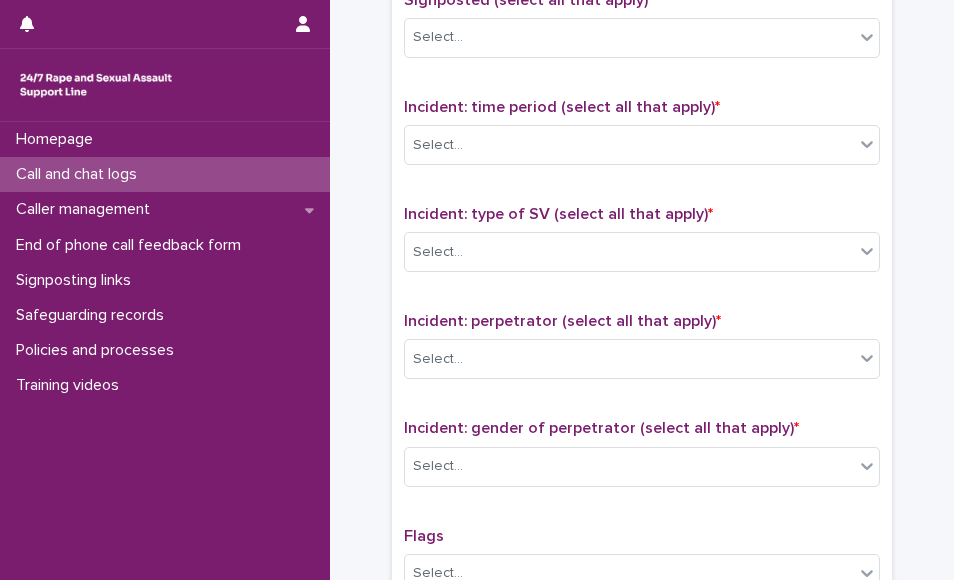 scroll, scrollTop: 1320, scrollLeft: 0, axis: vertical 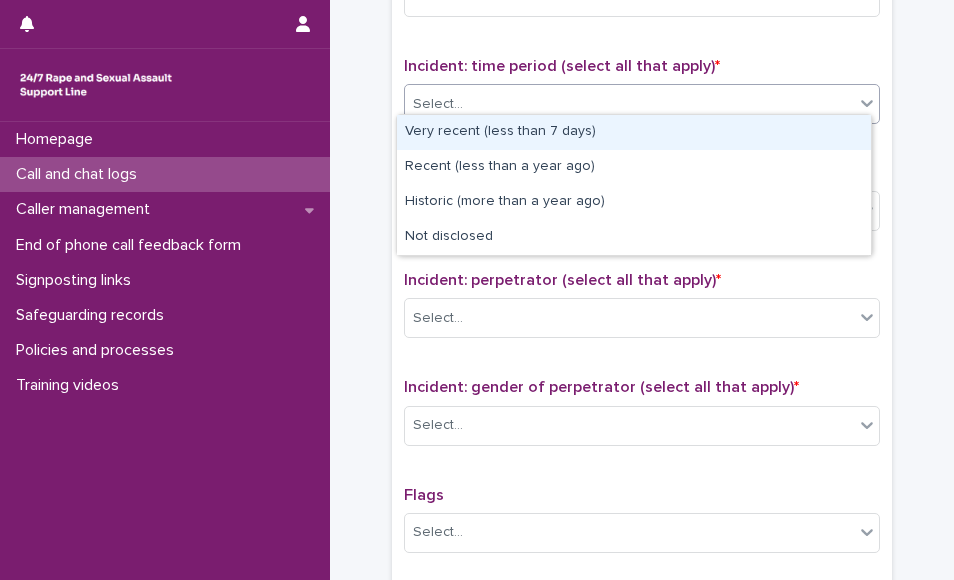 click on "Select..." at bounding box center [629, 104] 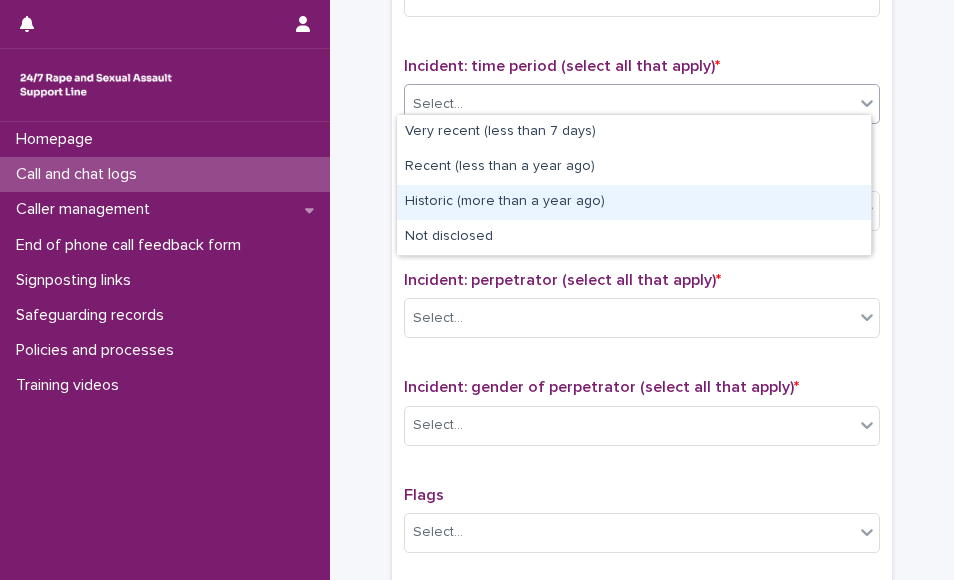 click on "Historic (more than a year ago)" at bounding box center [634, 202] 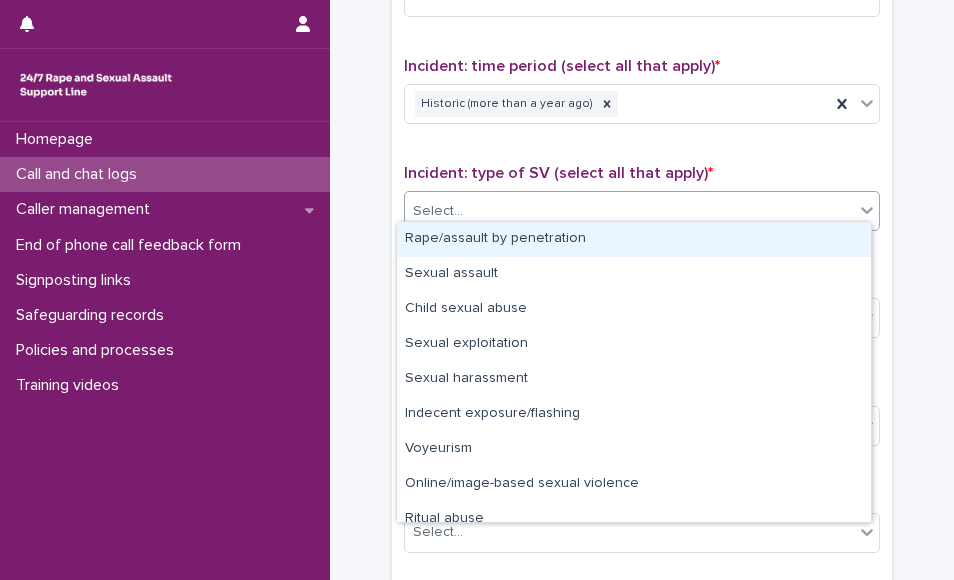 click on "Select..." at bounding box center [629, 211] 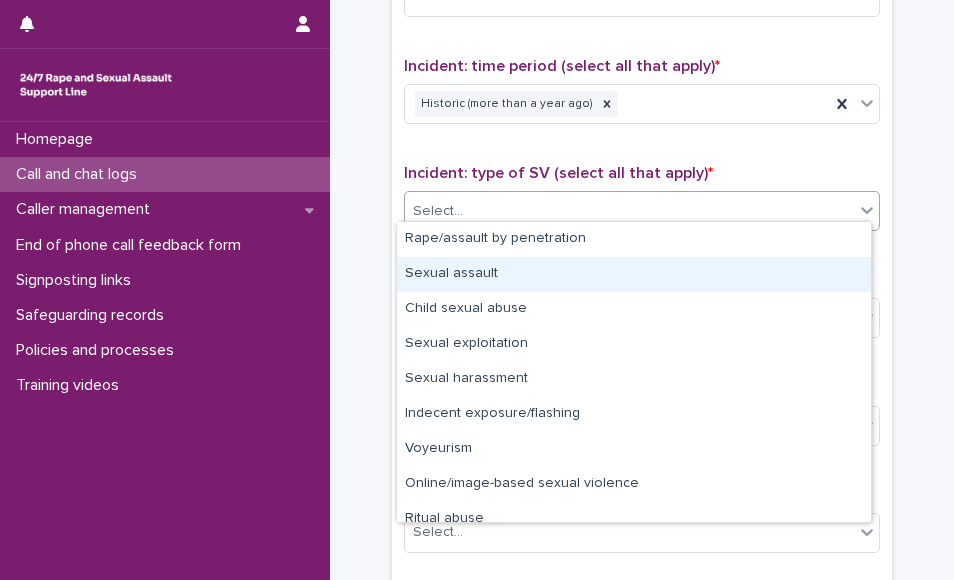 click on "Sexual assault" at bounding box center (634, 274) 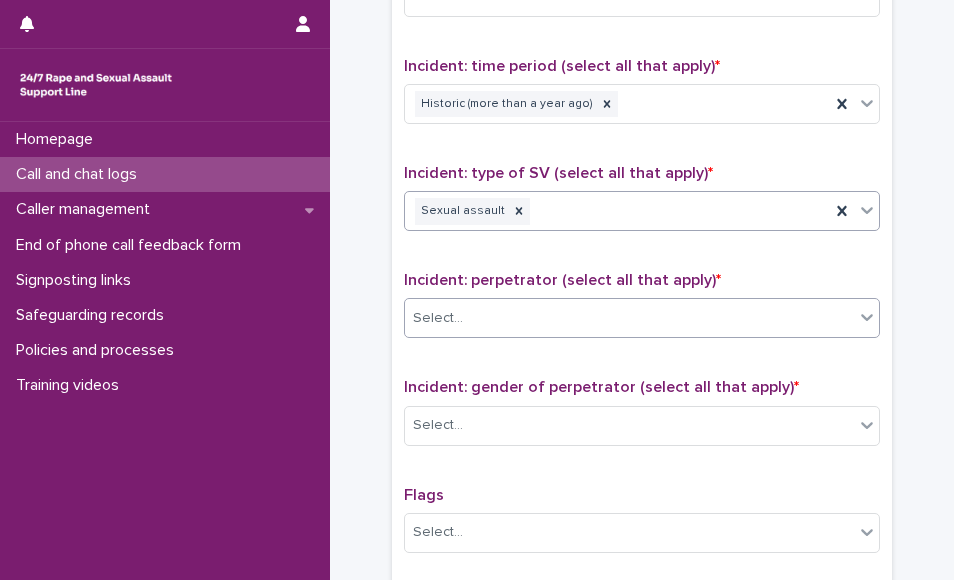 click on "Select..." at bounding box center [629, 318] 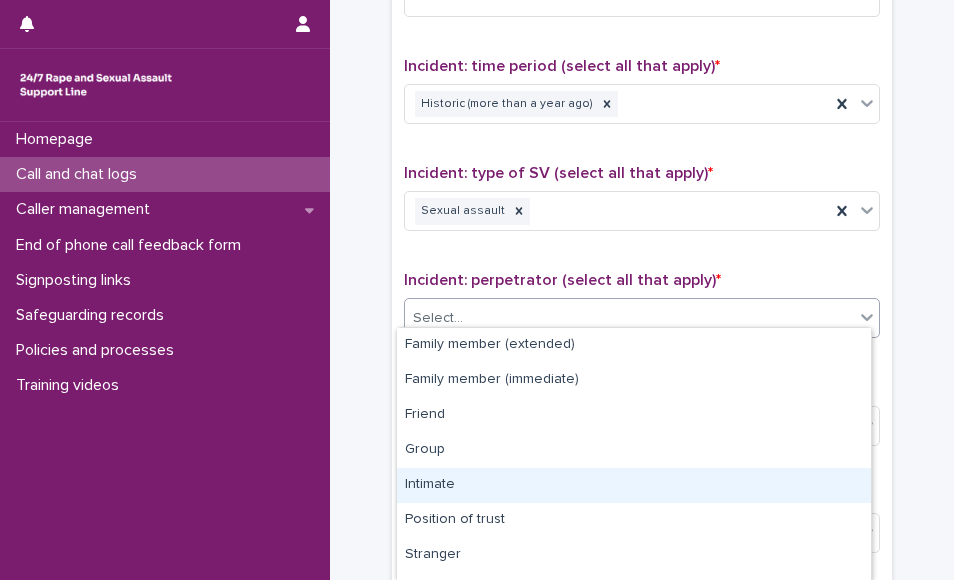 click on "Intimate" at bounding box center (634, 485) 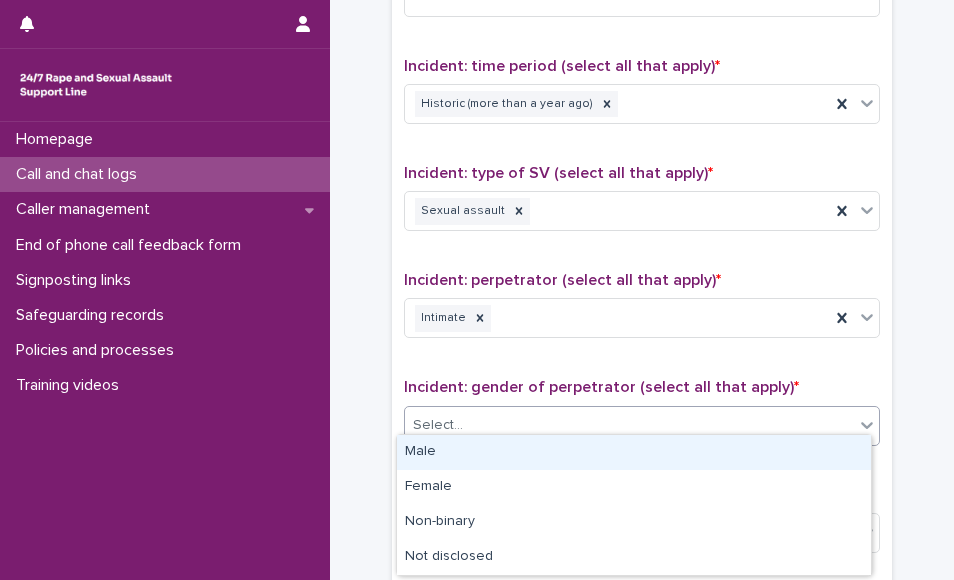 click on "Select..." at bounding box center (629, 425) 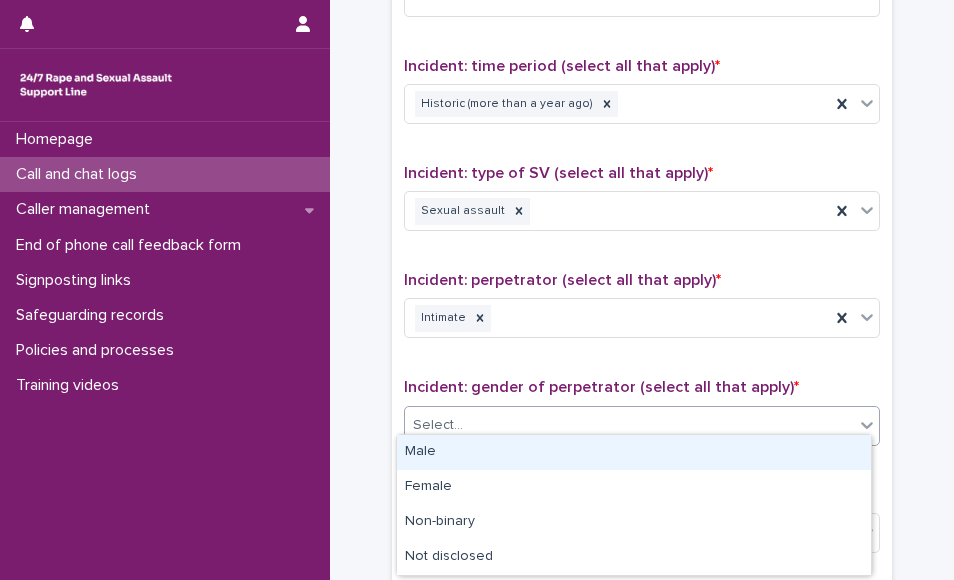 click on "Male" at bounding box center (634, 452) 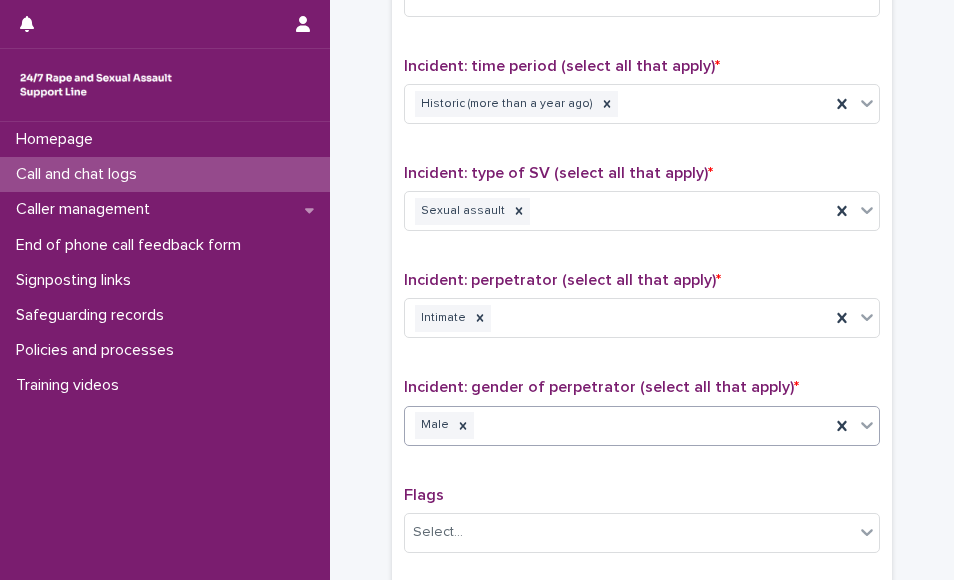 scroll, scrollTop: 1622, scrollLeft: 0, axis: vertical 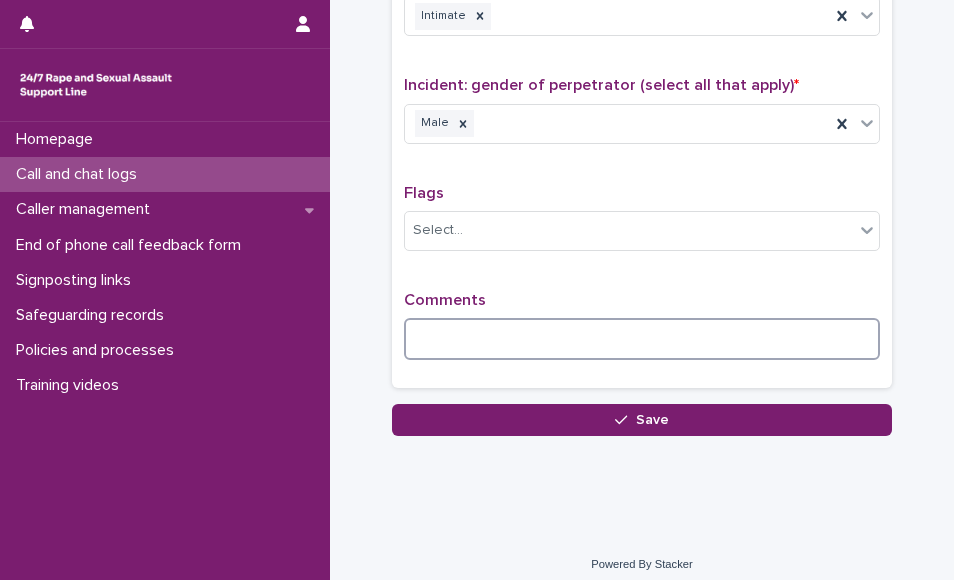 click at bounding box center (642, 339) 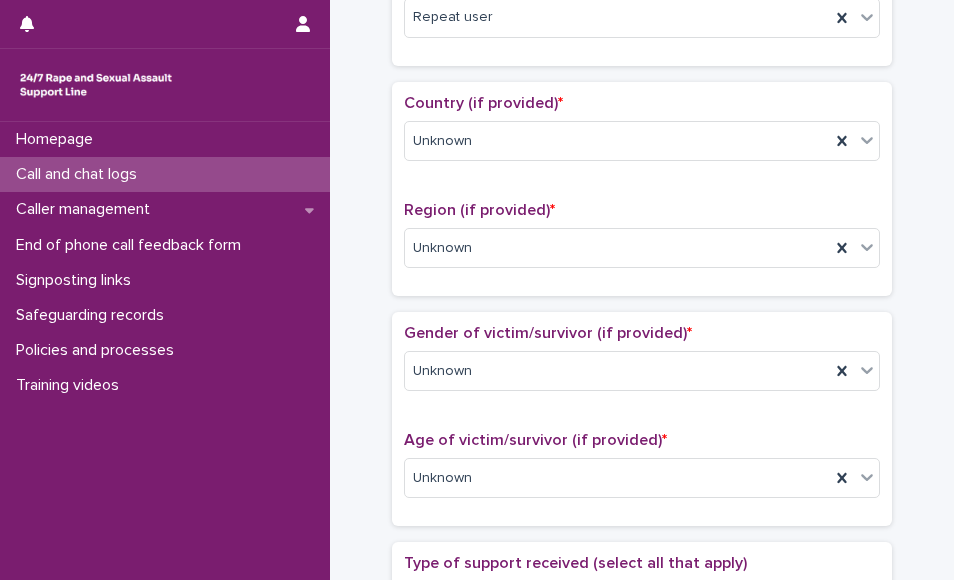 scroll, scrollTop: 100, scrollLeft: 0, axis: vertical 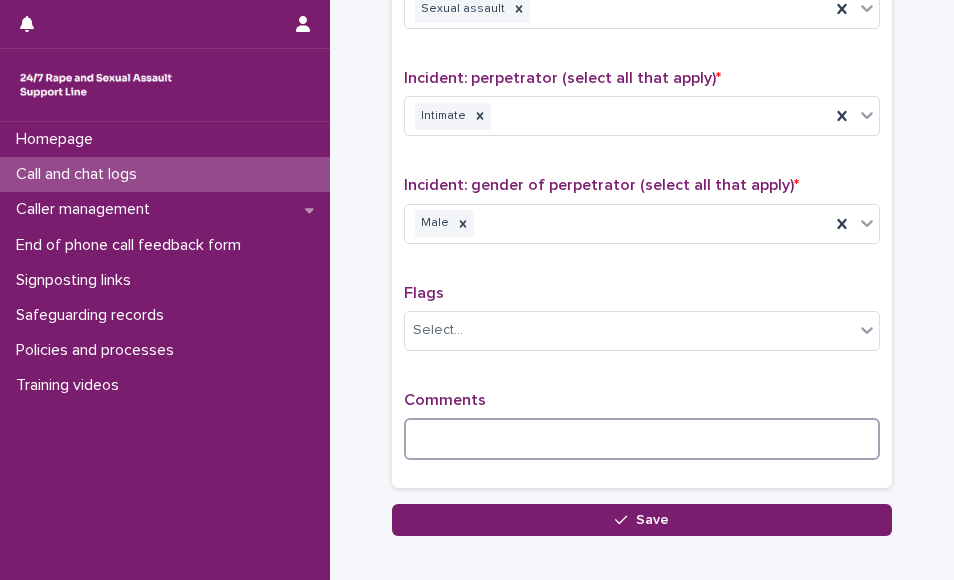 click at bounding box center [642, 439] 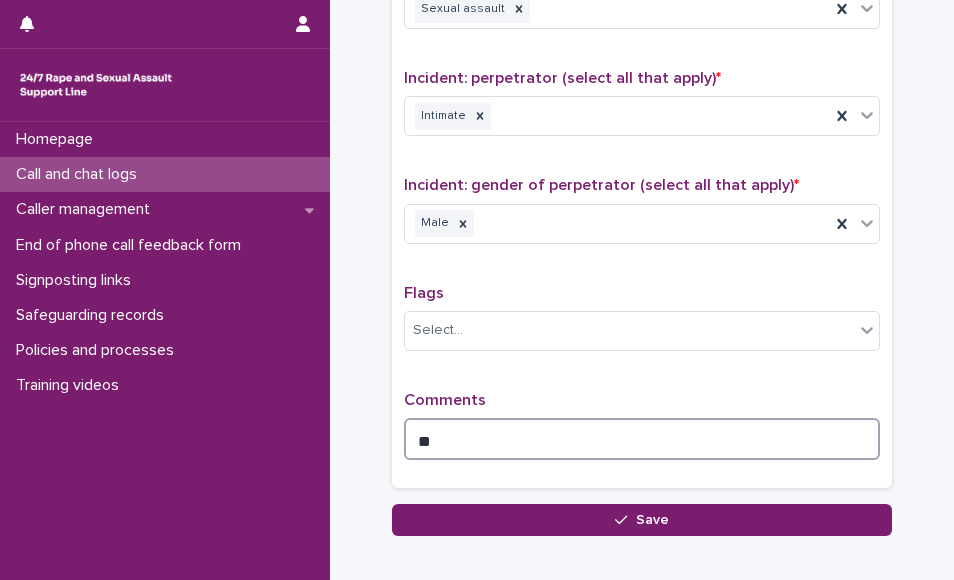 type on "*" 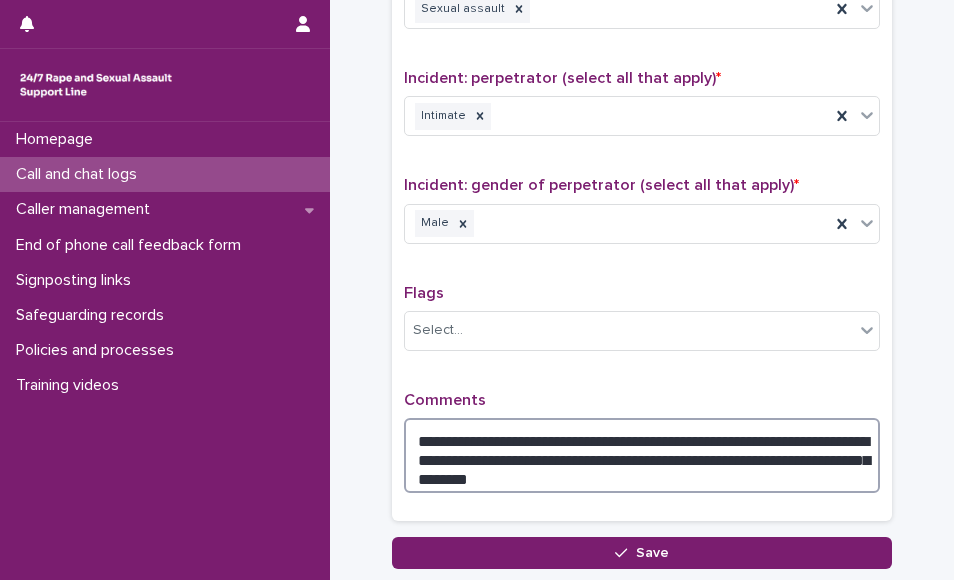 type on "**********" 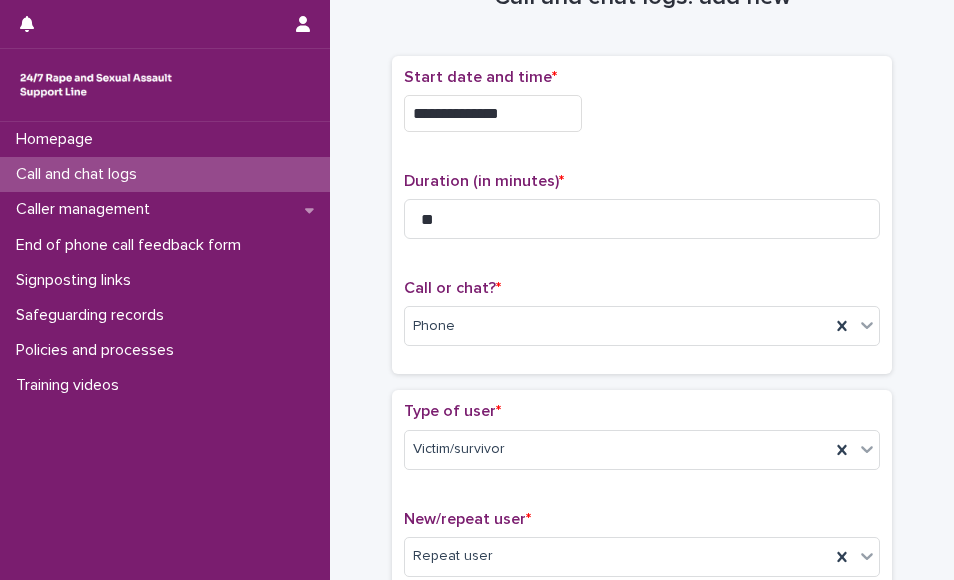 scroll, scrollTop: 0, scrollLeft: 0, axis: both 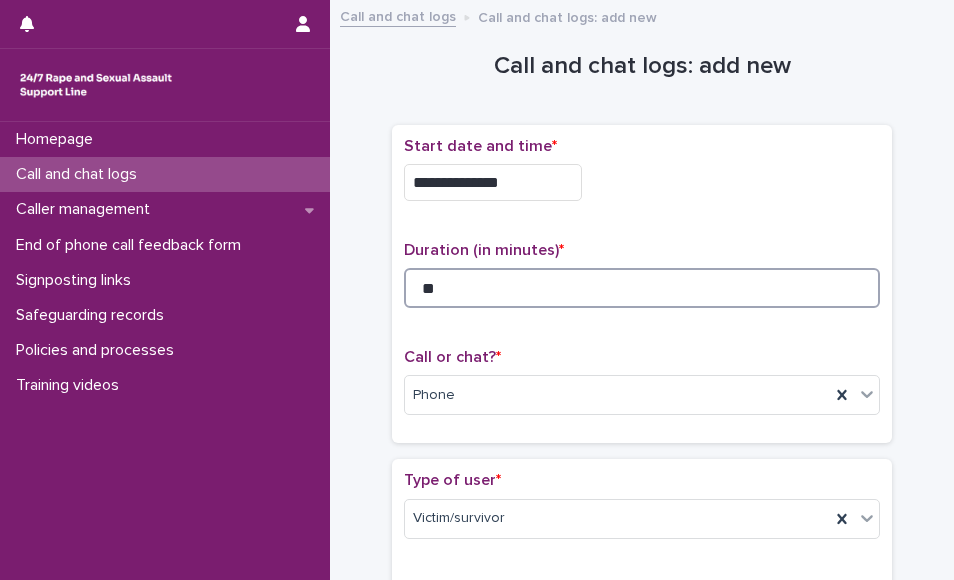 click on "**" at bounding box center [642, 288] 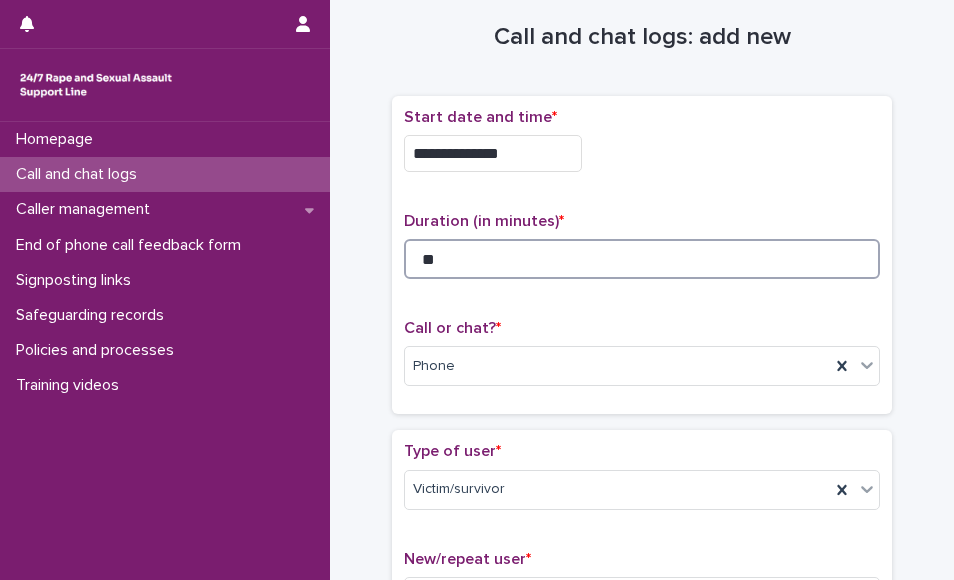 scroll, scrollTop: 34, scrollLeft: 0, axis: vertical 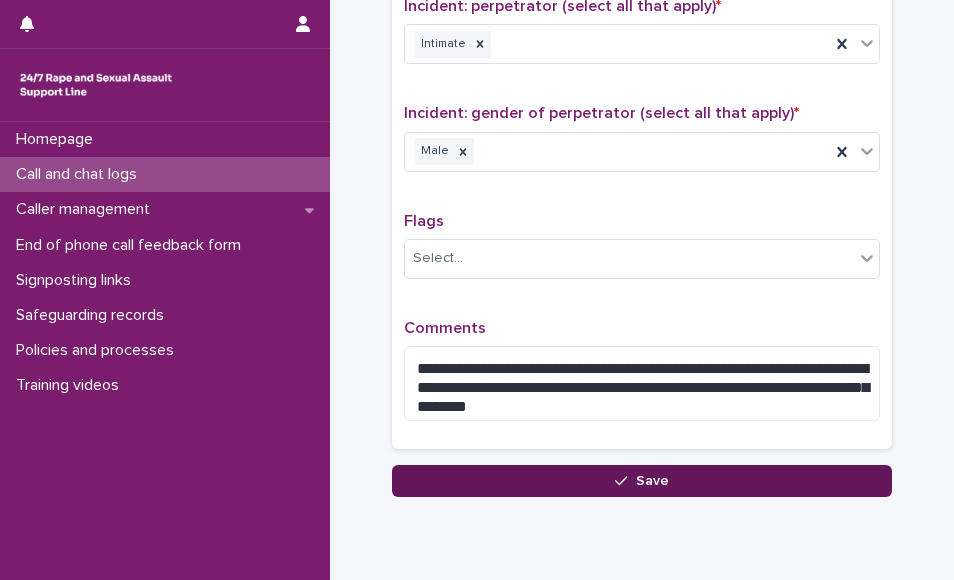 type on "**" 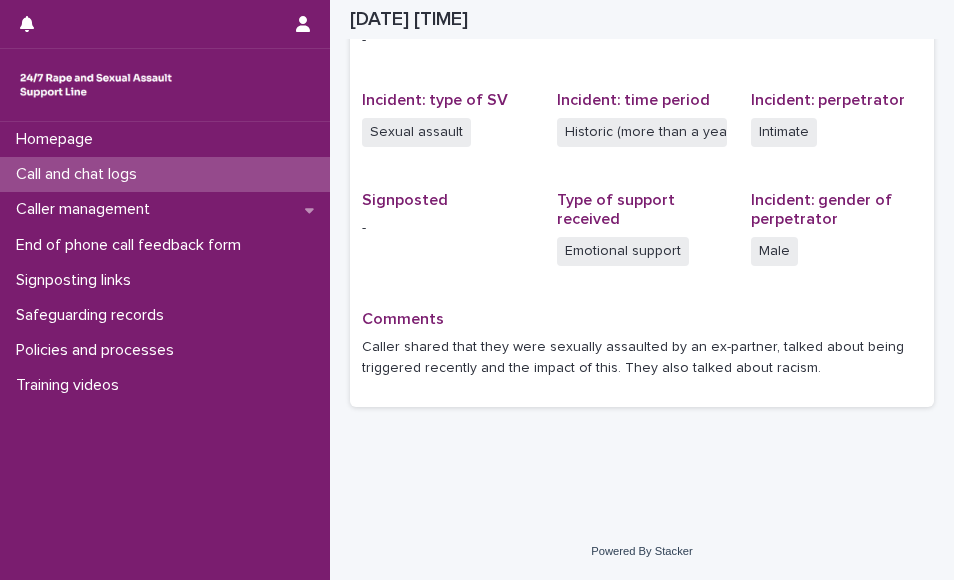 scroll, scrollTop: 462, scrollLeft: 0, axis: vertical 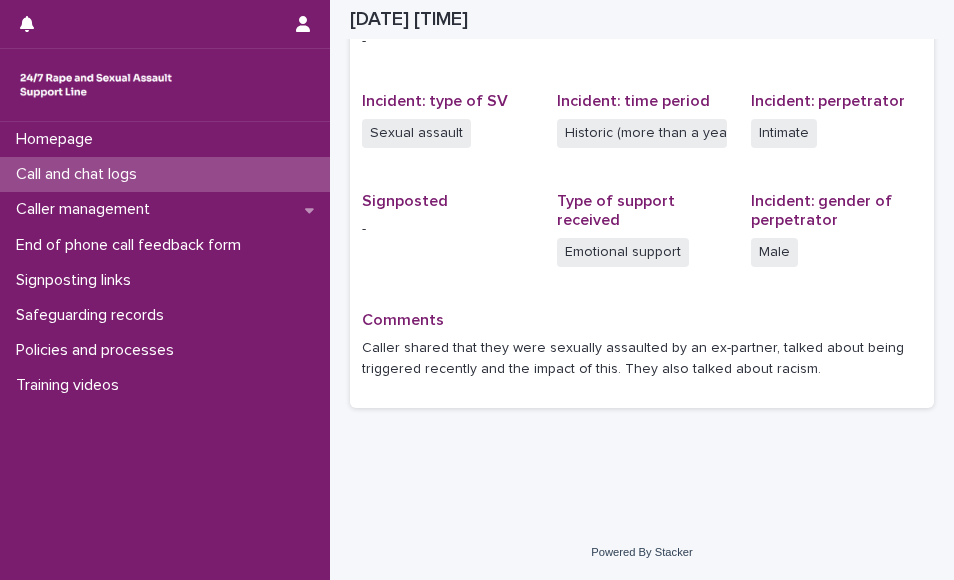 click on "Call and chat logs" at bounding box center [165, 174] 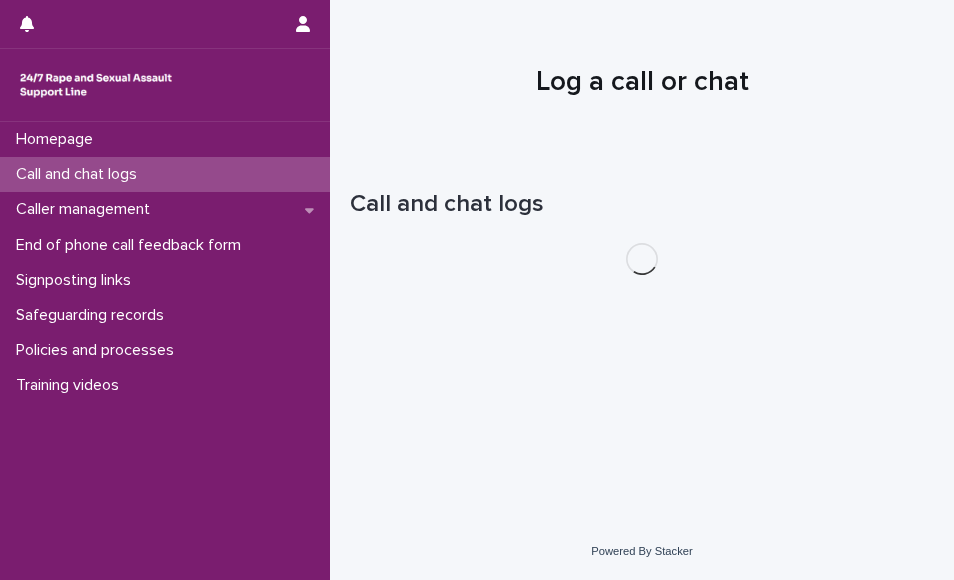 scroll, scrollTop: 0, scrollLeft: 0, axis: both 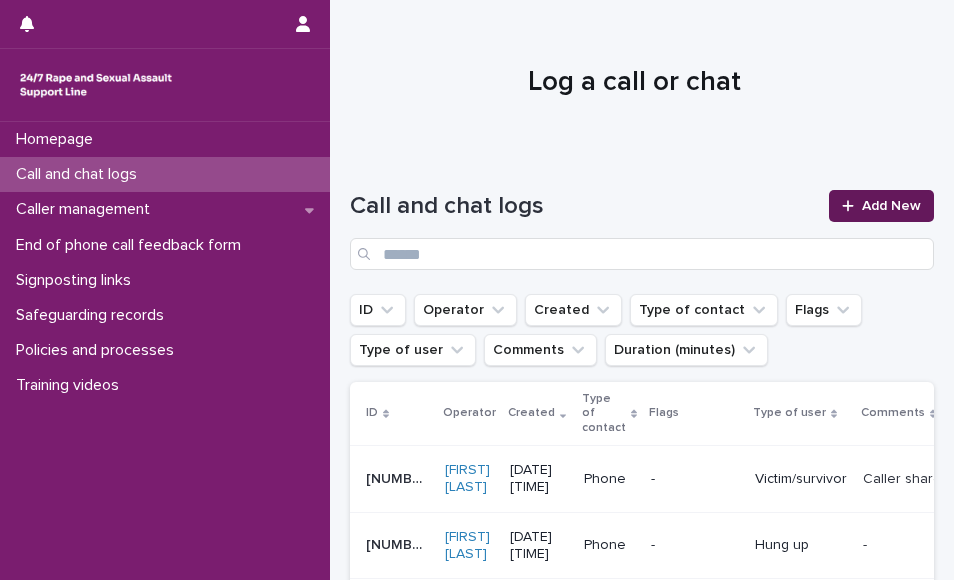 click on "Add New" at bounding box center (891, 206) 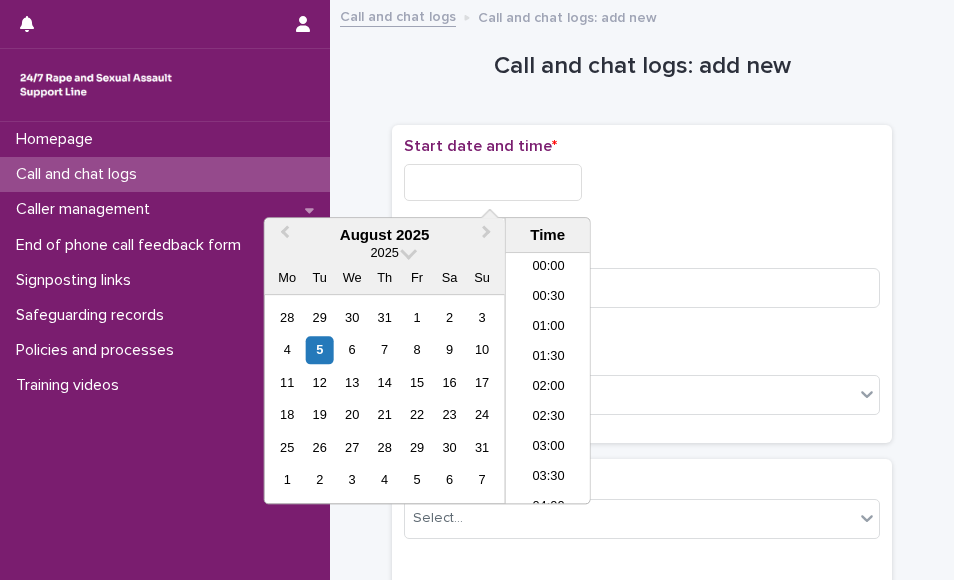 click at bounding box center (493, 182) 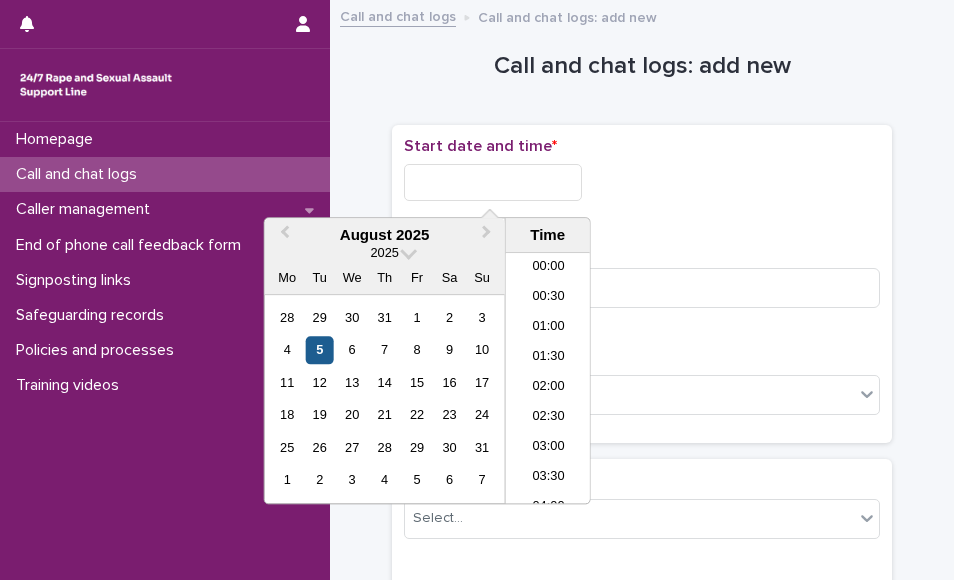 click on "5" at bounding box center [319, 350] 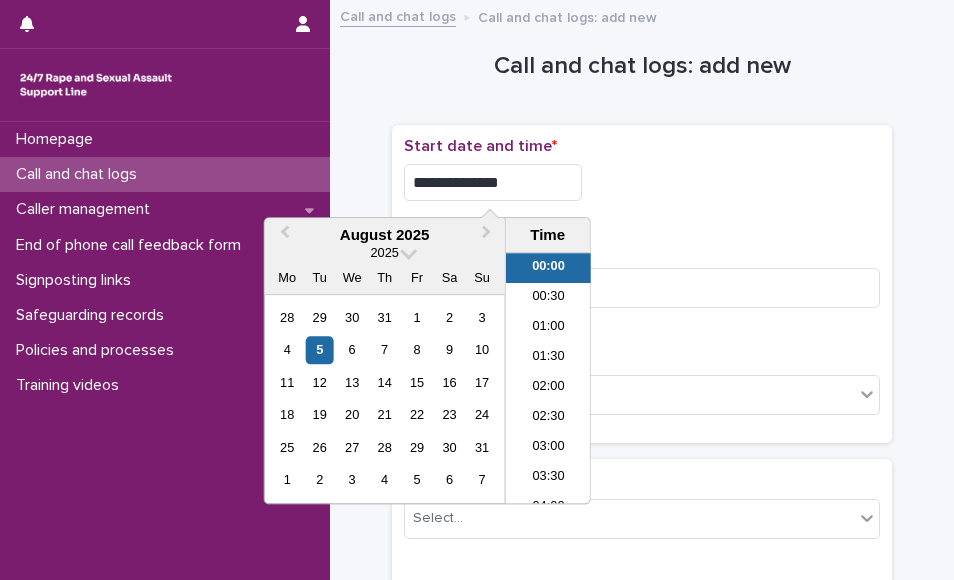click on "**********" at bounding box center [493, 182] 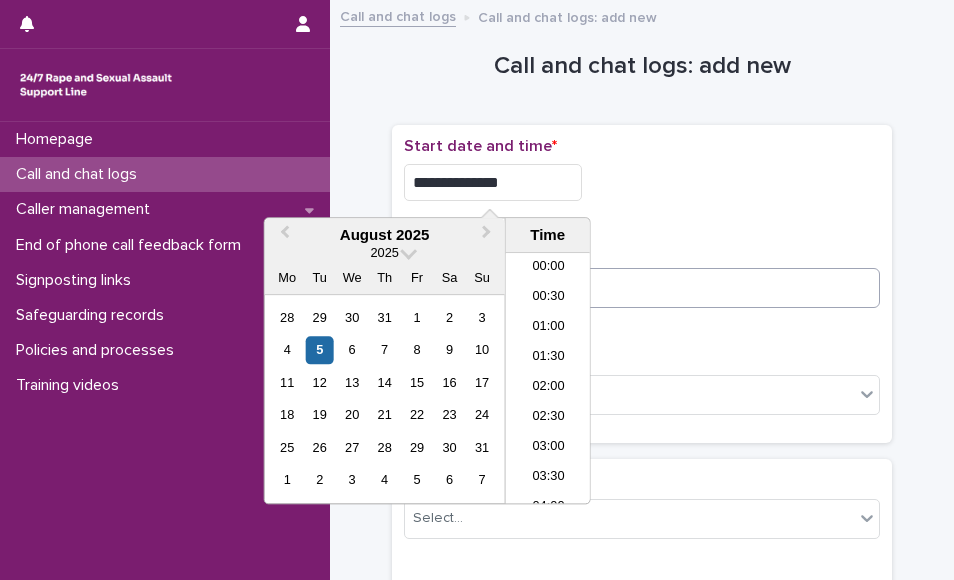 type on "**********" 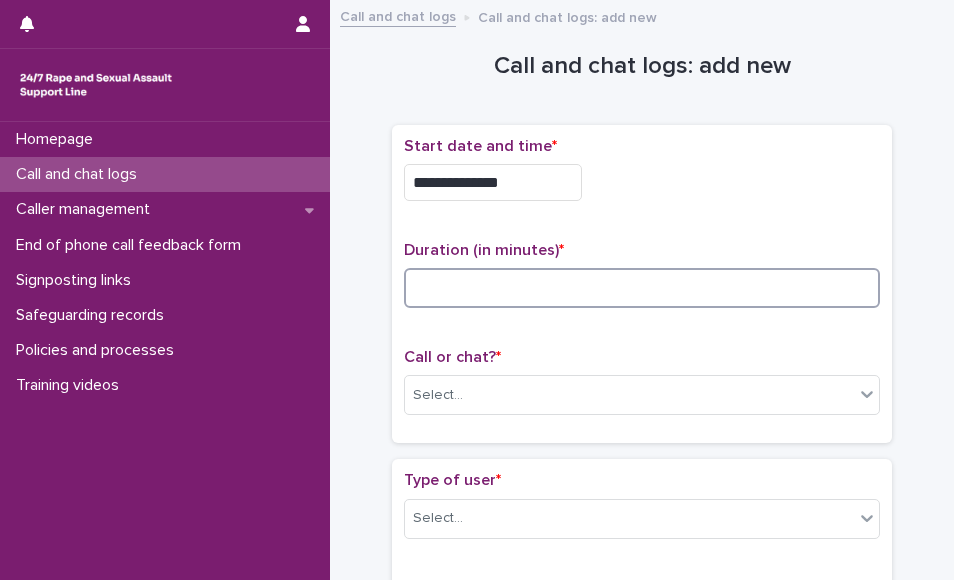 click at bounding box center [642, 288] 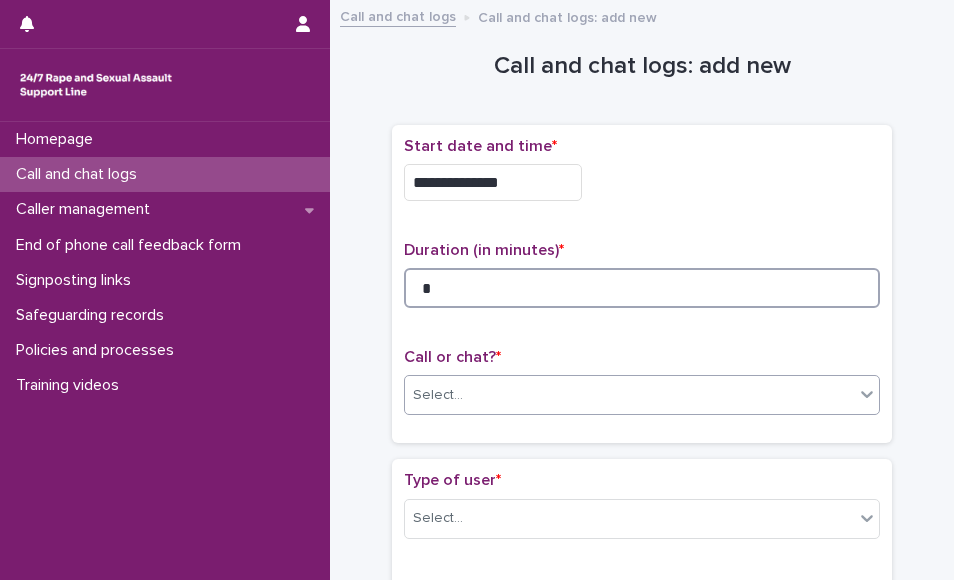 type on "*" 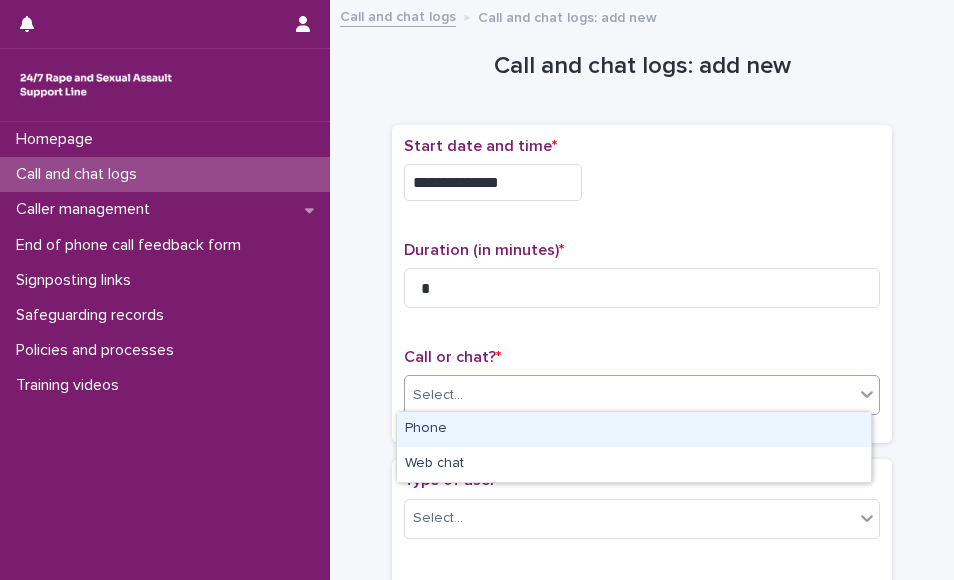 click on "Select..." at bounding box center (629, 395) 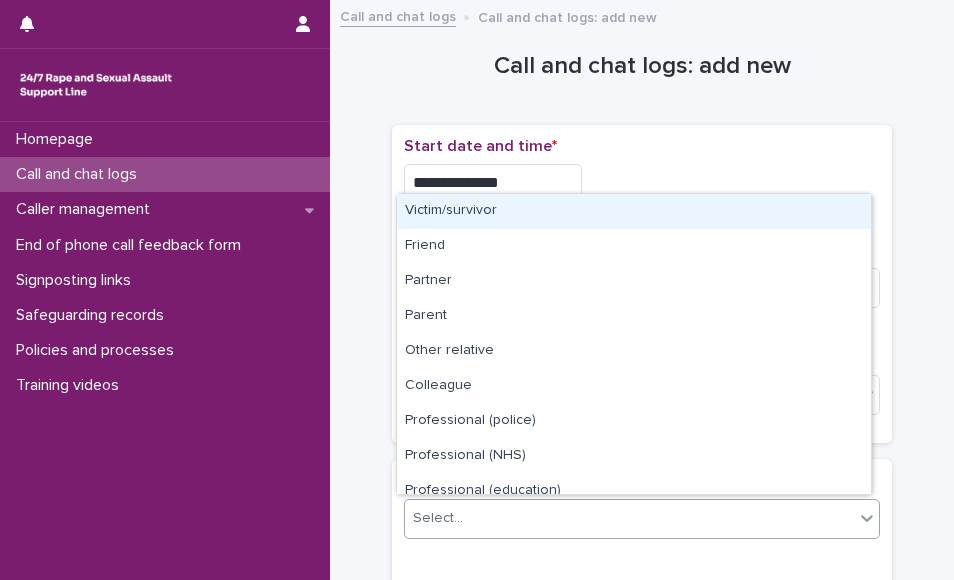 click on "Select..." at bounding box center [629, 518] 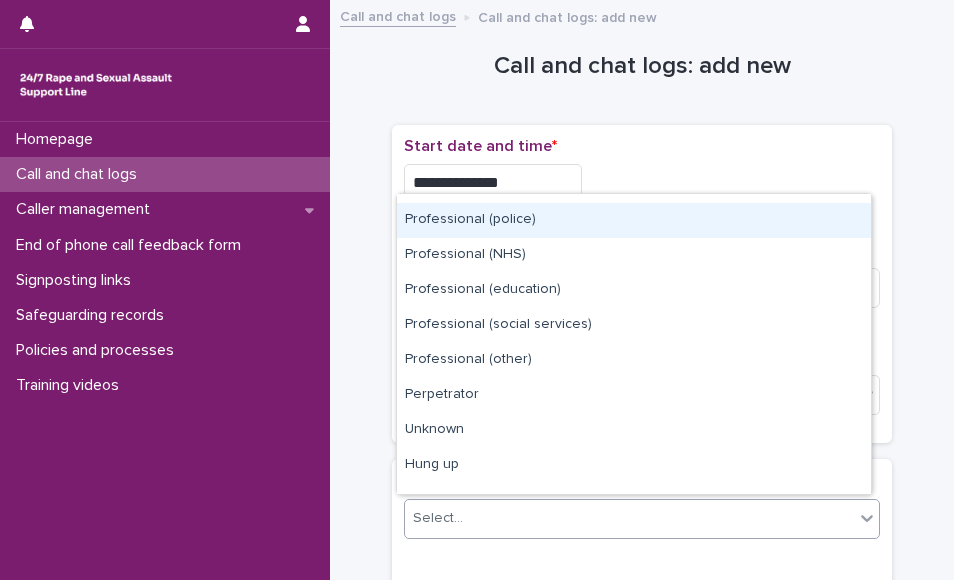 scroll, scrollTop: 225, scrollLeft: 0, axis: vertical 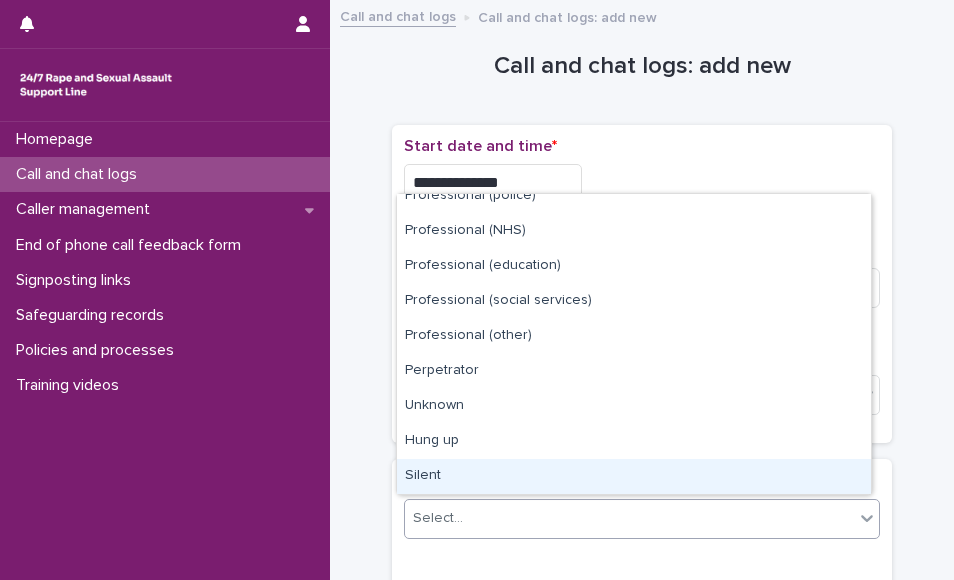 click on "Silent" at bounding box center (634, 476) 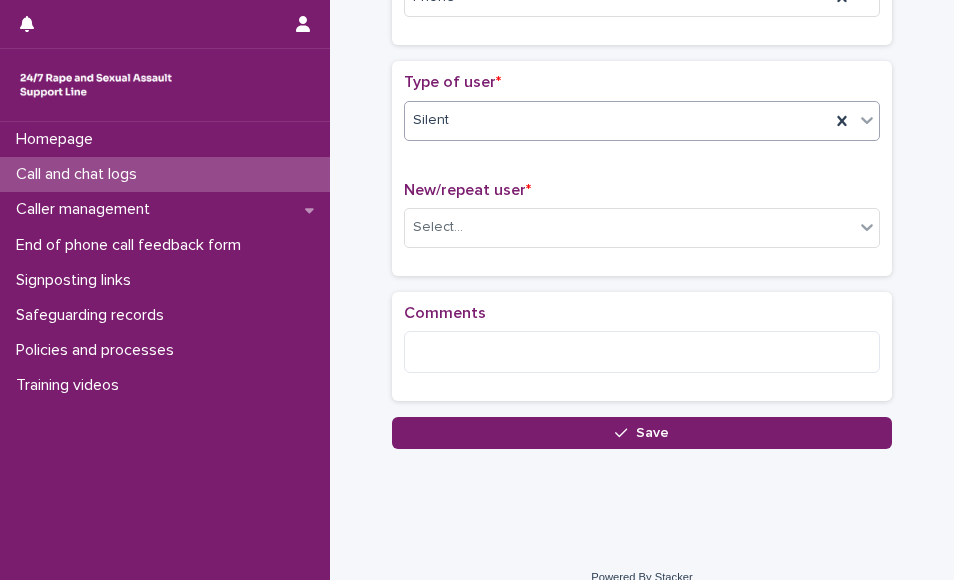 scroll, scrollTop: 400, scrollLeft: 0, axis: vertical 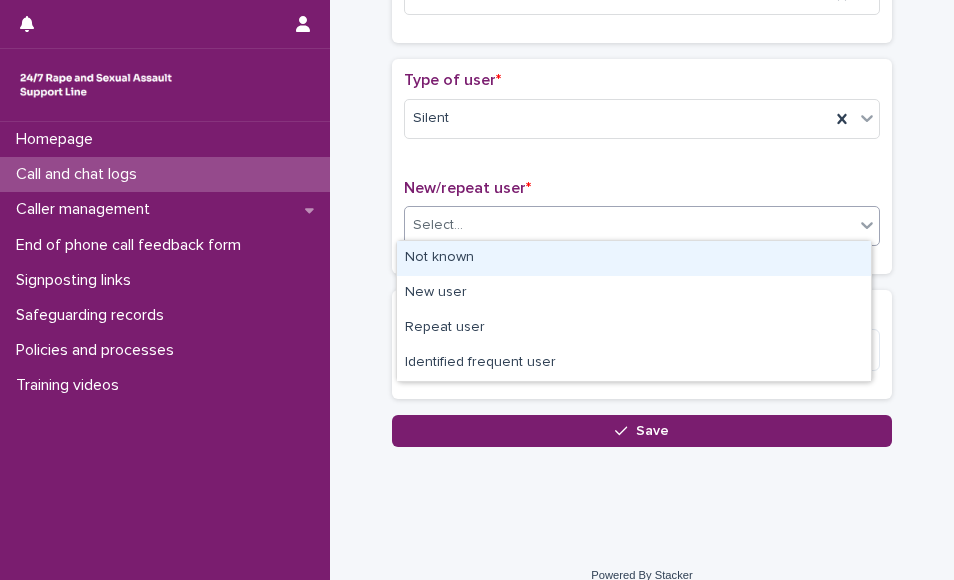 click on "Select..." at bounding box center [629, 225] 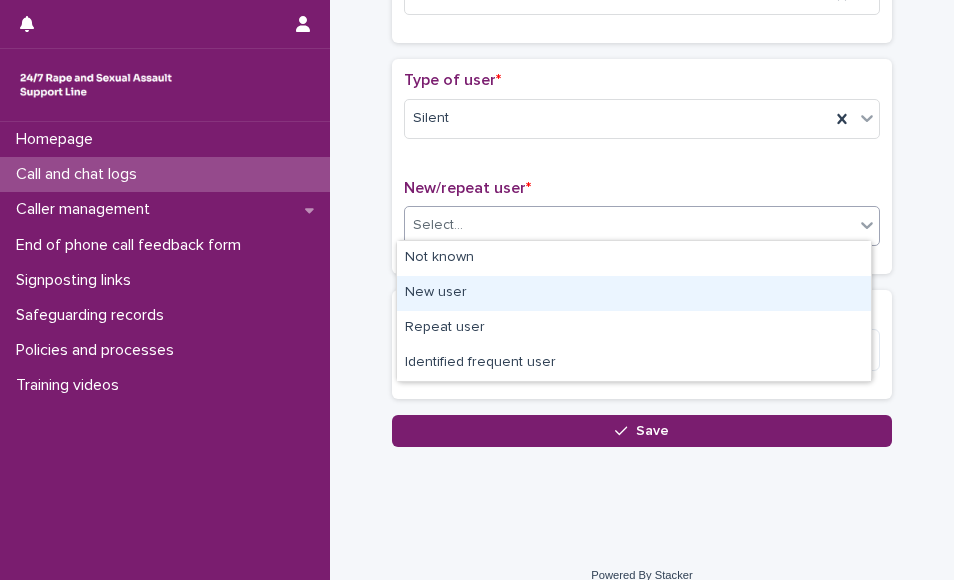 click on "New user" at bounding box center (634, 293) 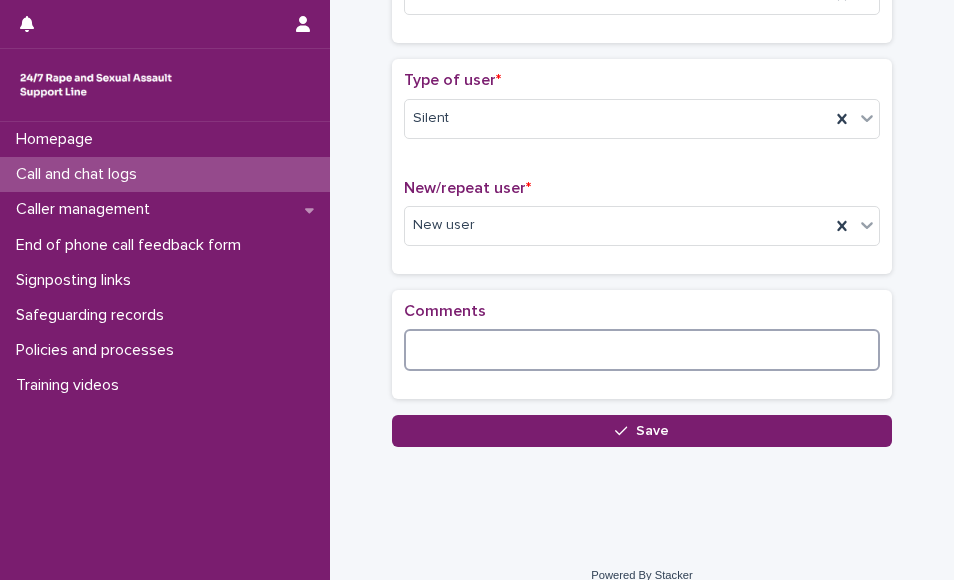 click at bounding box center (642, 350) 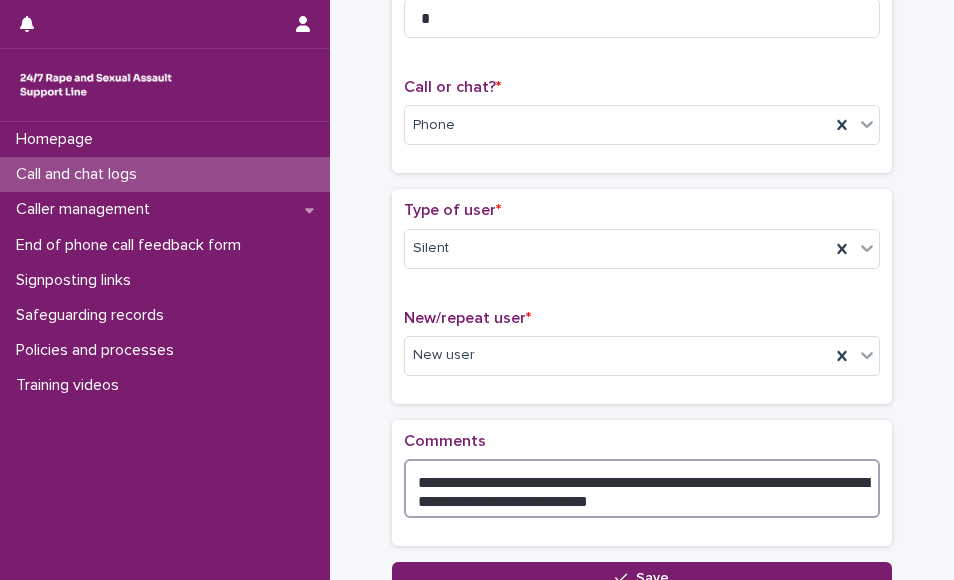 scroll, scrollTop: 270, scrollLeft: 0, axis: vertical 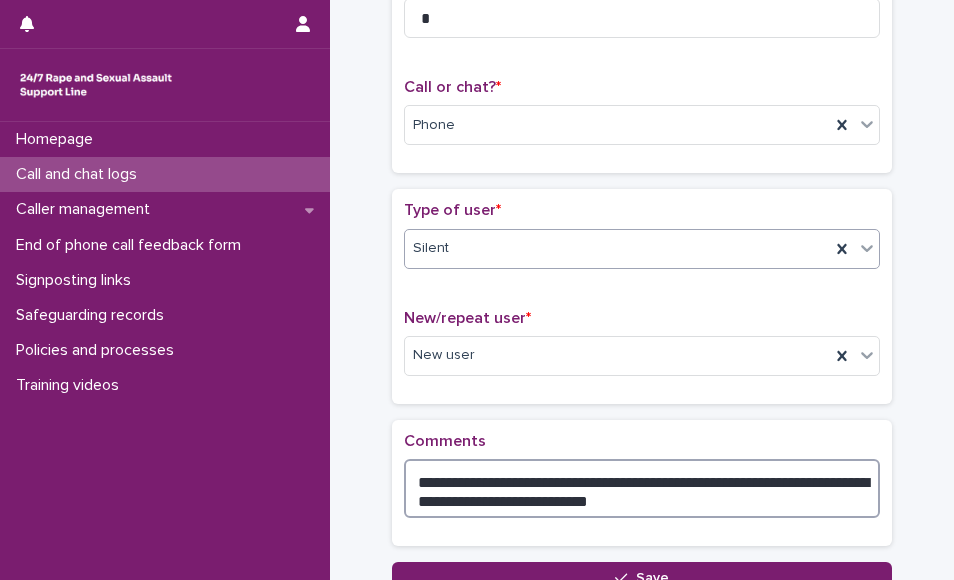 type on "**********" 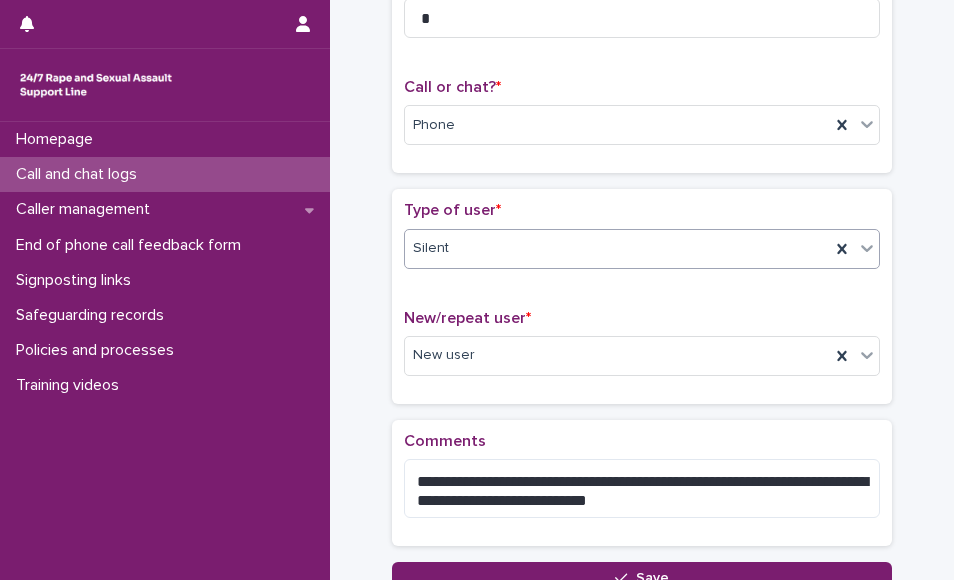 click on "Silent" at bounding box center [617, 248] 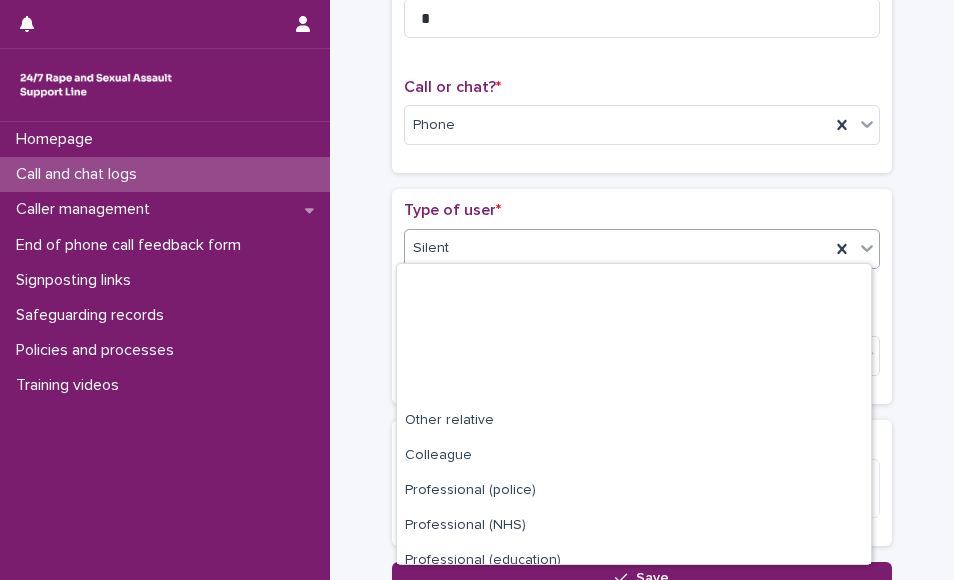 scroll, scrollTop: 225, scrollLeft: 0, axis: vertical 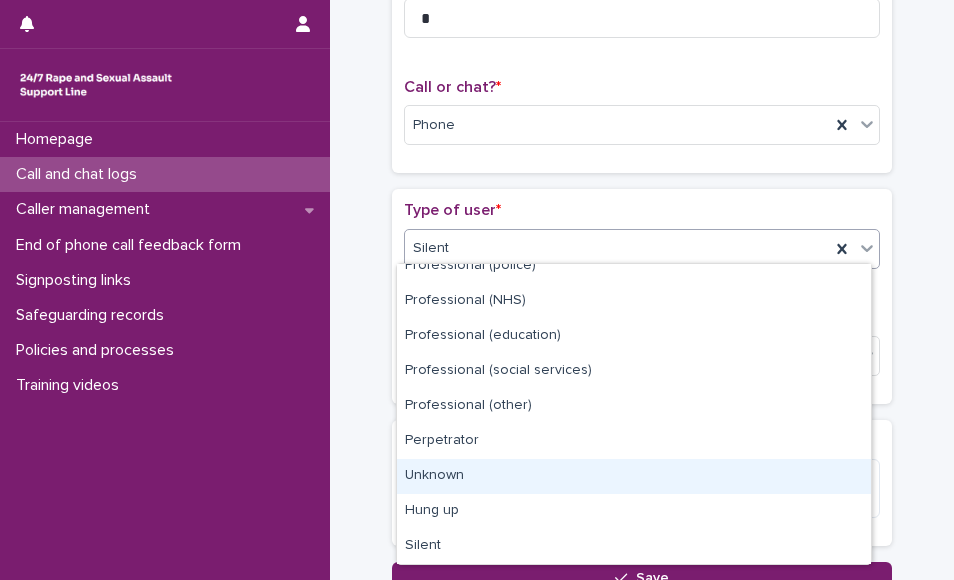 click on "Unknown" at bounding box center [634, 476] 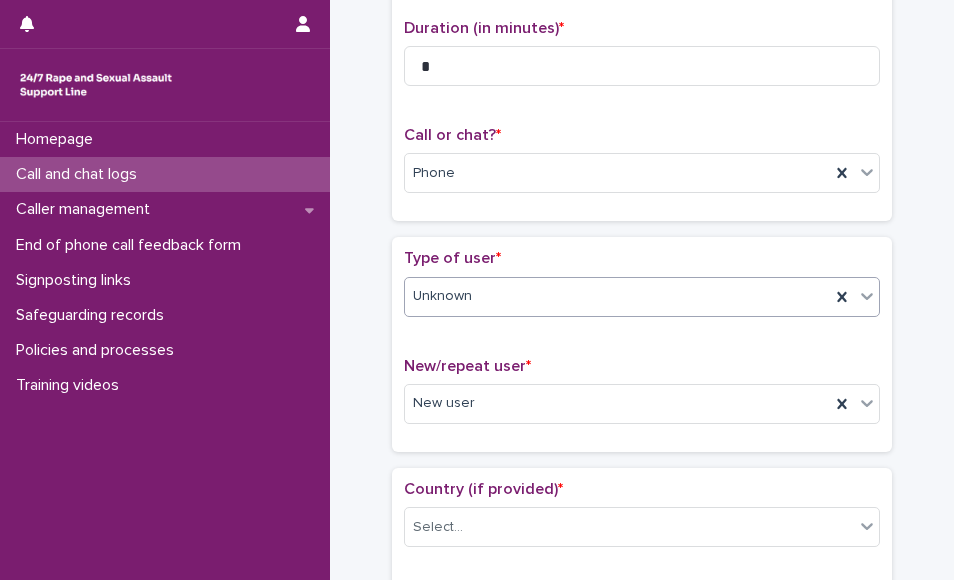 scroll, scrollTop: 194, scrollLeft: 0, axis: vertical 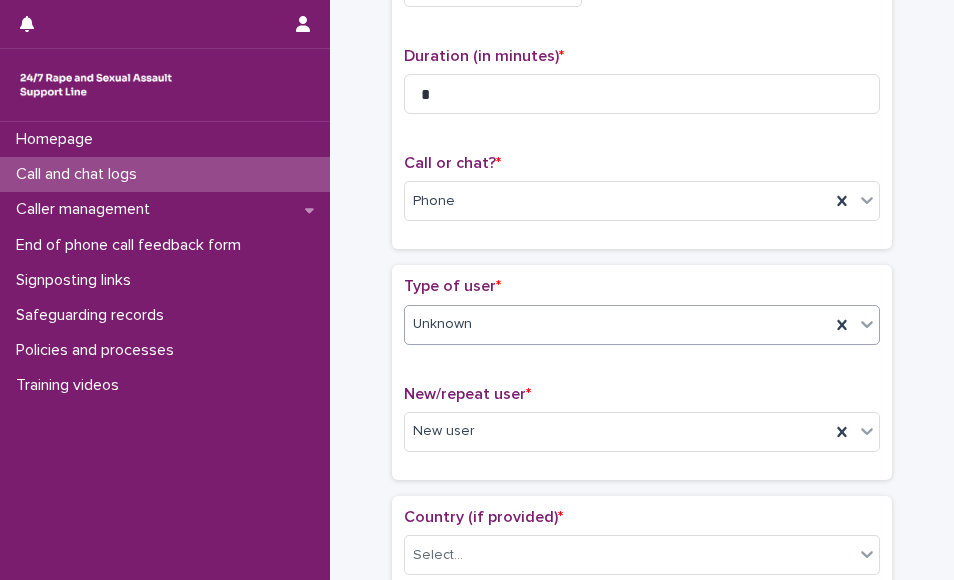 click on "Unknown" at bounding box center (617, 324) 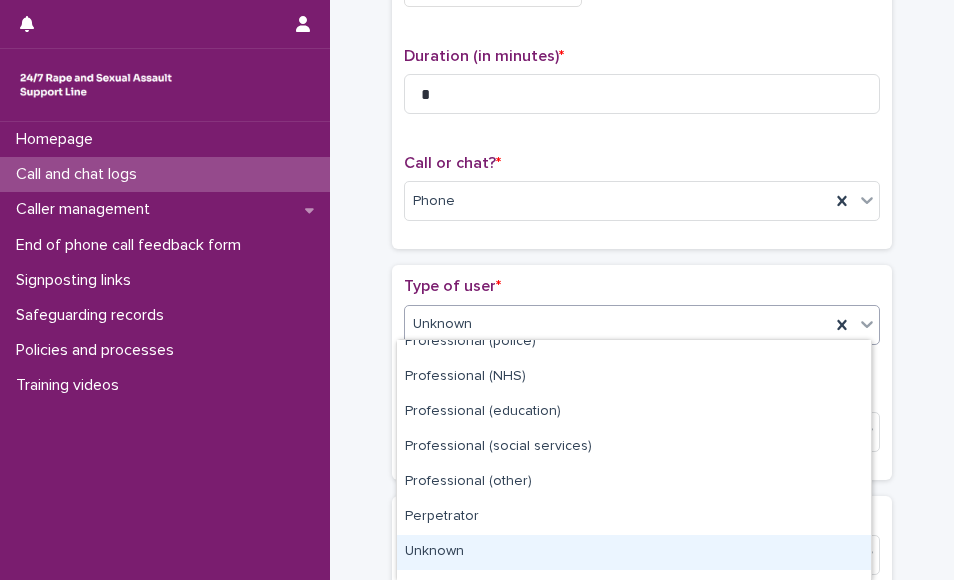 scroll, scrollTop: 284, scrollLeft: 0, axis: vertical 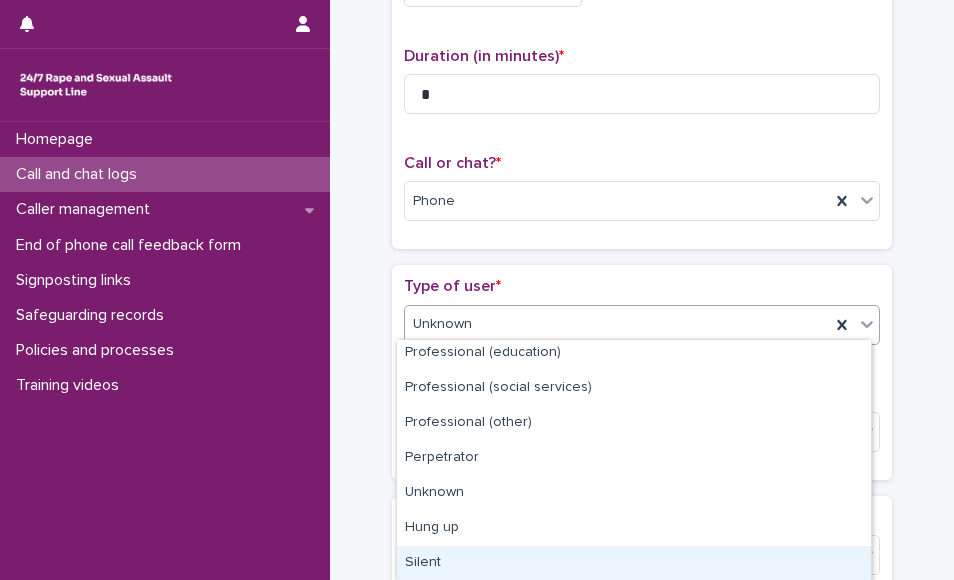 click on "Silent" at bounding box center (634, 563) 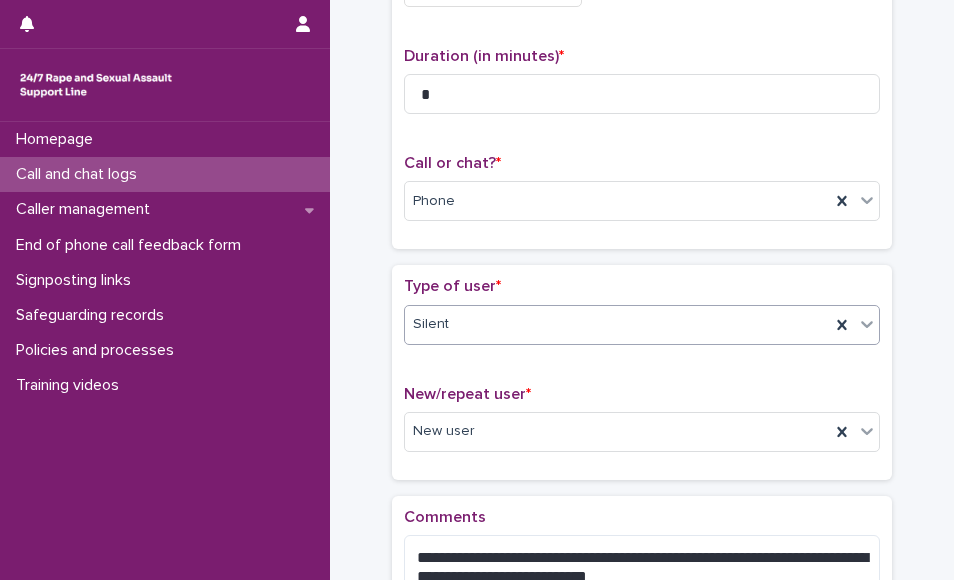 scroll, scrollTop: 436, scrollLeft: 0, axis: vertical 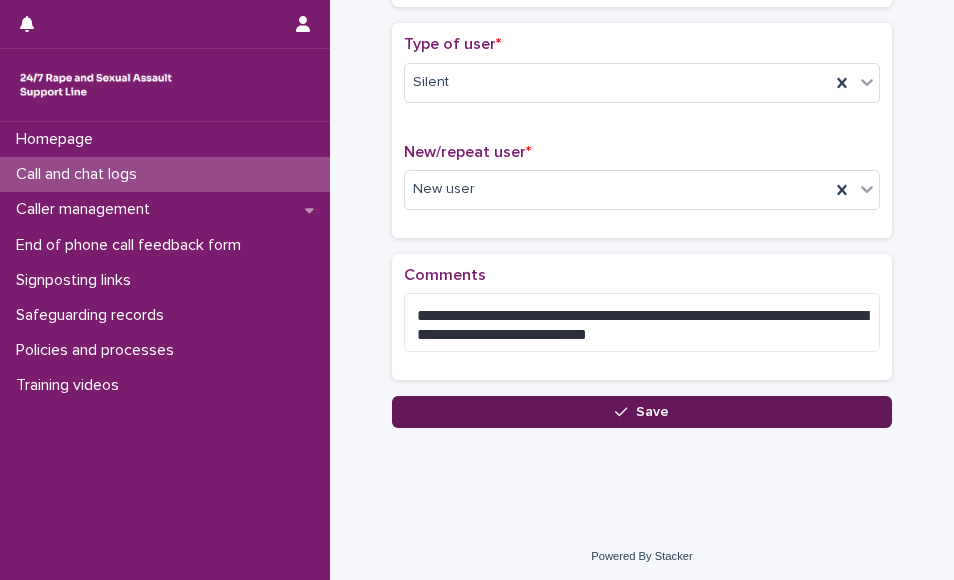 click on "Save" at bounding box center (642, 412) 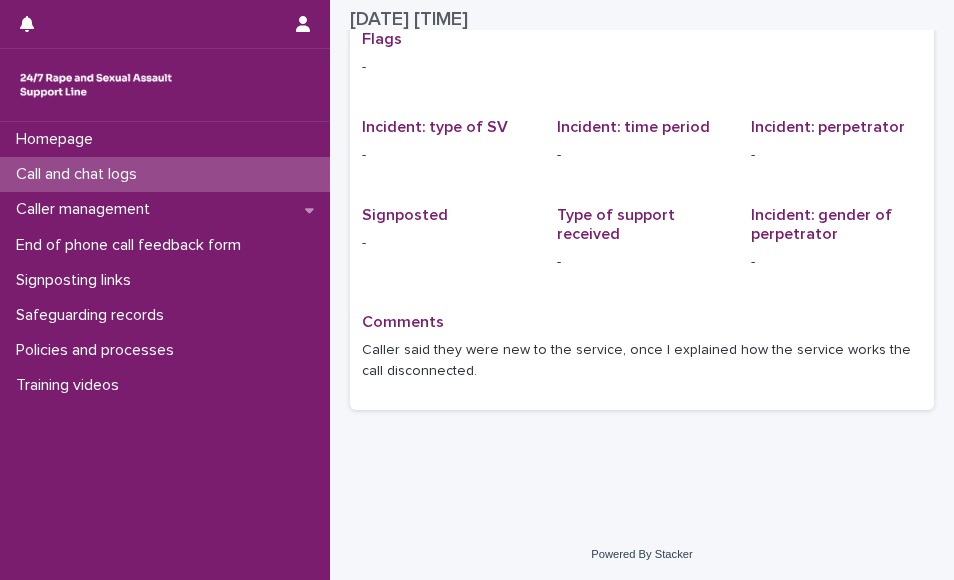 scroll, scrollTop: 36, scrollLeft: 0, axis: vertical 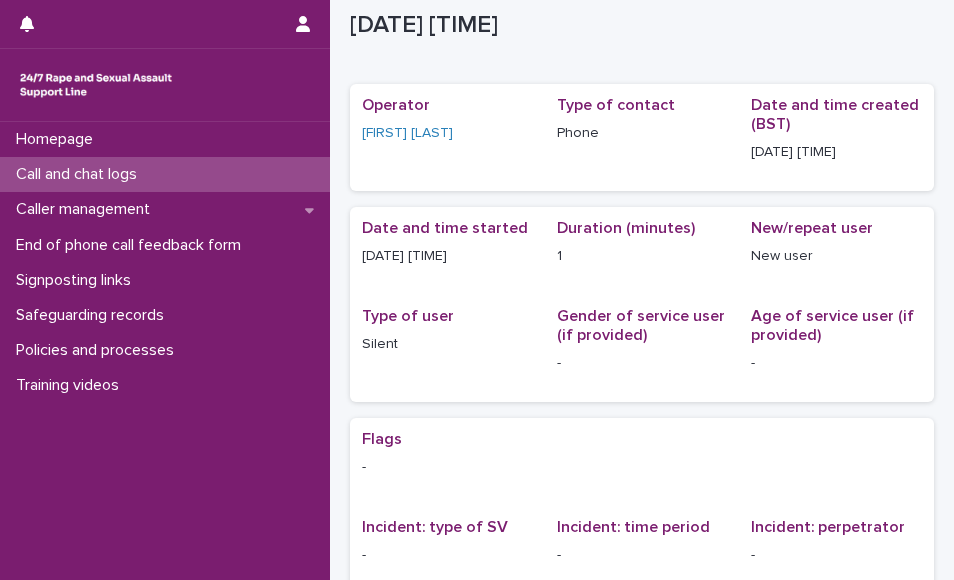 click on "Call and chat logs" at bounding box center (80, 174) 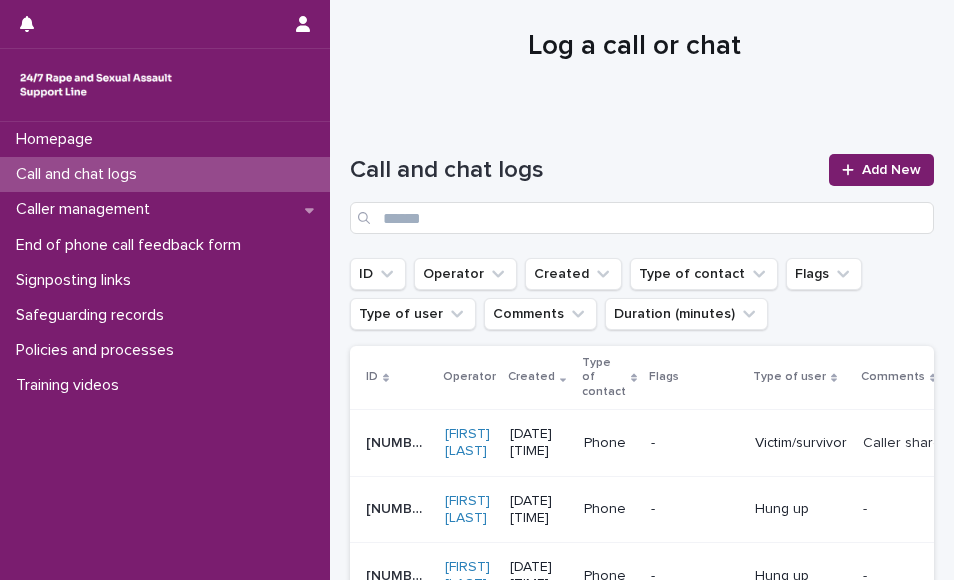 scroll, scrollTop: 0, scrollLeft: 0, axis: both 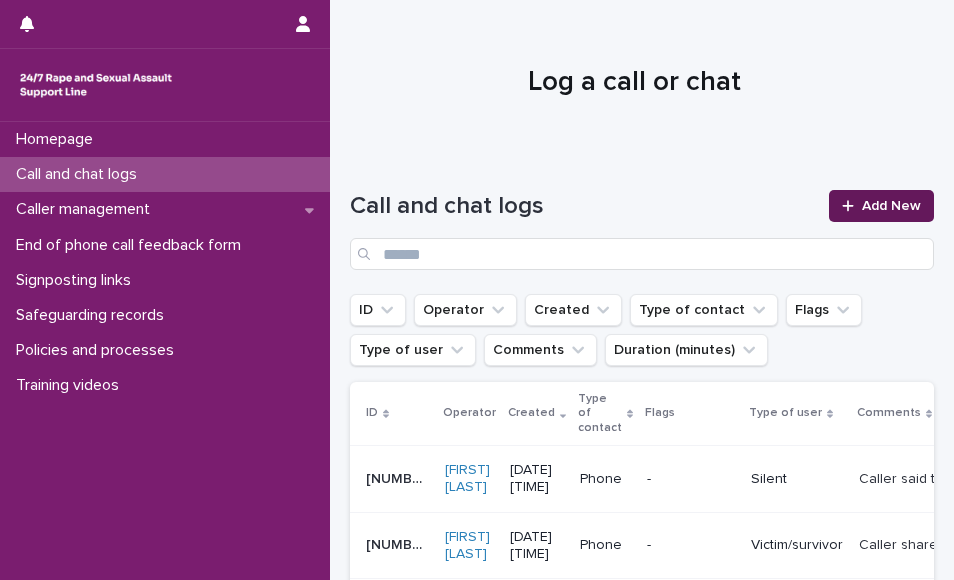 click on "Add New" at bounding box center [881, 206] 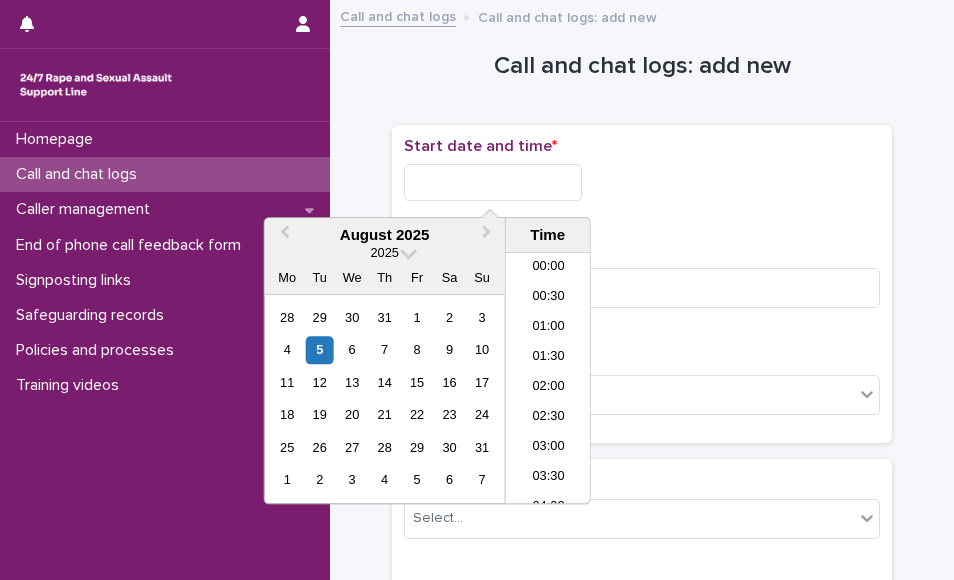 click at bounding box center [493, 182] 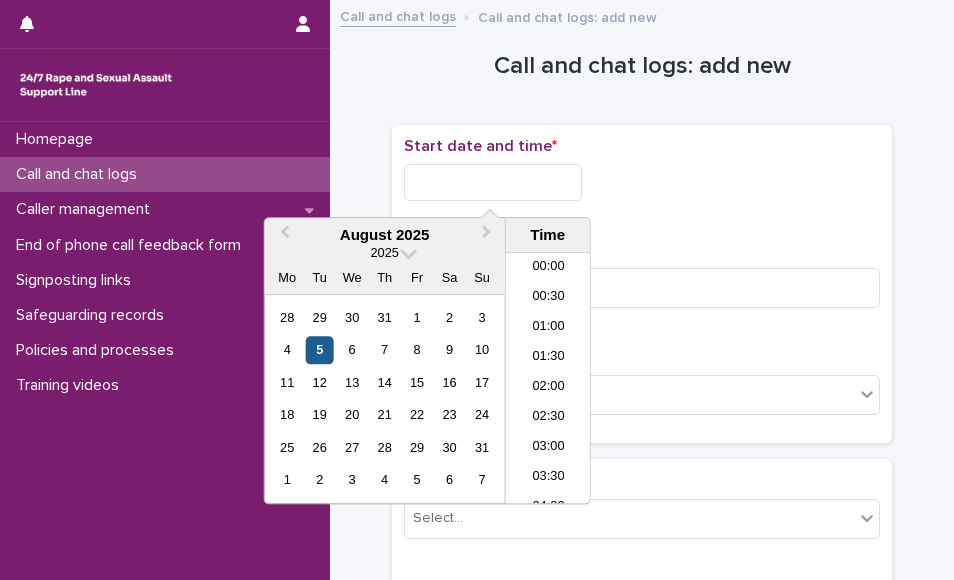 click on "5" at bounding box center [319, 350] 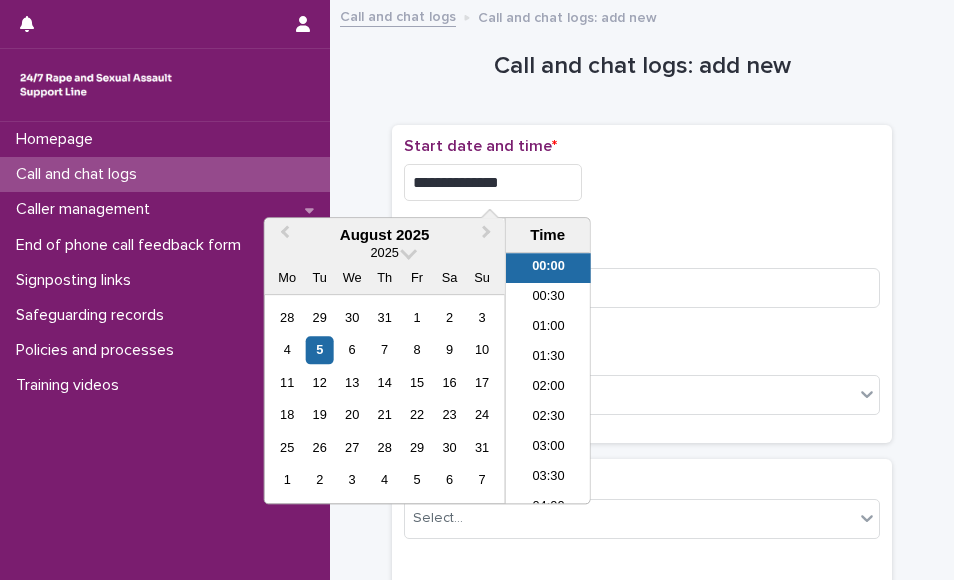 click on "**********" at bounding box center (493, 182) 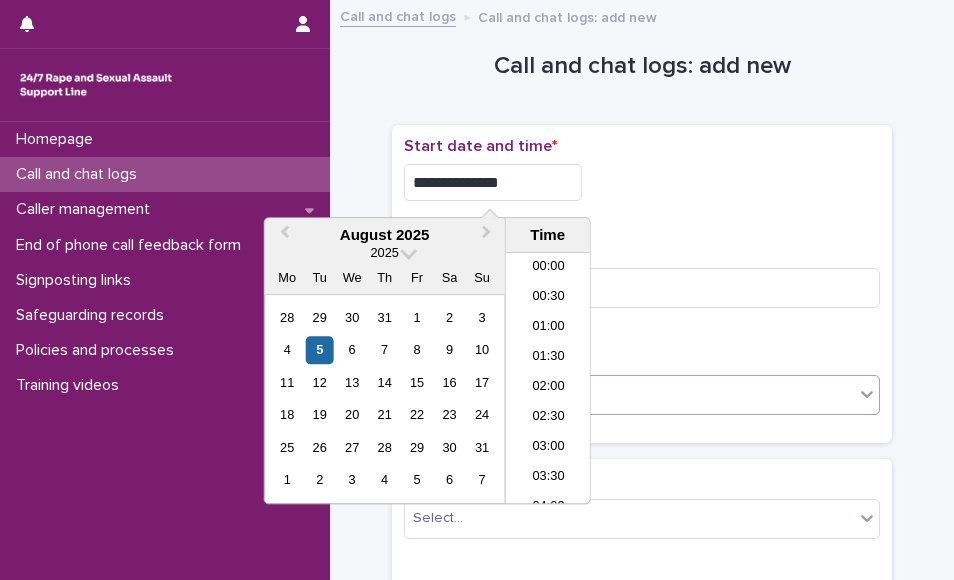 type on "**********" 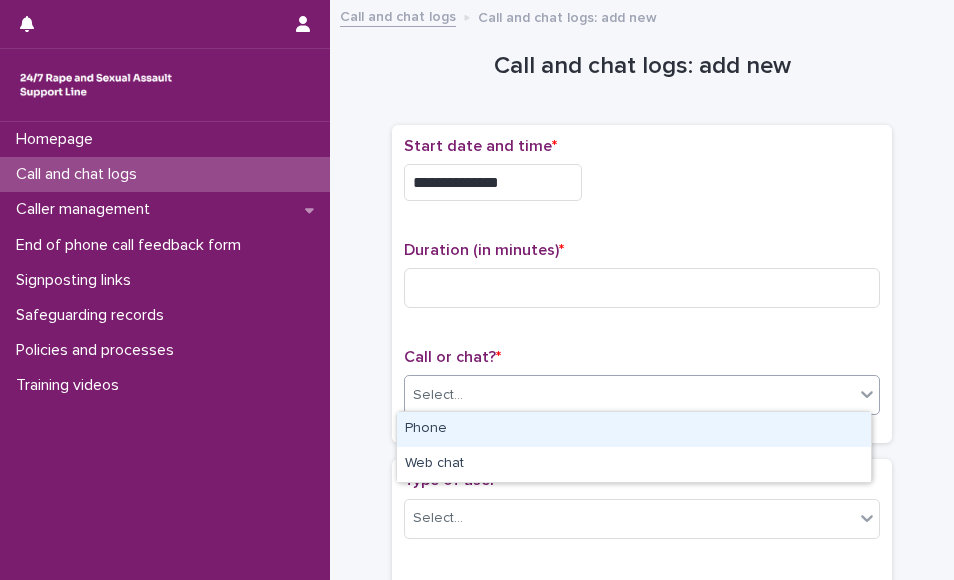 click on "Select..." at bounding box center [629, 395] 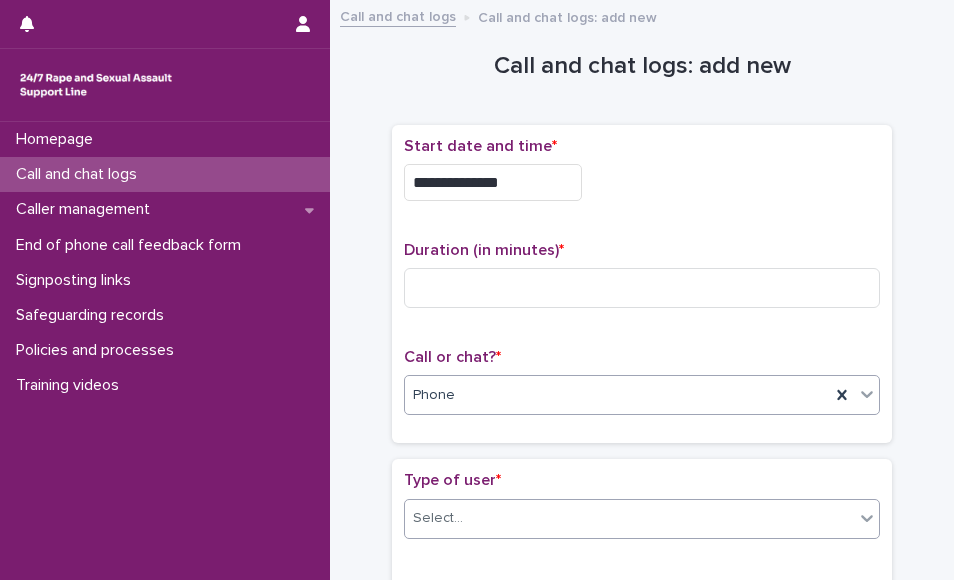 click on "Select..." at bounding box center (629, 518) 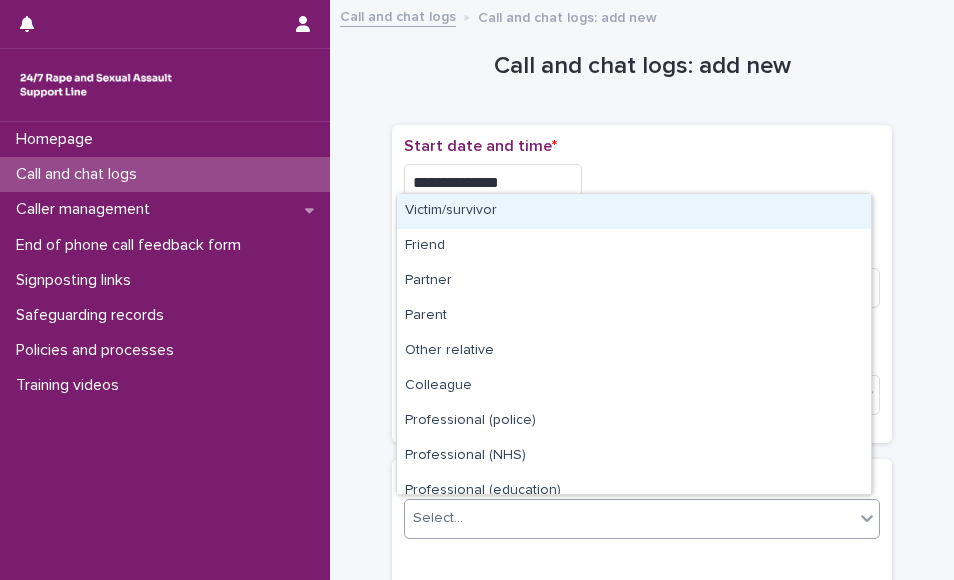 click on "Victim/survivor" at bounding box center [634, 211] 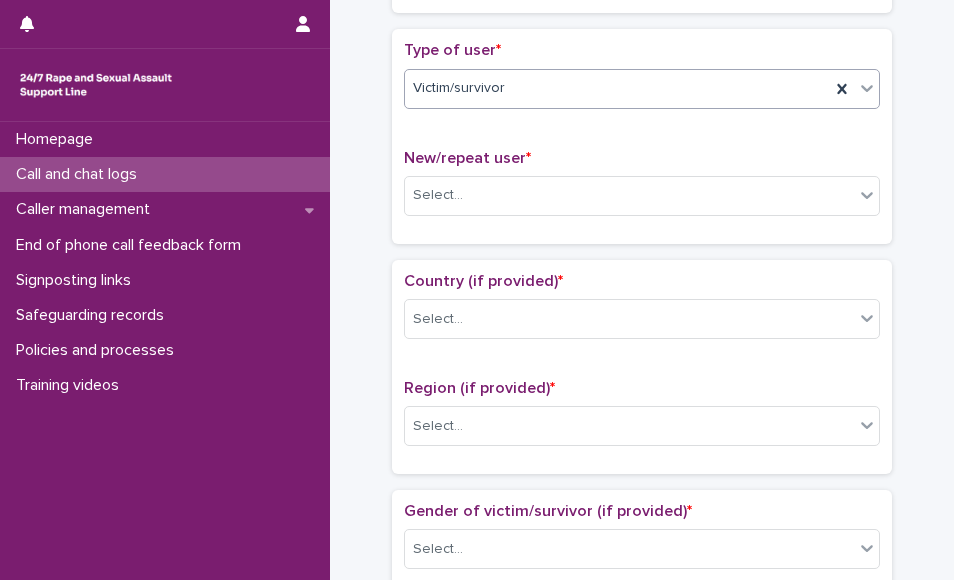 scroll, scrollTop: 440, scrollLeft: 0, axis: vertical 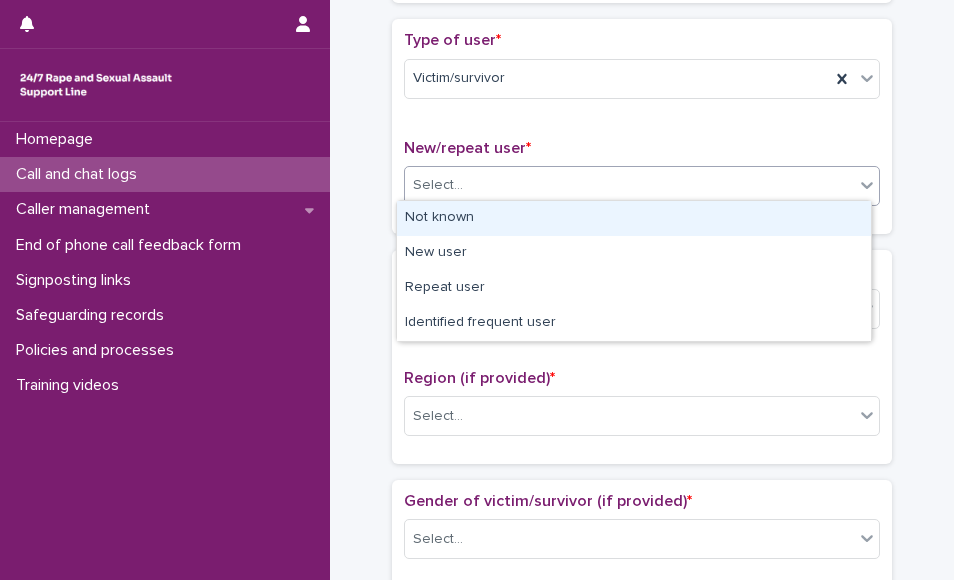 click on "Select..." at bounding box center [629, 185] 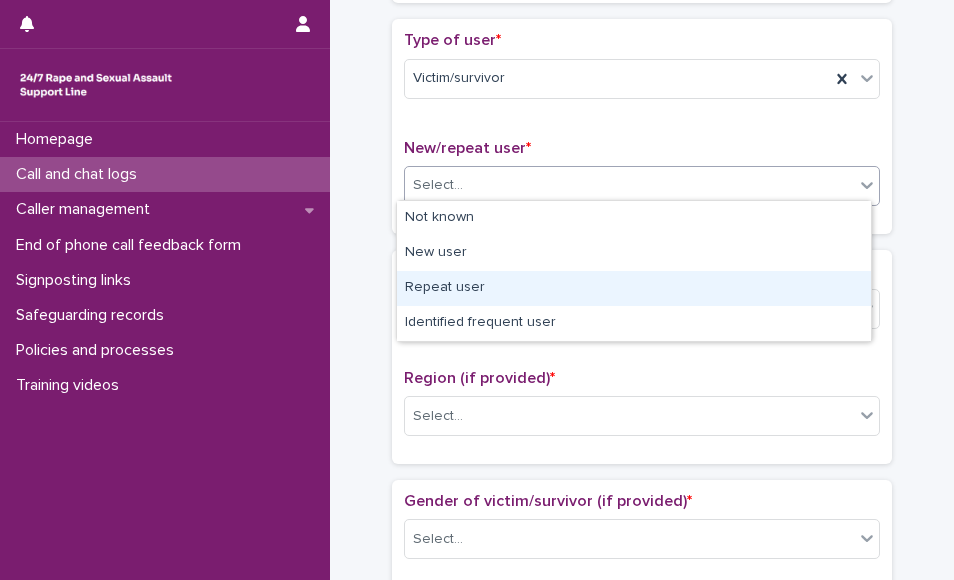click on "Repeat user" at bounding box center [634, 288] 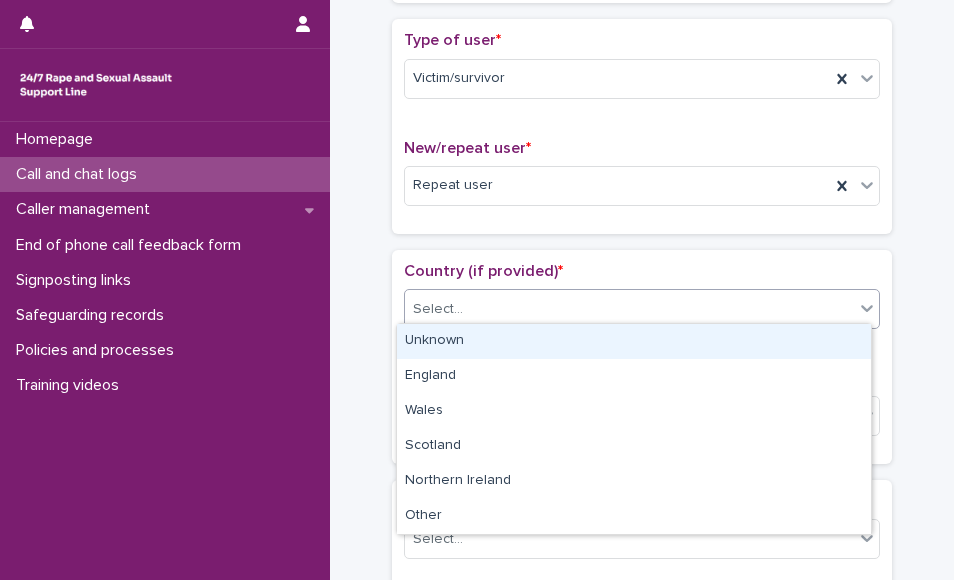 drag, startPoint x: 489, startPoint y: 300, endPoint x: 462, endPoint y: 354, distance: 60.373837 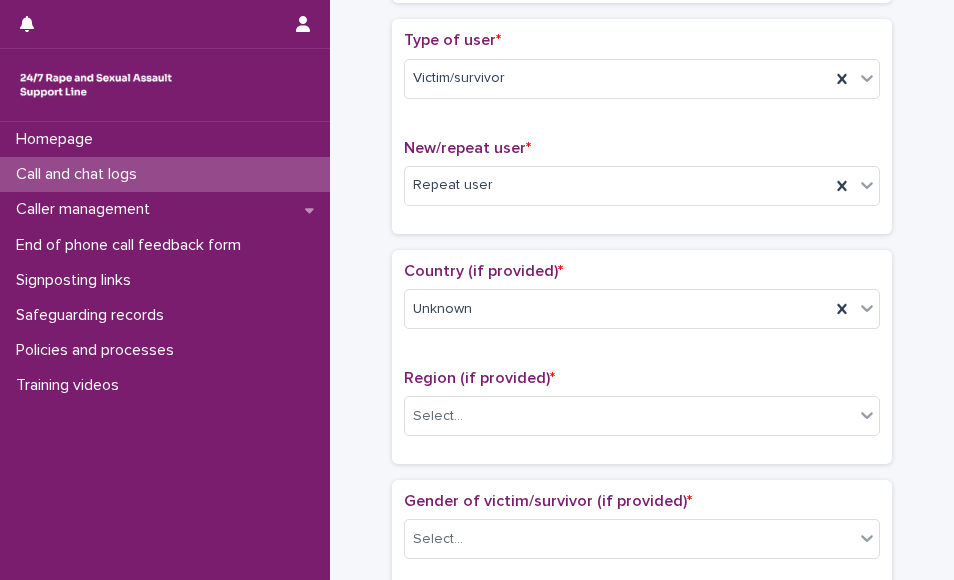 click on "Region (if provided) * Select..." at bounding box center (642, 410) 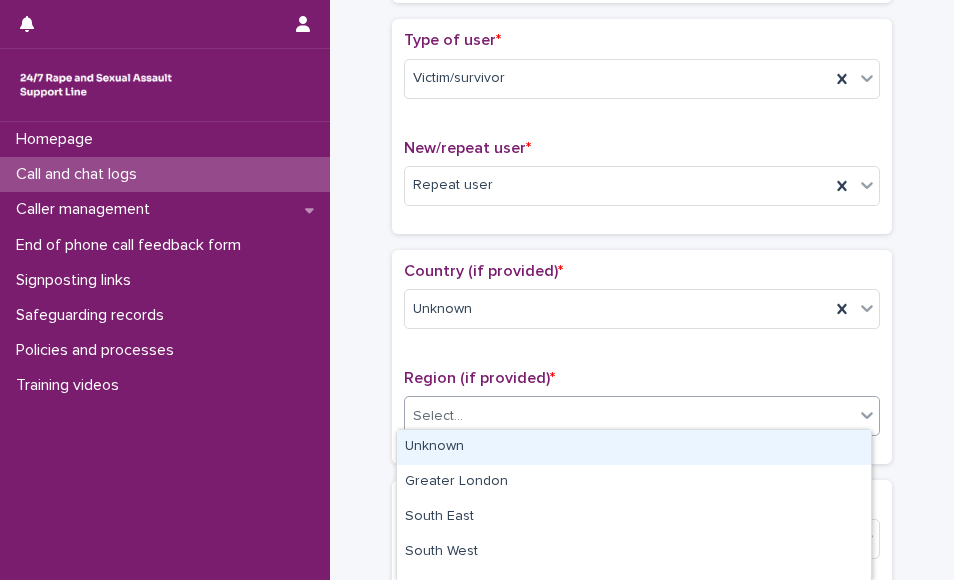 click on "Select..." at bounding box center [629, 416] 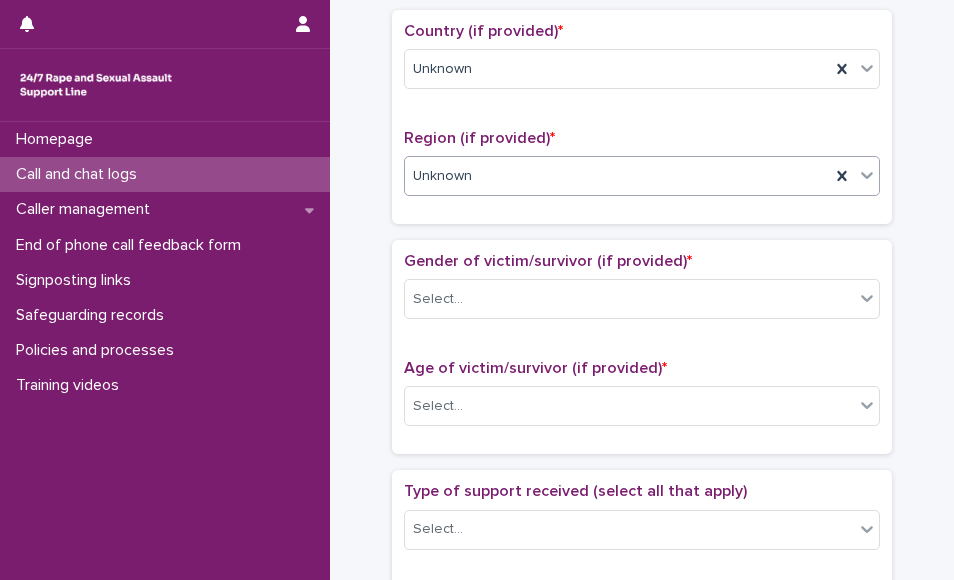 scroll, scrollTop: 720, scrollLeft: 0, axis: vertical 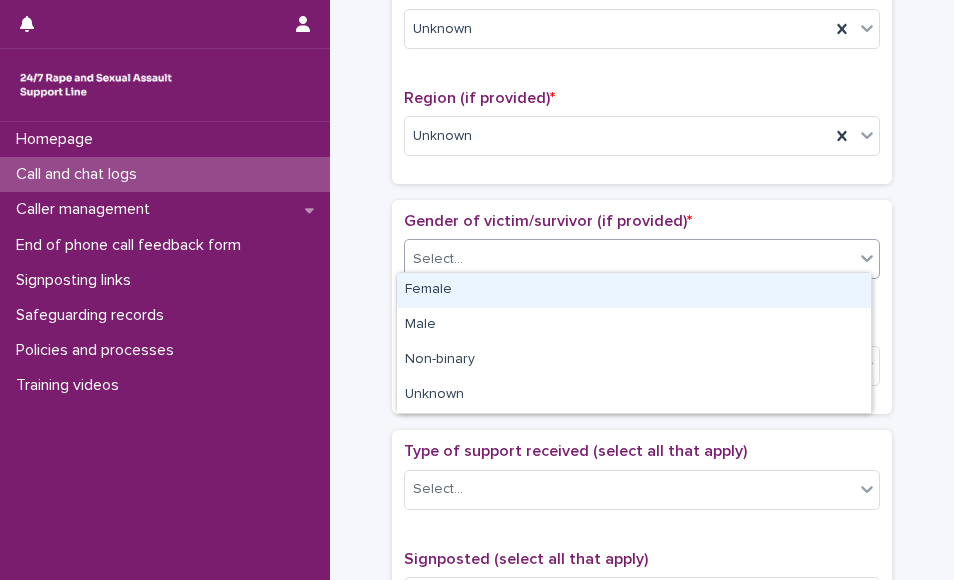 click on "Select..." at bounding box center (629, 259) 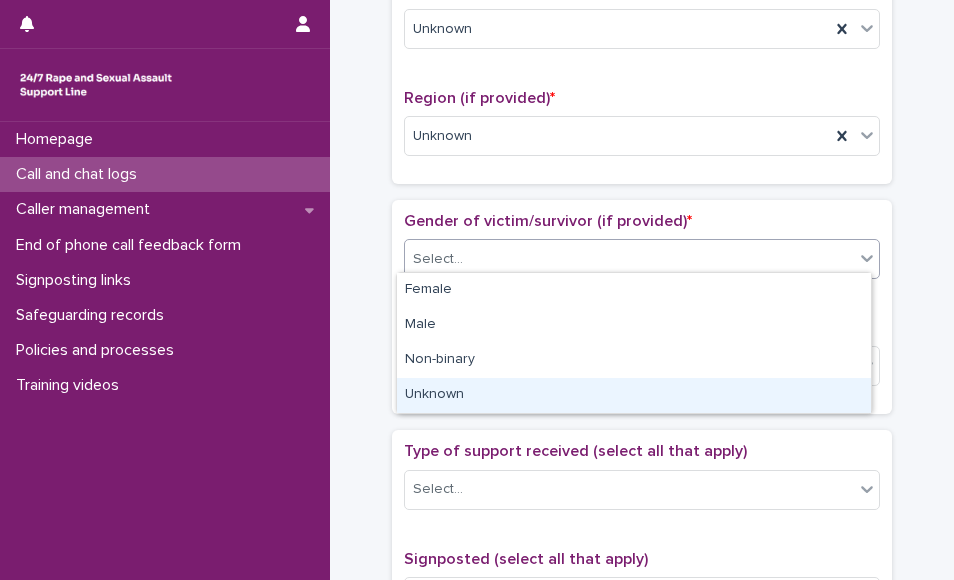 click on "Unknown" at bounding box center (634, 395) 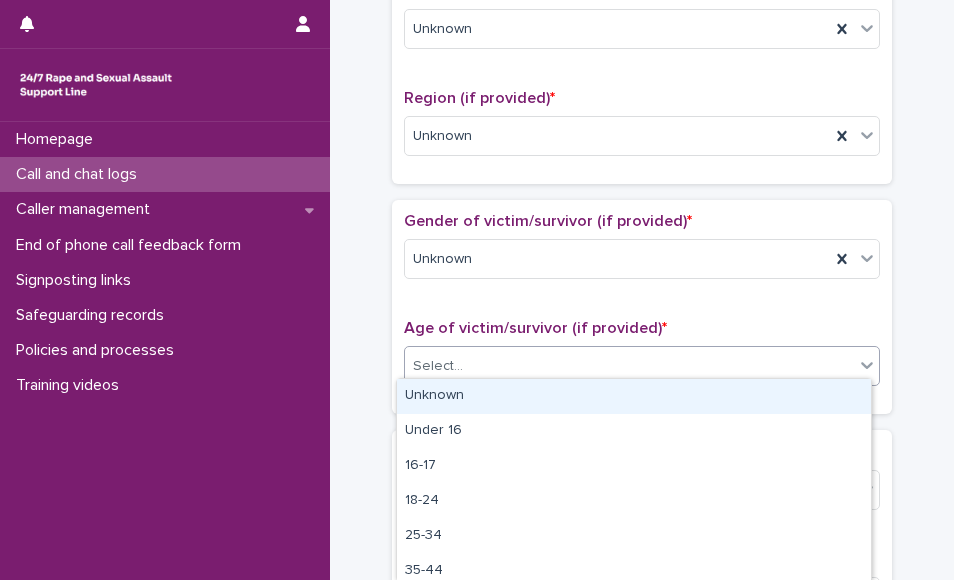 click on "Select..." at bounding box center [629, 366] 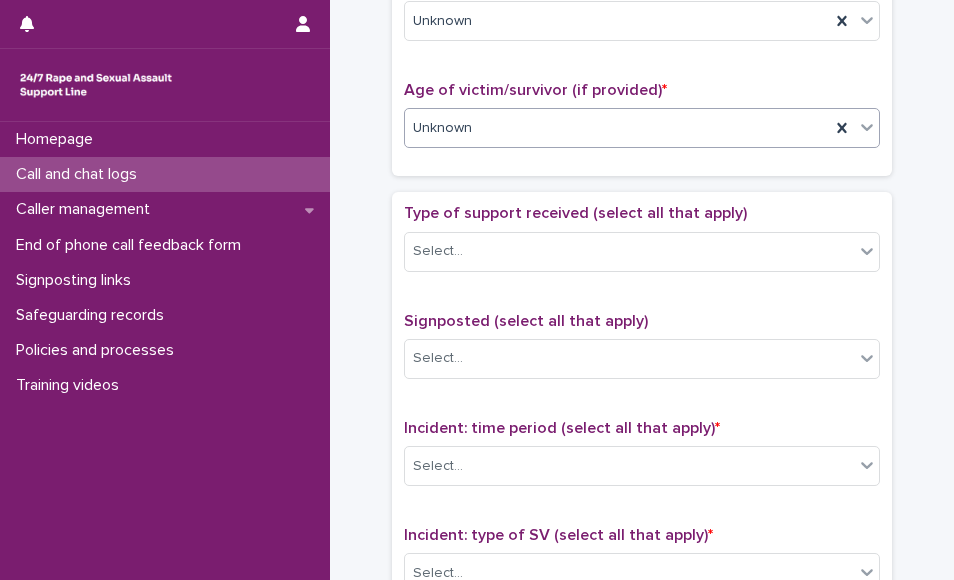 scroll, scrollTop: 960, scrollLeft: 0, axis: vertical 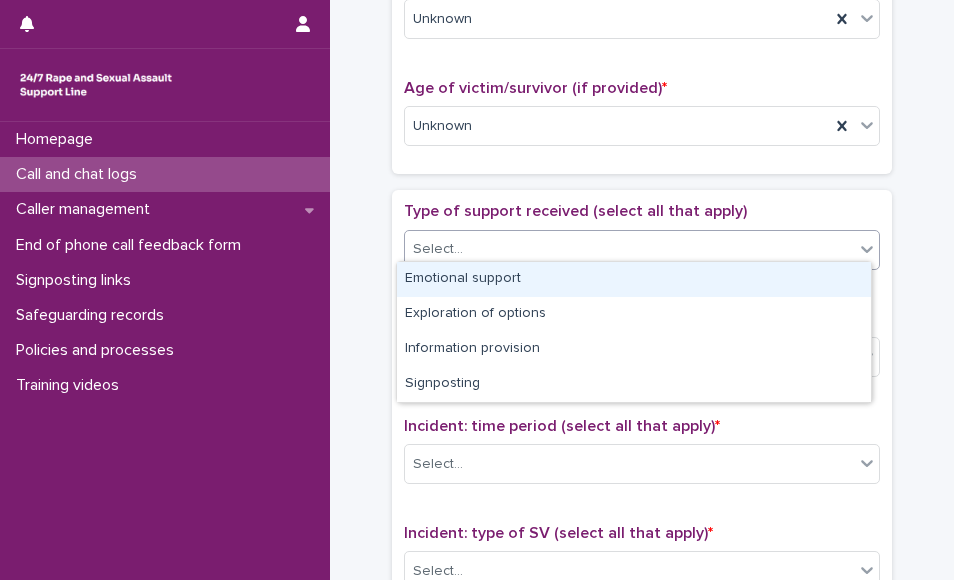 click on "Select..." at bounding box center (629, 249) 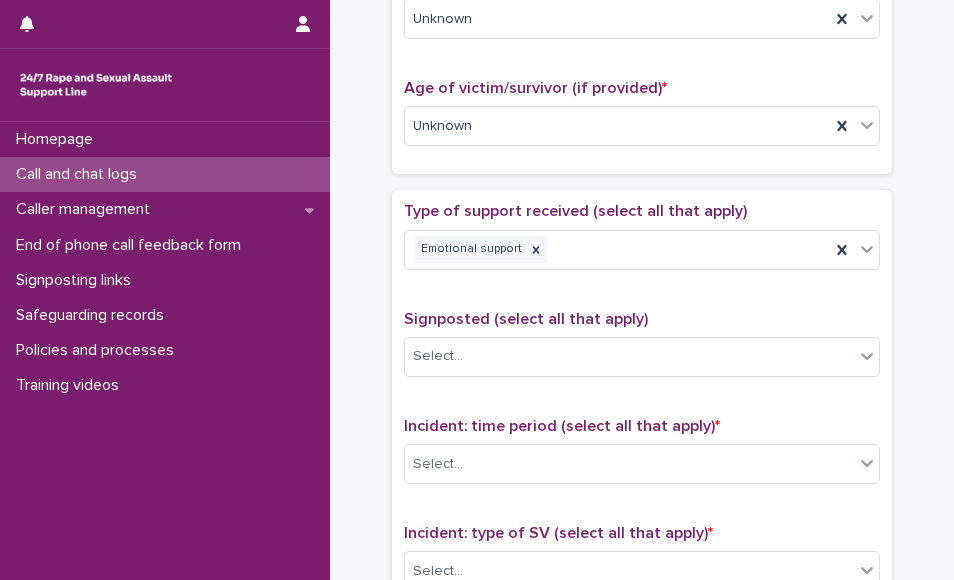 click on "Incident: time period (select all that apply) * Select..." at bounding box center (642, 458) 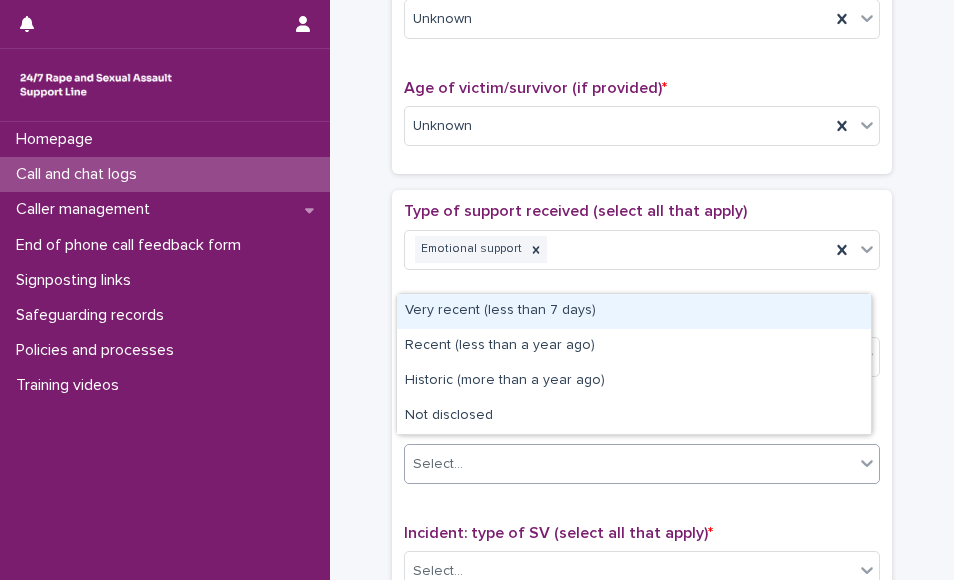 click on "Select..." at bounding box center [629, 464] 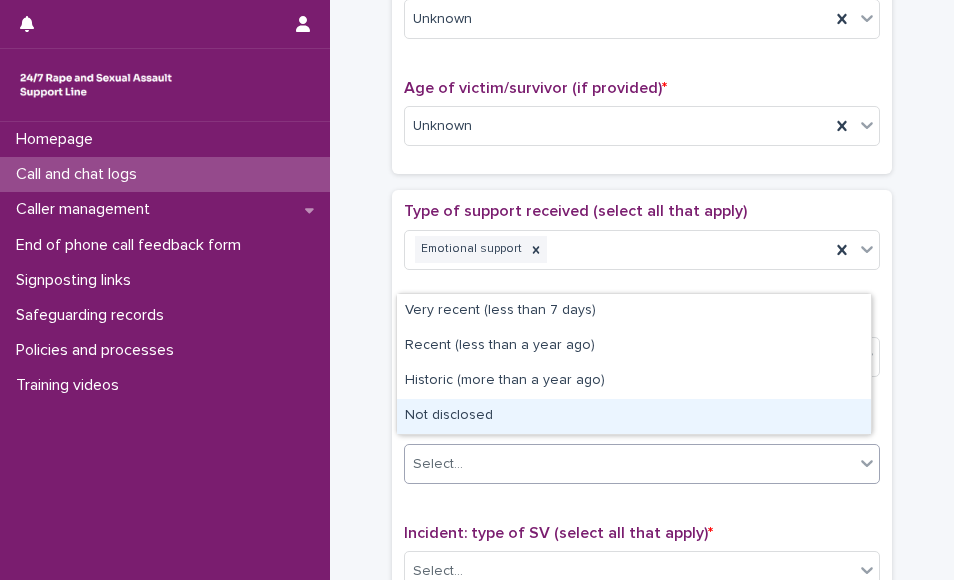 click on "Not disclosed" at bounding box center [634, 416] 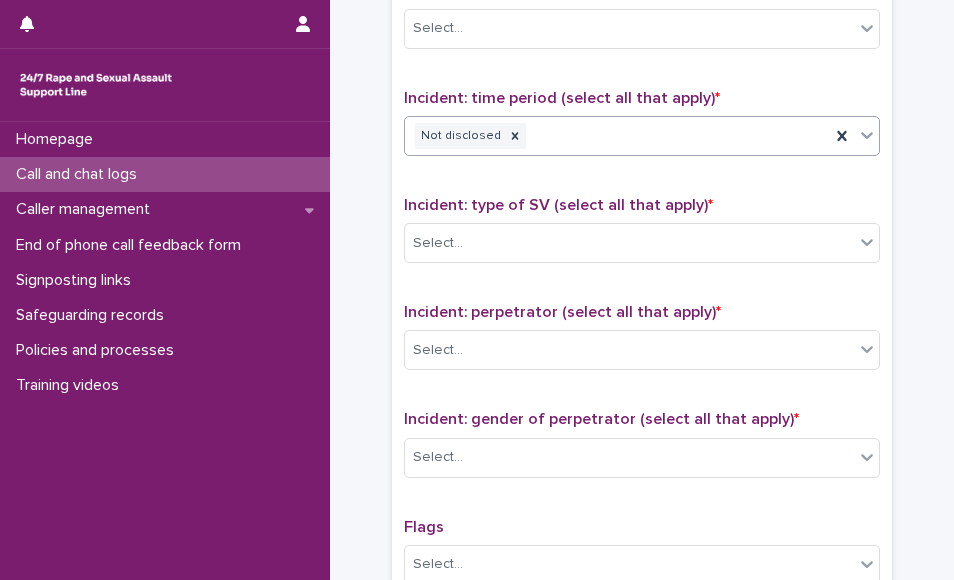 scroll, scrollTop: 1320, scrollLeft: 0, axis: vertical 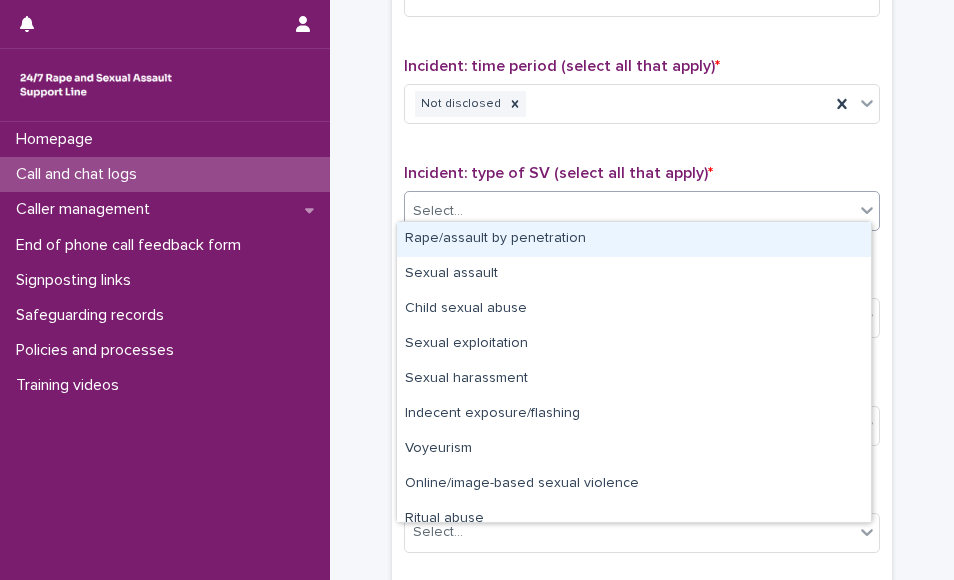 click on "Select..." at bounding box center [629, 211] 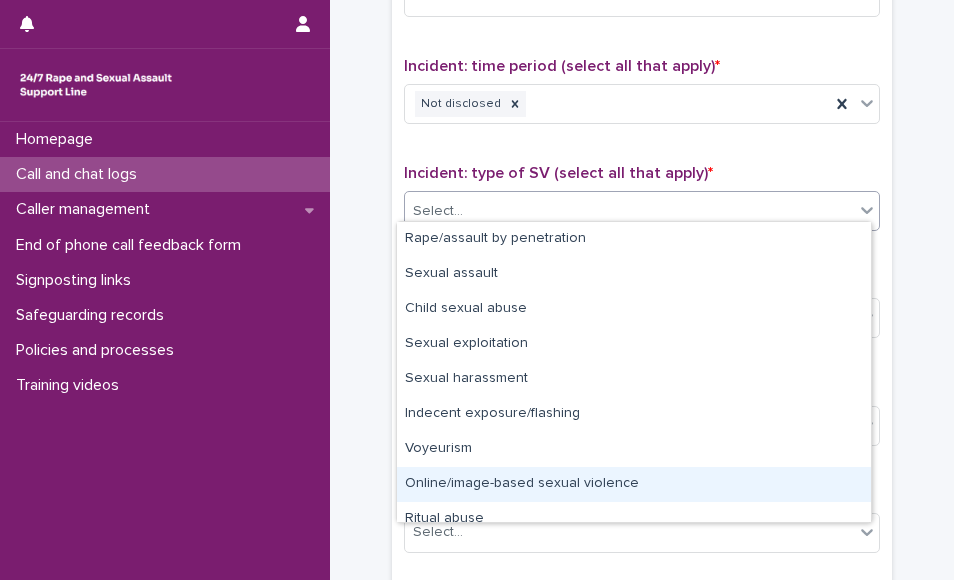scroll, scrollTop: 50, scrollLeft: 0, axis: vertical 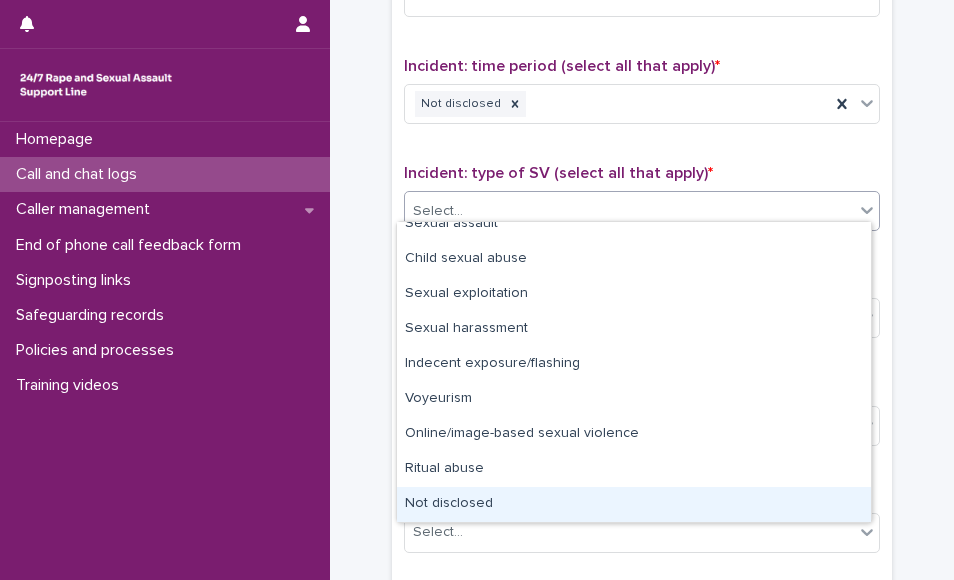 click on "Not disclosed" at bounding box center [634, 504] 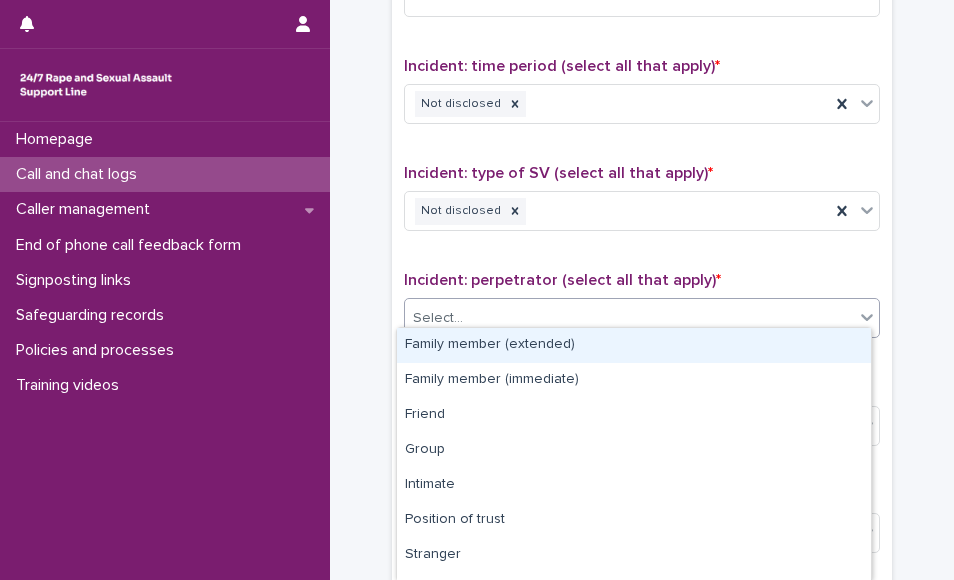 click on "Select..." at bounding box center (629, 318) 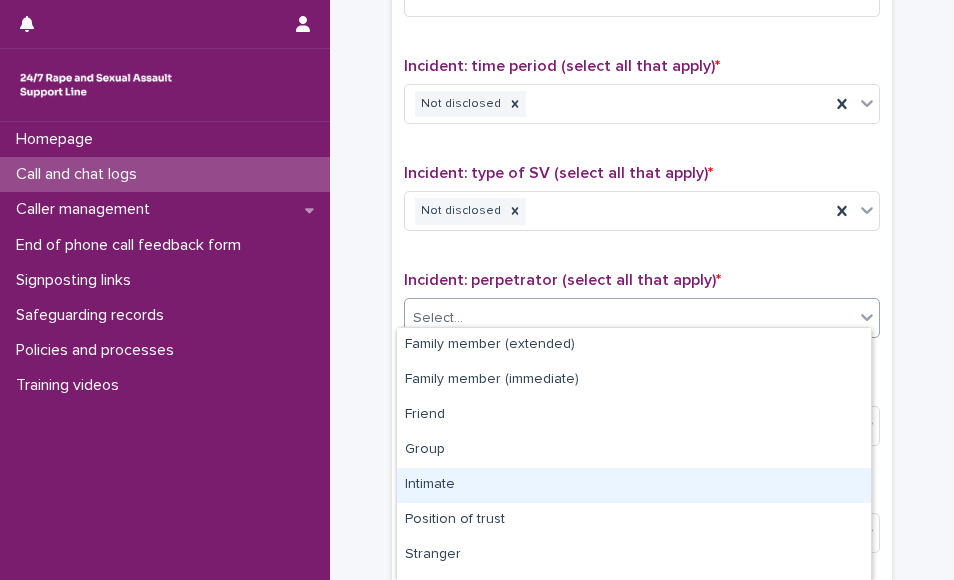 scroll, scrollTop: 132, scrollLeft: 0, axis: vertical 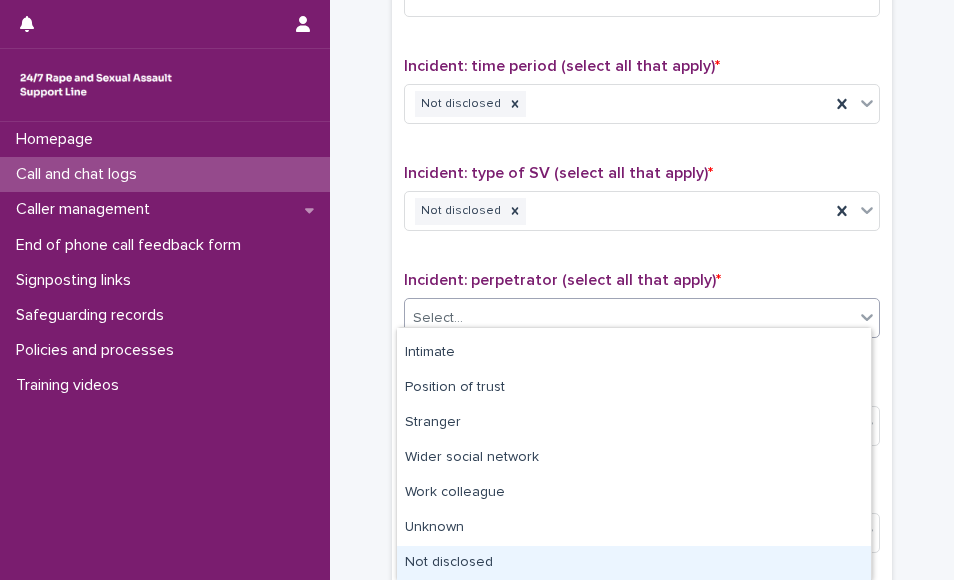 click on "Not disclosed" at bounding box center [634, 563] 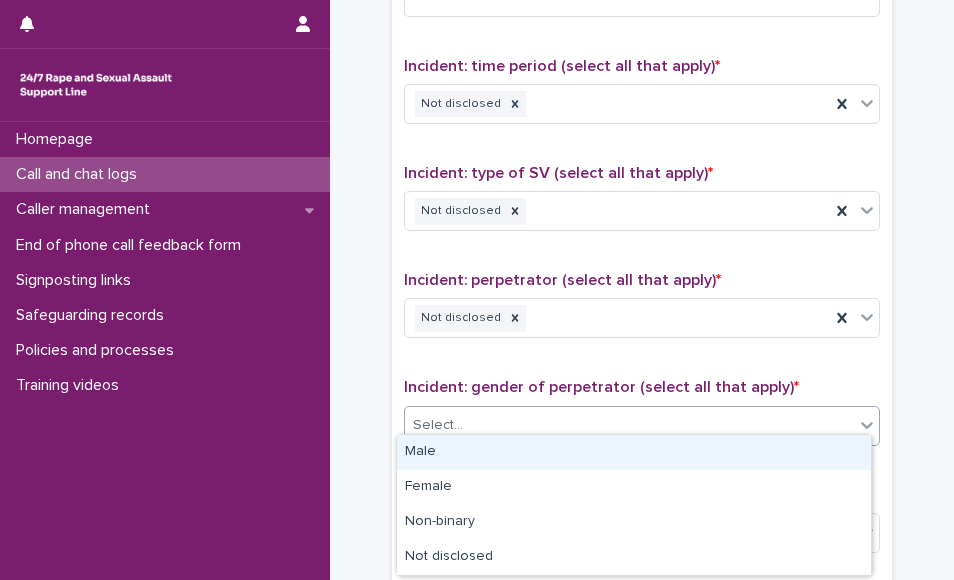 click on "Select..." at bounding box center [629, 425] 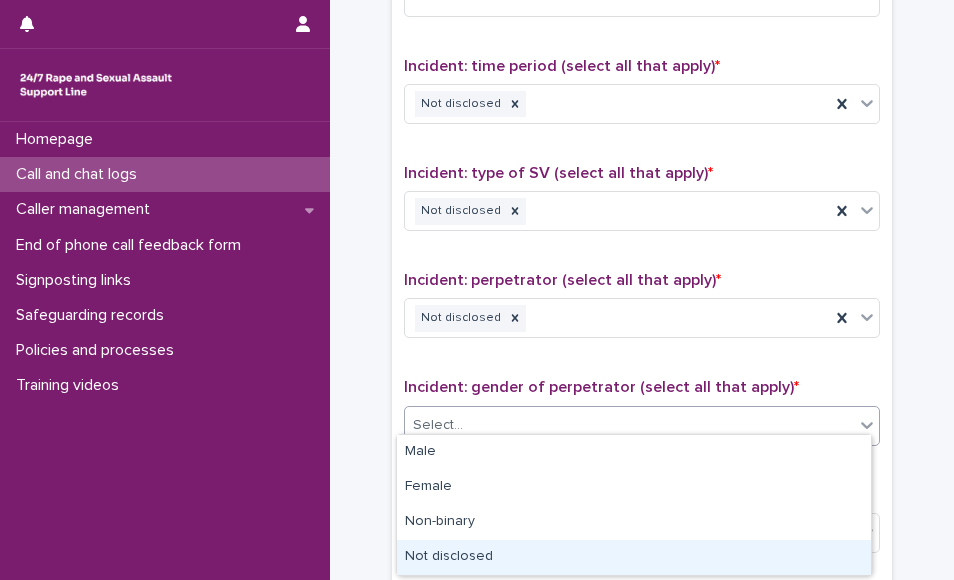 click on "Not disclosed" at bounding box center (634, 557) 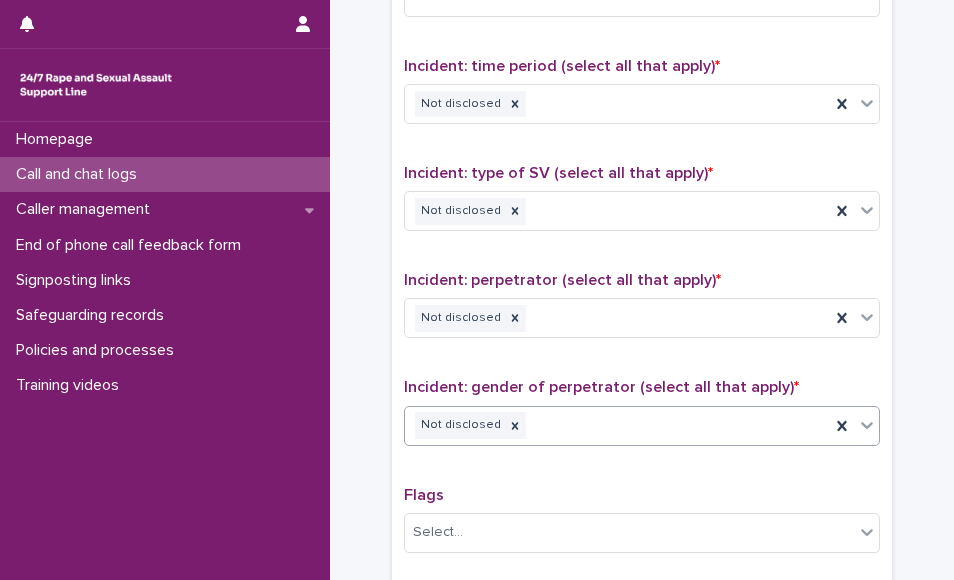 scroll, scrollTop: 1622, scrollLeft: 0, axis: vertical 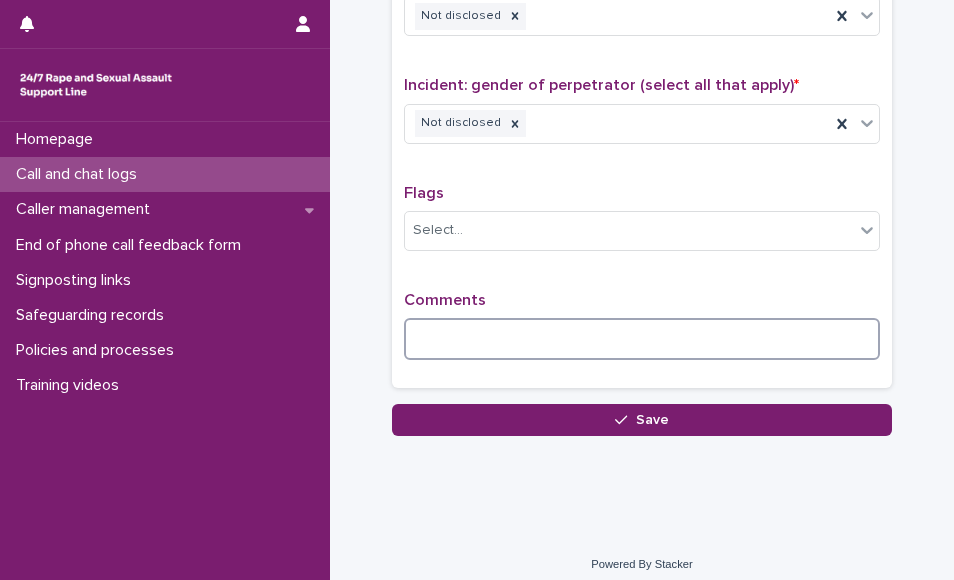 click at bounding box center [642, 339] 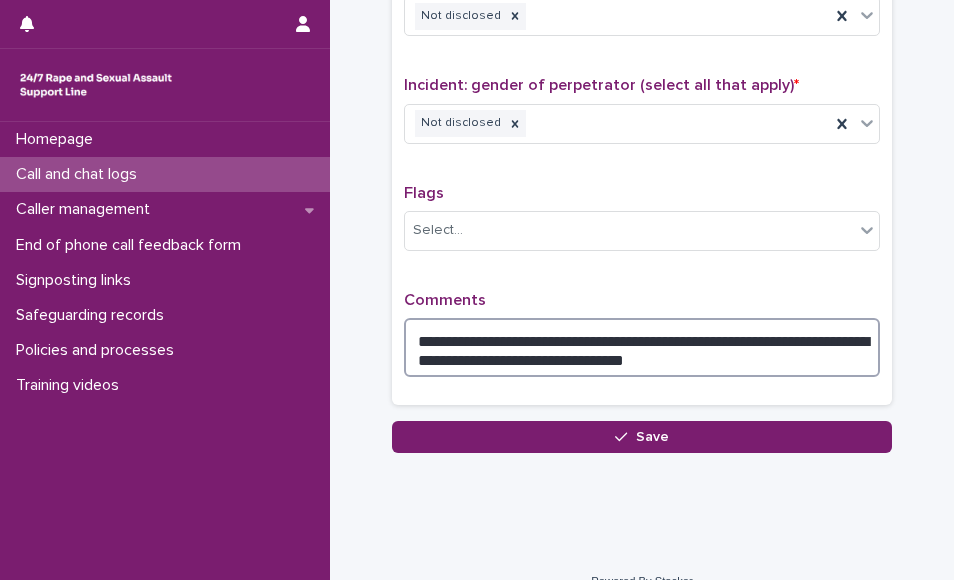 type on "**********" 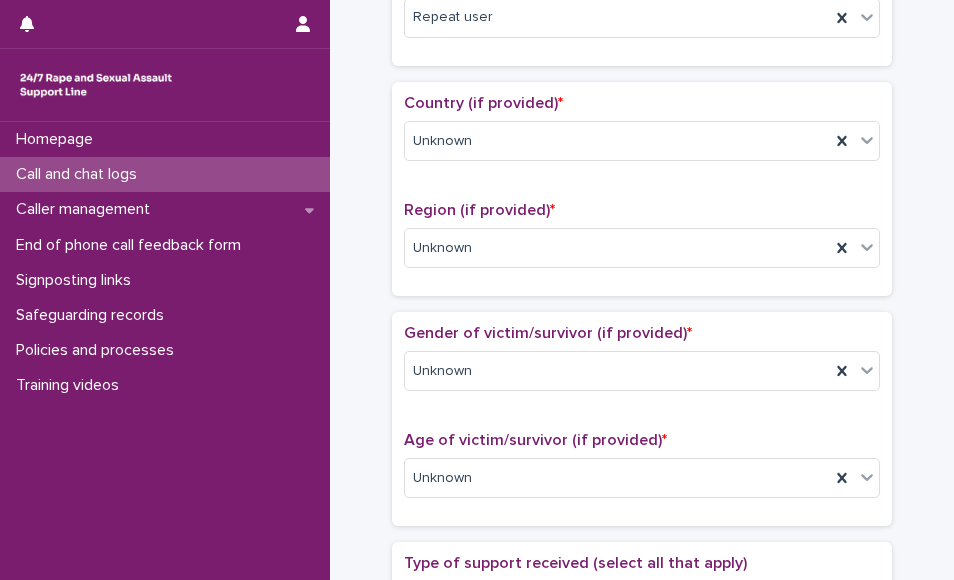 scroll, scrollTop: 100, scrollLeft: 0, axis: vertical 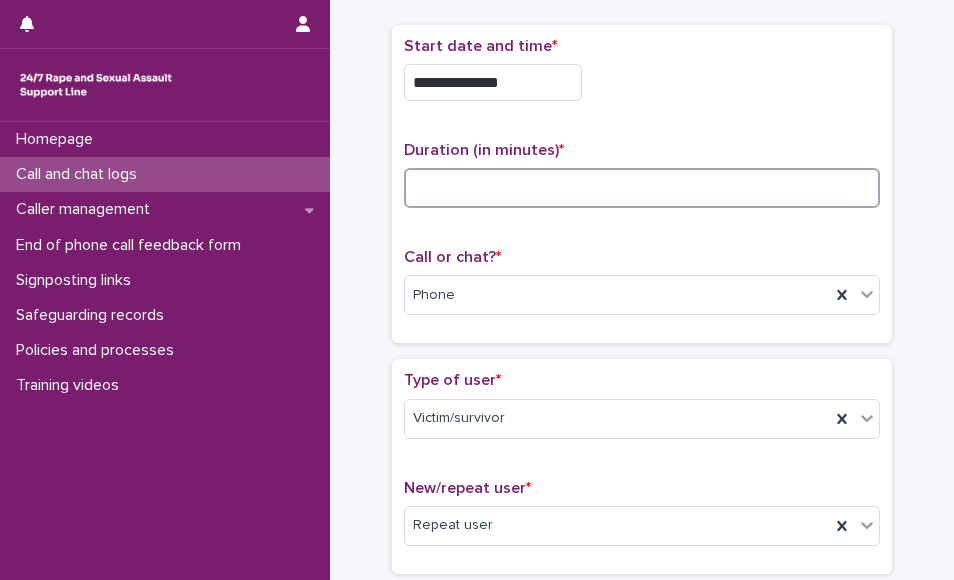 click at bounding box center (642, 188) 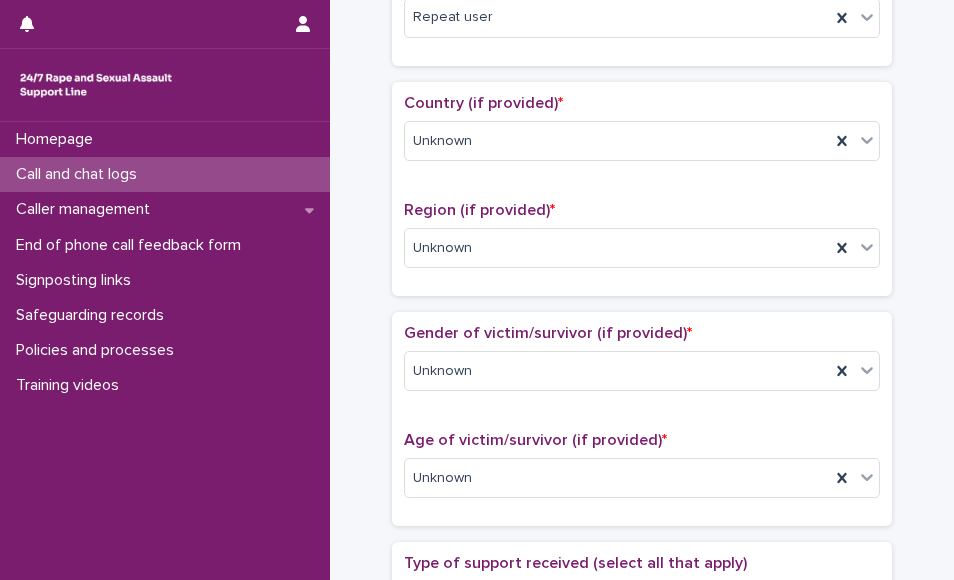 scroll, scrollTop: 1115, scrollLeft: 0, axis: vertical 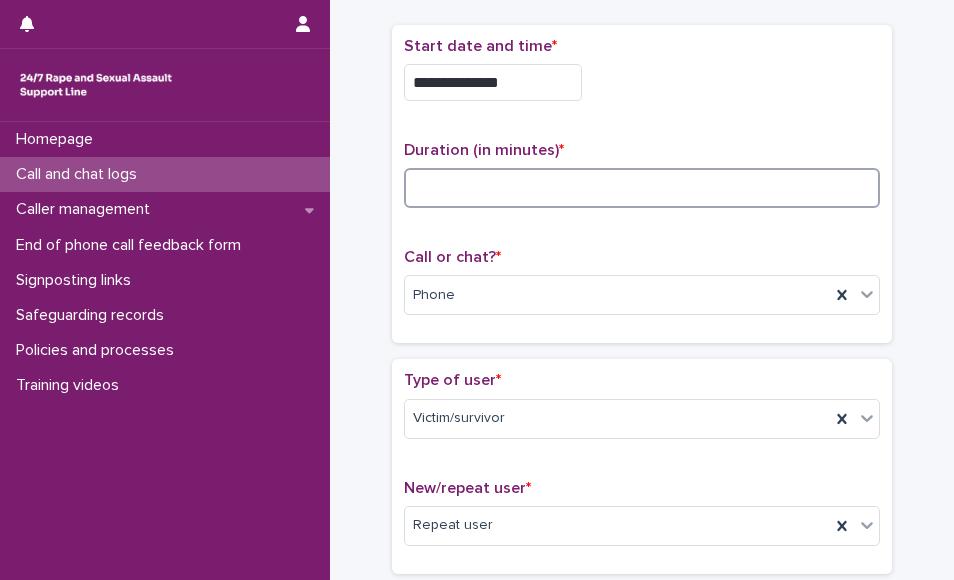 click at bounding box center (642, 188) 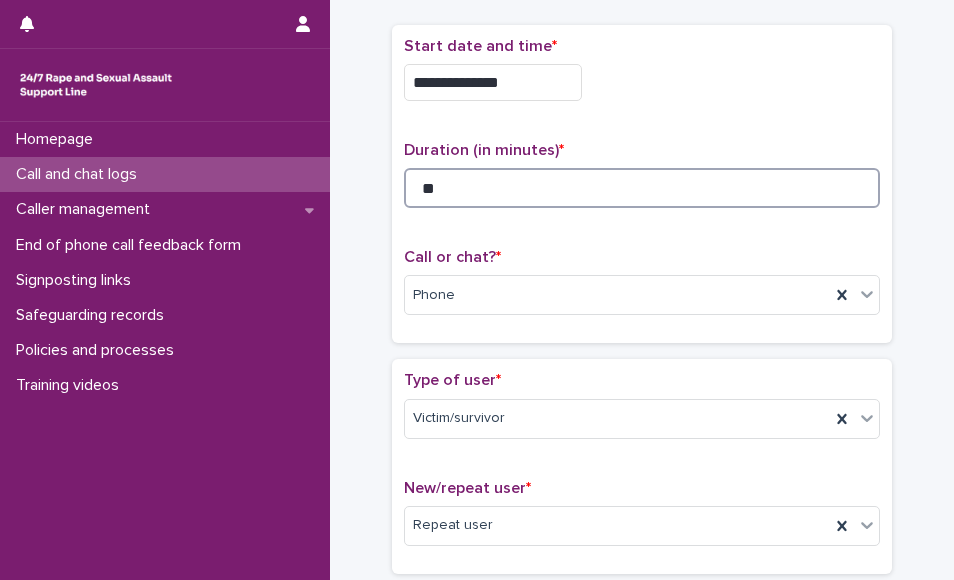 type on "**" 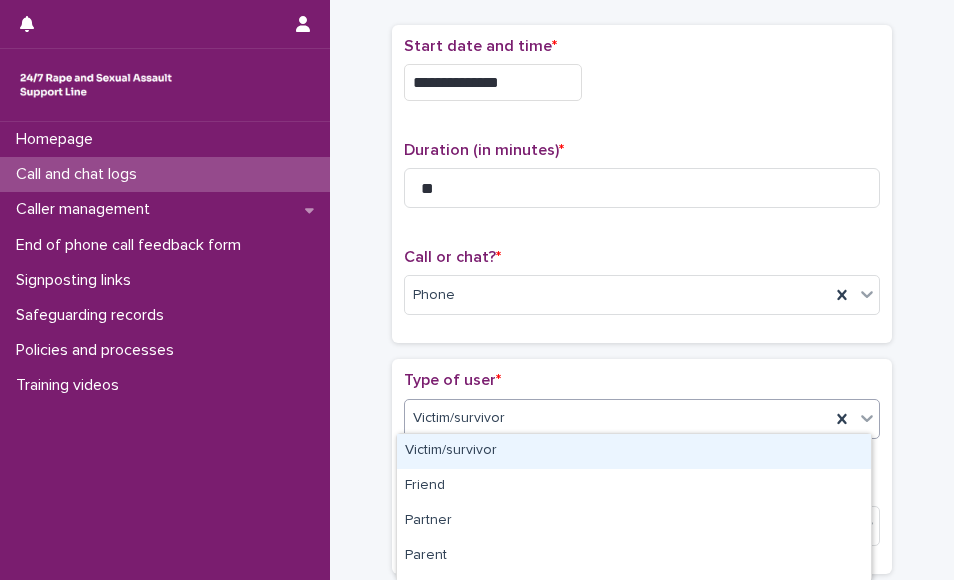 click on "Victim/survivor" at bounding box center (617, 418) 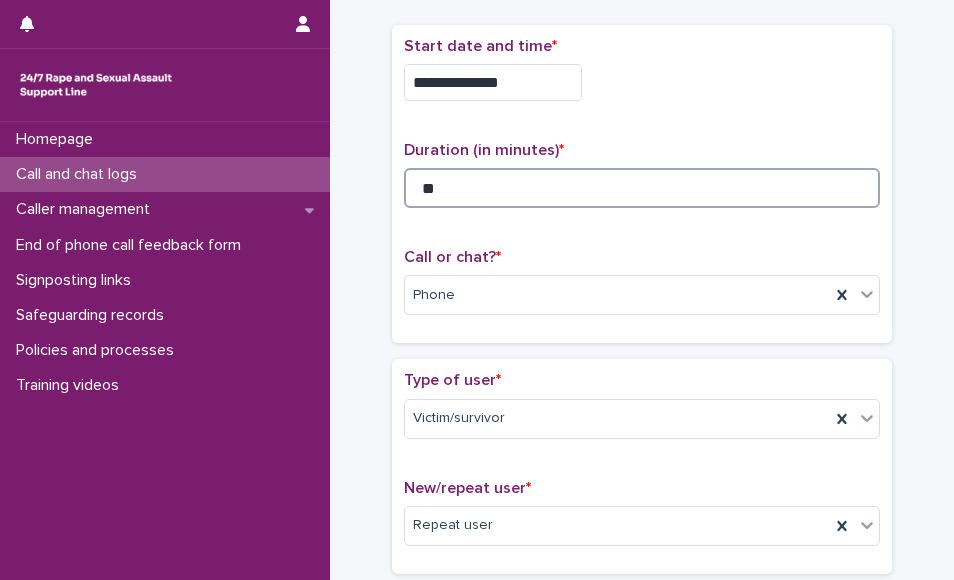 click on "**" at bounding box center (642, 188) 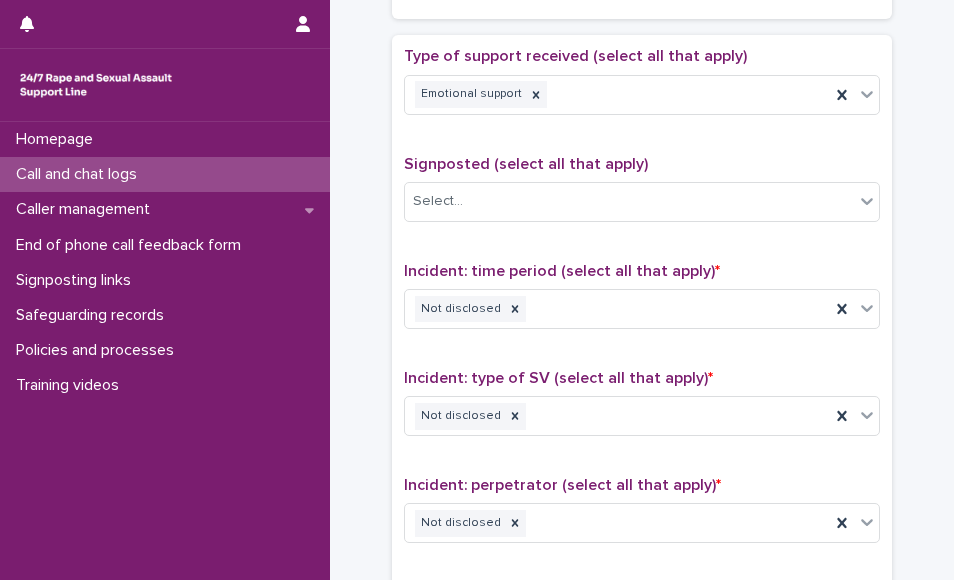scroll, scrollTop: 1622, scrollLeft: 0, axis: vertical 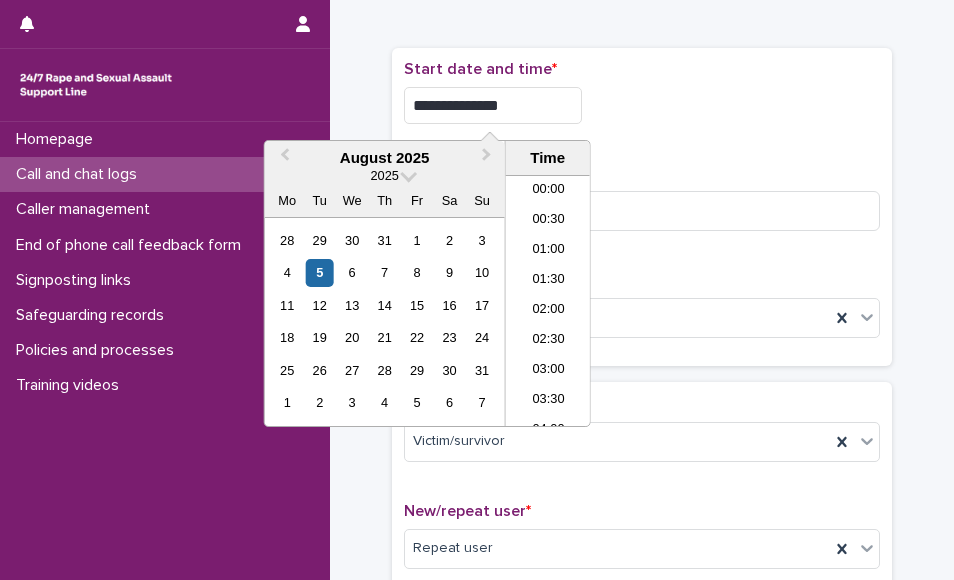 click on "**********" at bounding box center (493, 105) 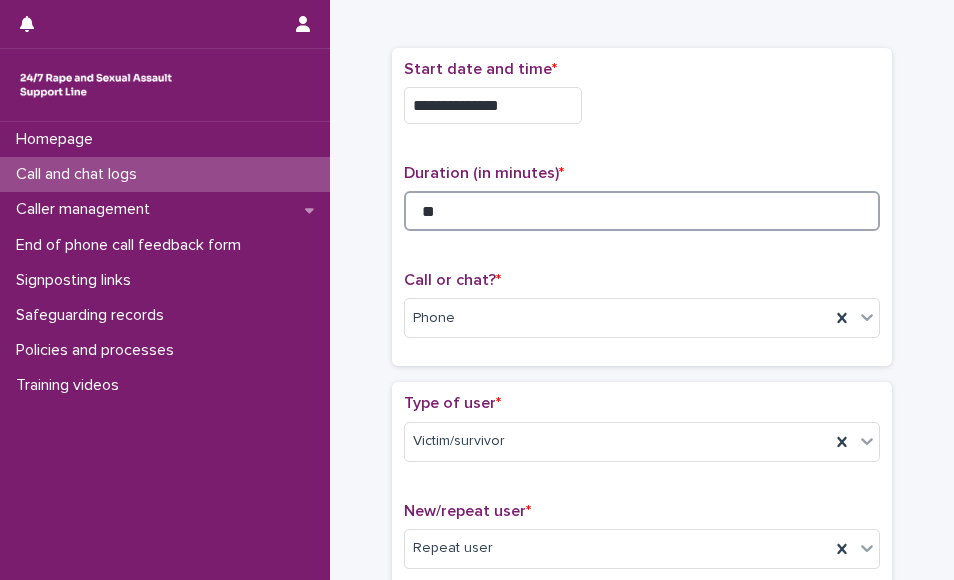 click on "**" at bounding box center [642, 211] 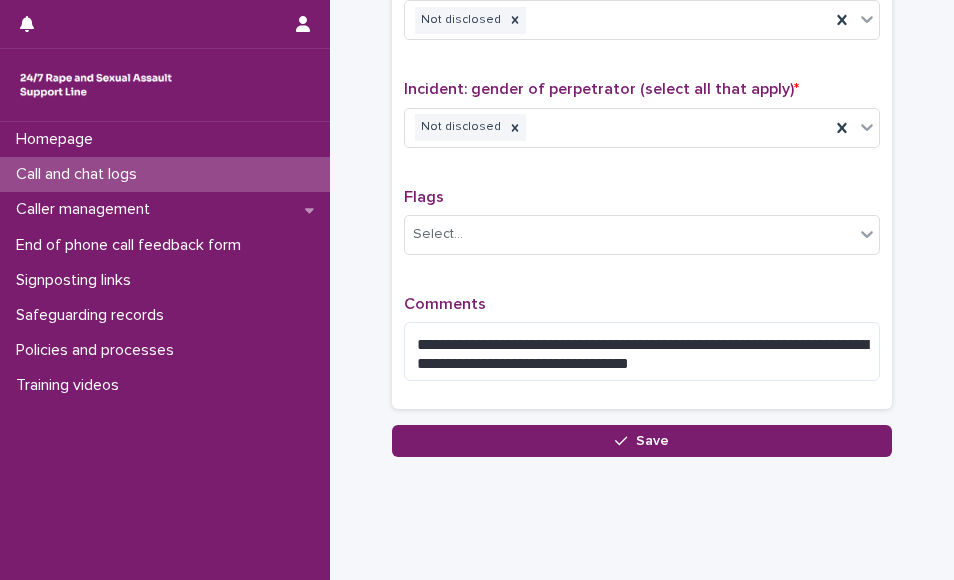 scroll, scrollTop: 1624, scrollLeft: 0, axis: vertical 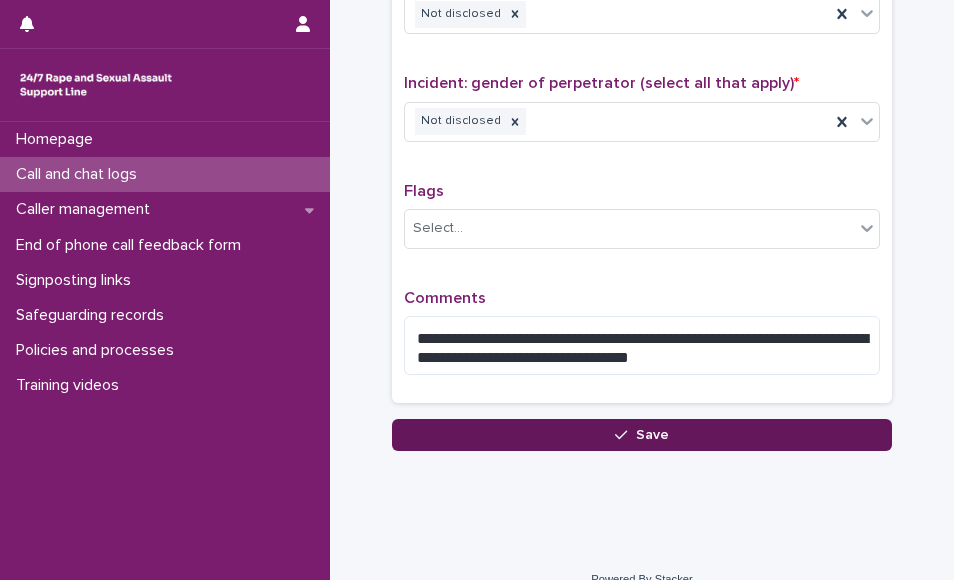 click on "Save" at bounding box center (642, 435) 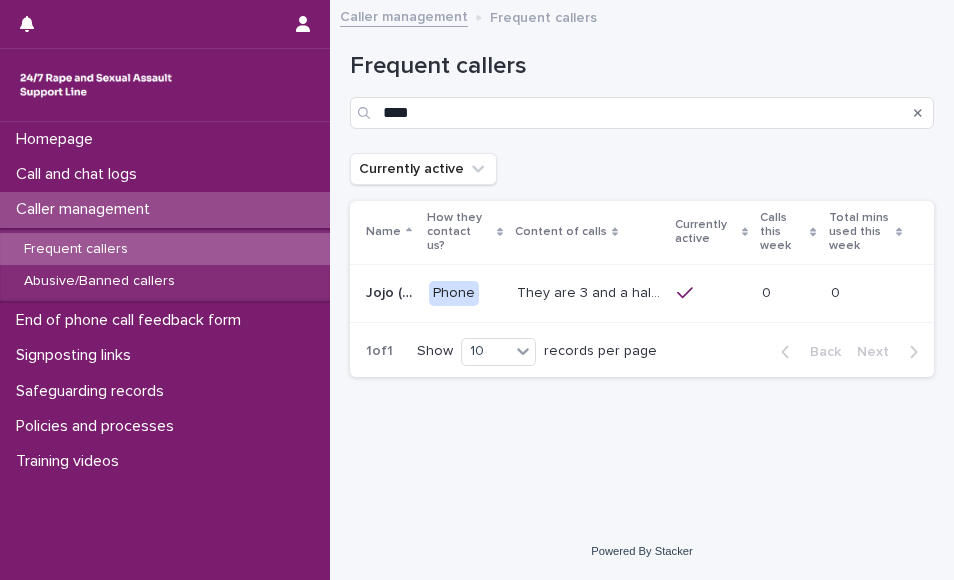 scroll, scrollTop: 0, scrollLeft: 0, axis: both 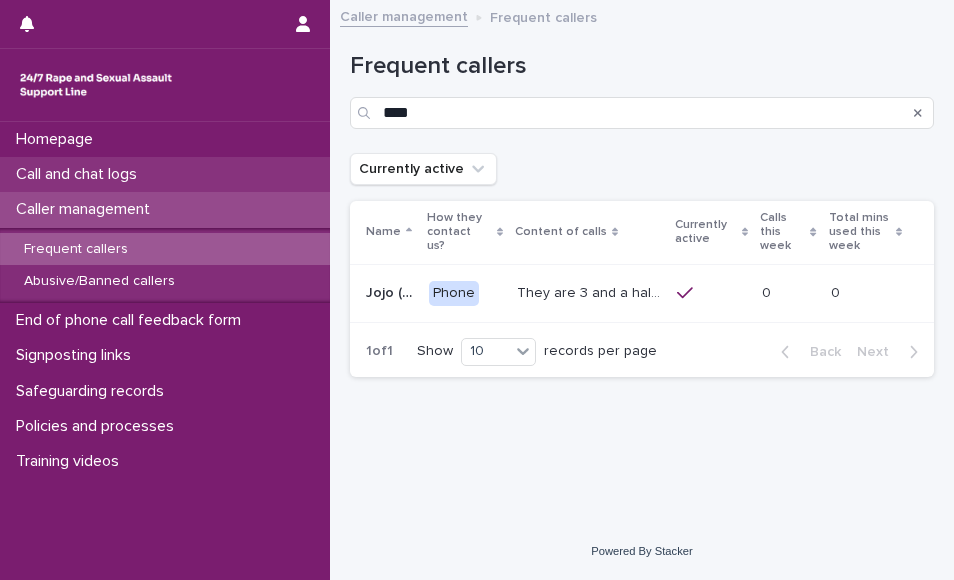 click on "Call and chat logs" at bounding box center (165, 174) 